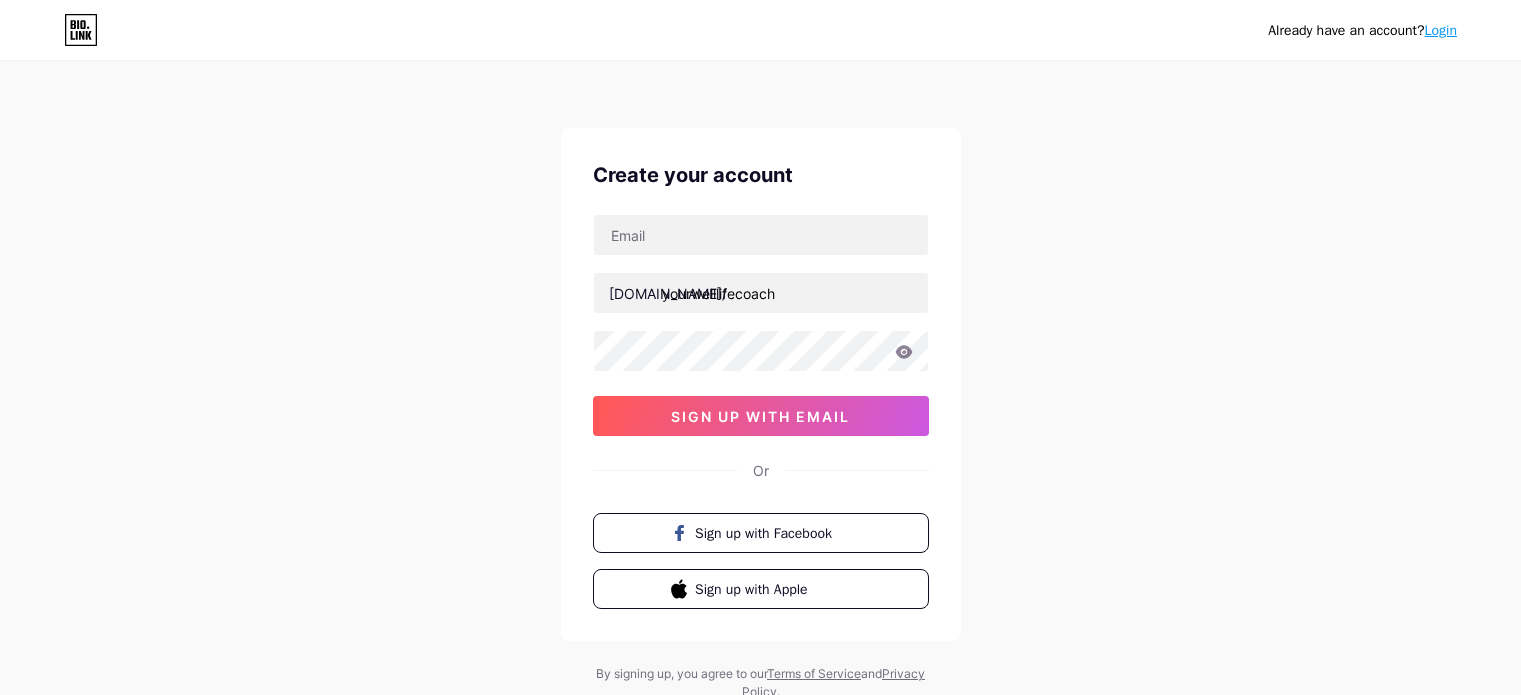 scroll, scrollTop: 0, scrollLeft: 0, axis: both 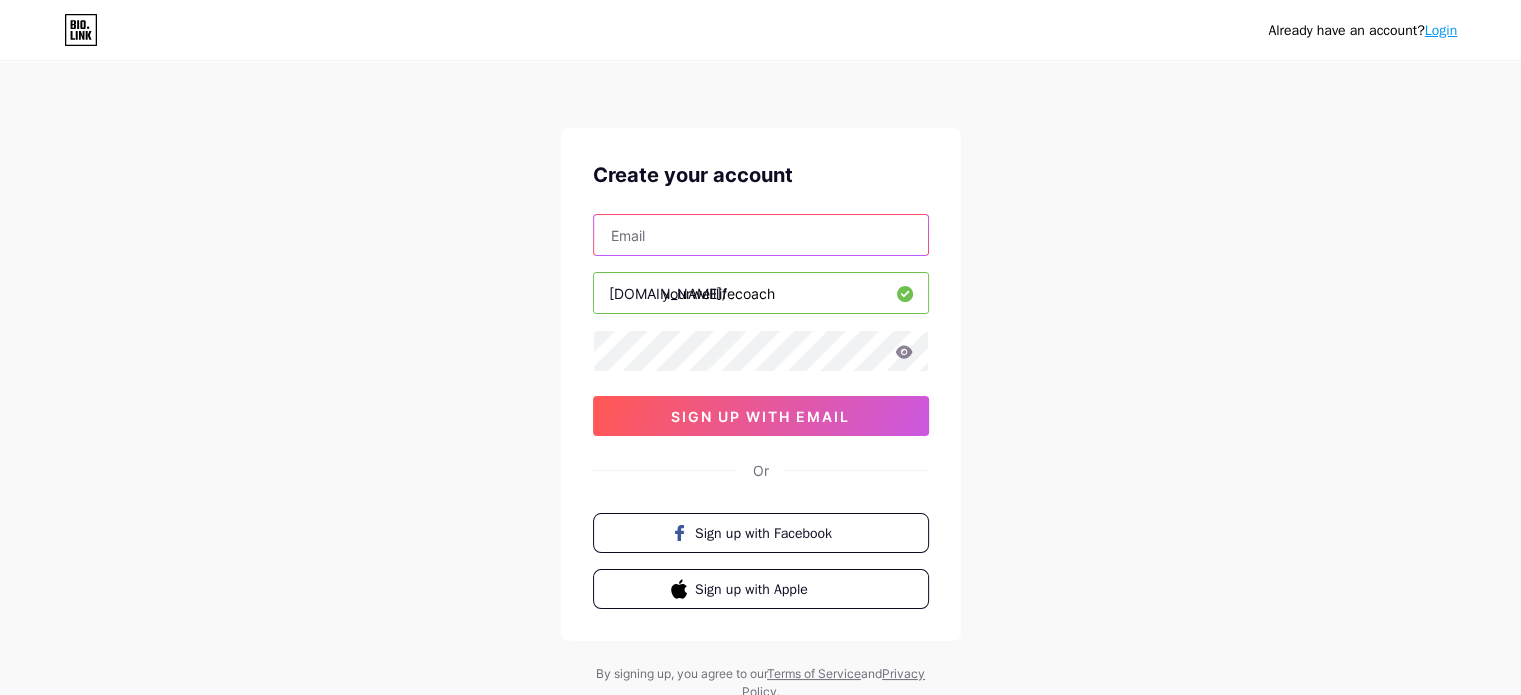 click at bounding box center [761, 235] 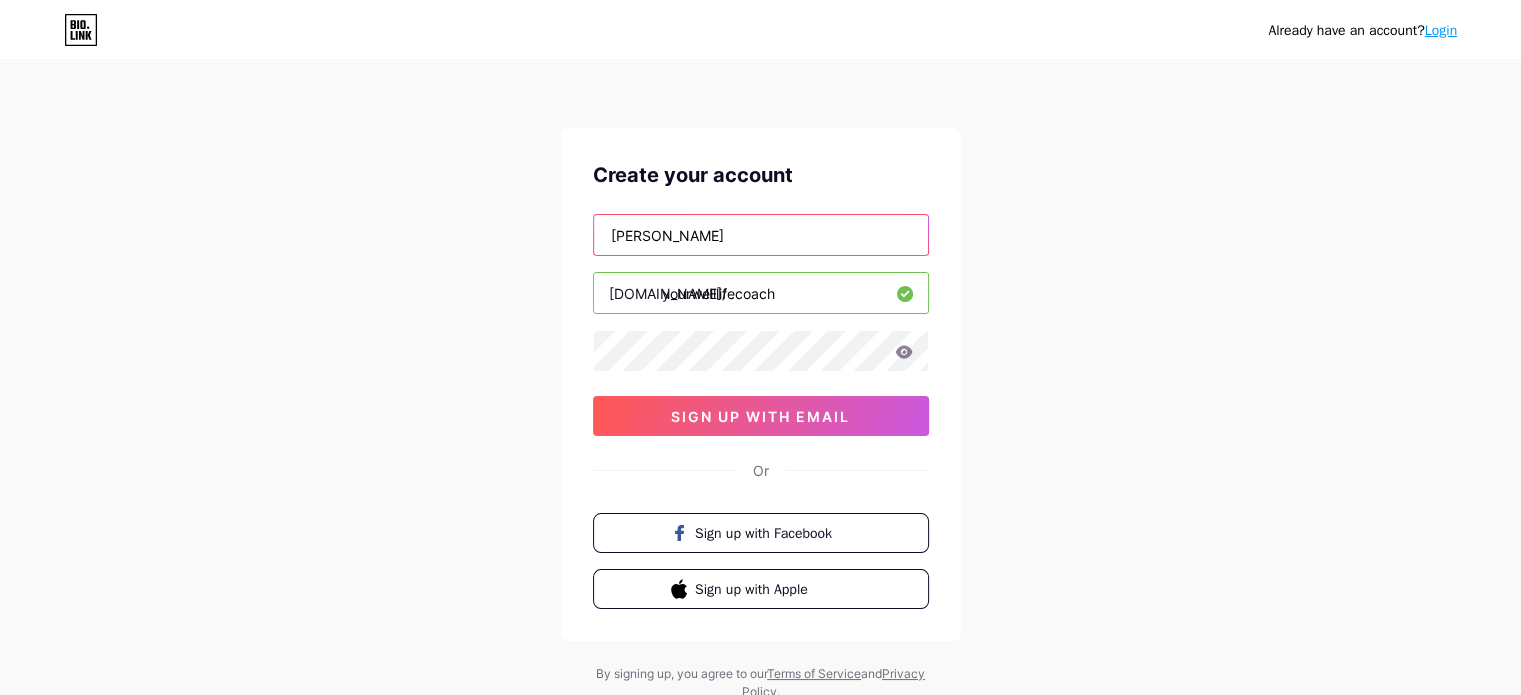 type on "[EMAIL_ADDRESS][DOMAIN_NAME]" 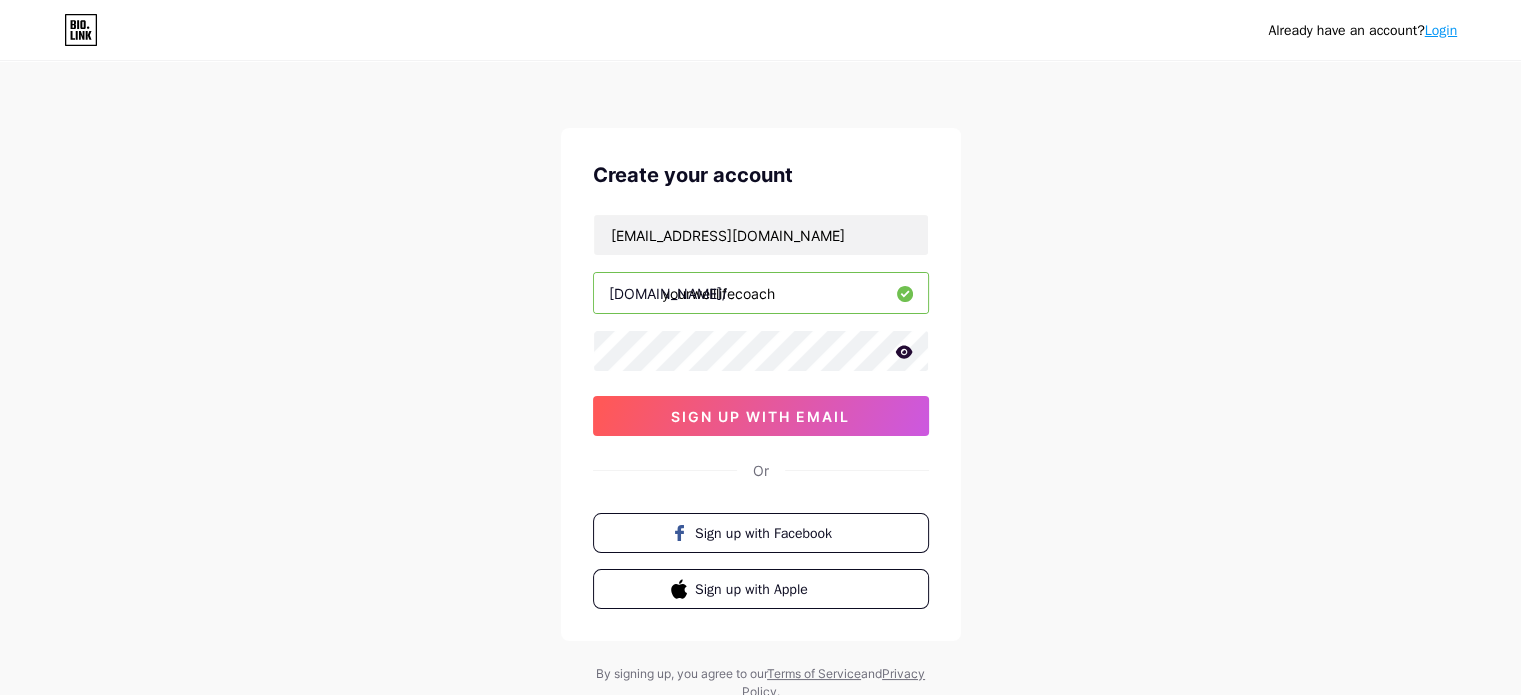 click on "Already have an account?  Login   Create your account     [EMAIL_ADDRESS][DOMAIN_NAME]     [DOMAIN_NAME]/   yourwelllifecoach                     sign up with email         Or       Sign up with Facebook
Sign up with Apple
By signing up, you agree to our  Terms of Service  and  Privacy Policy ." at bounding box center (760, 382) 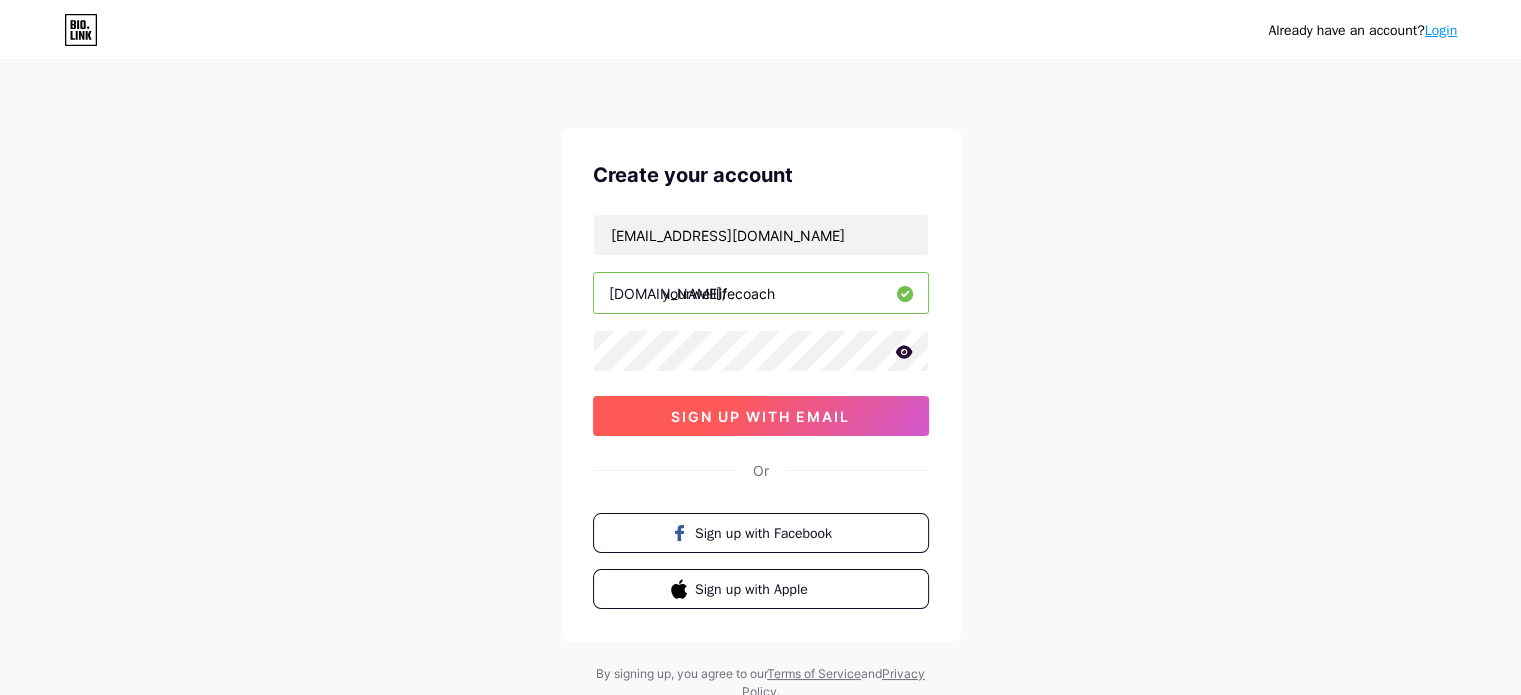 click on "sign up with email" at bounding box center [760, 416] 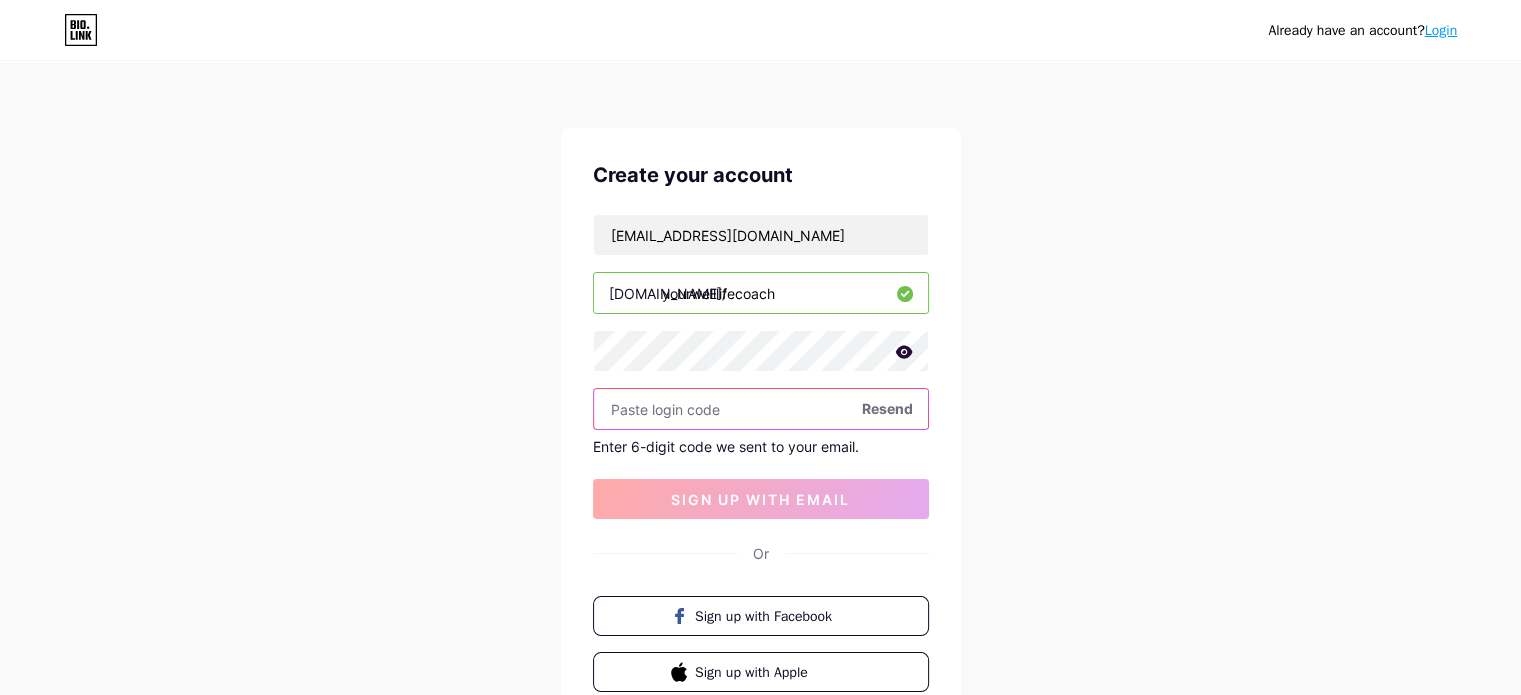 click at bounding box center [761, 409] 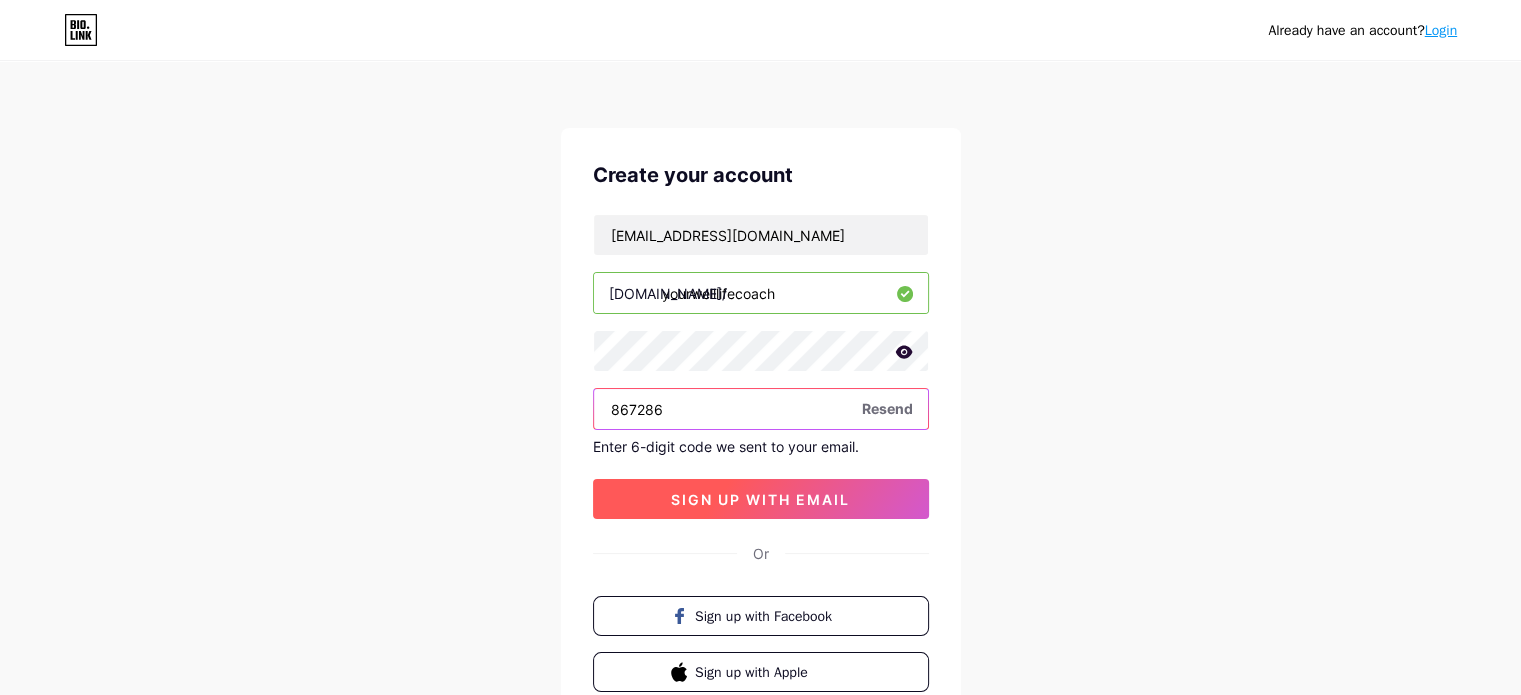 type on "867286" 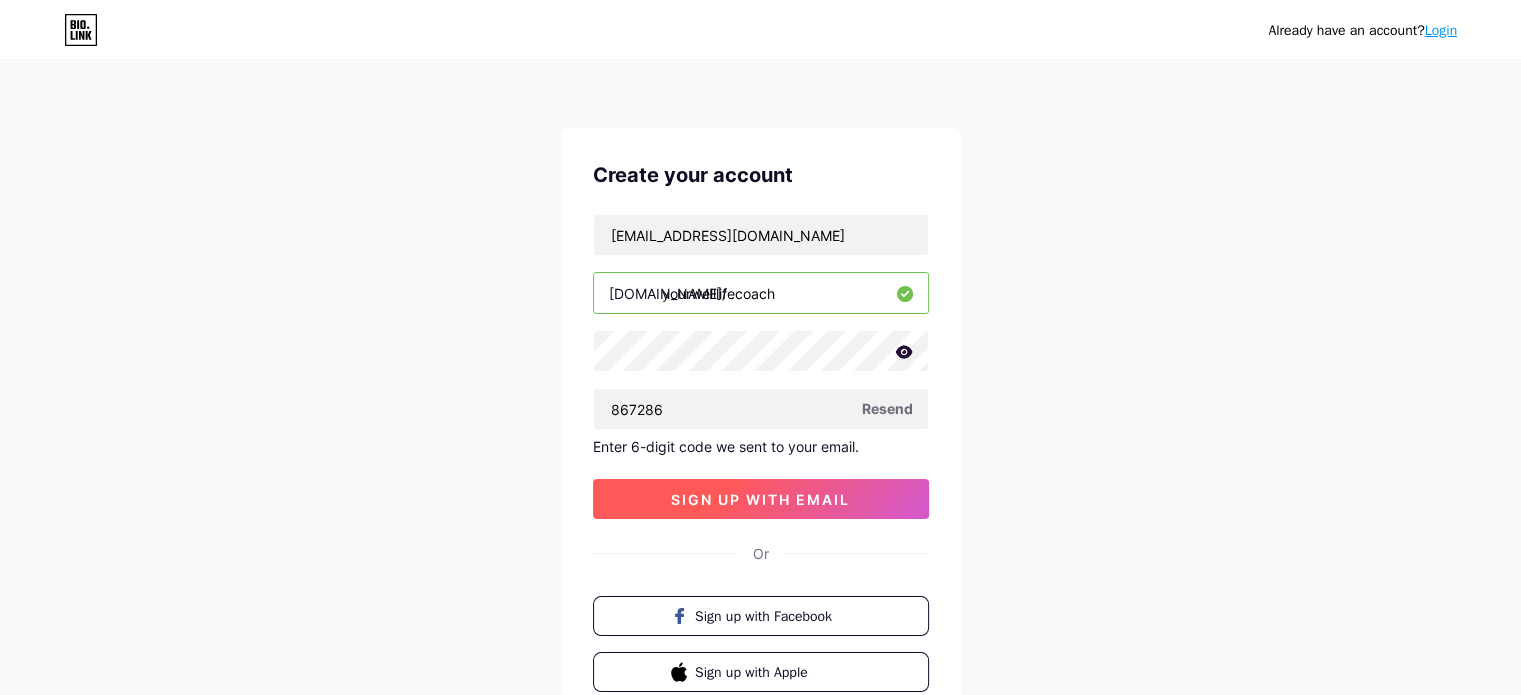 click on "sign up with email" at bounding box center (761, 499) 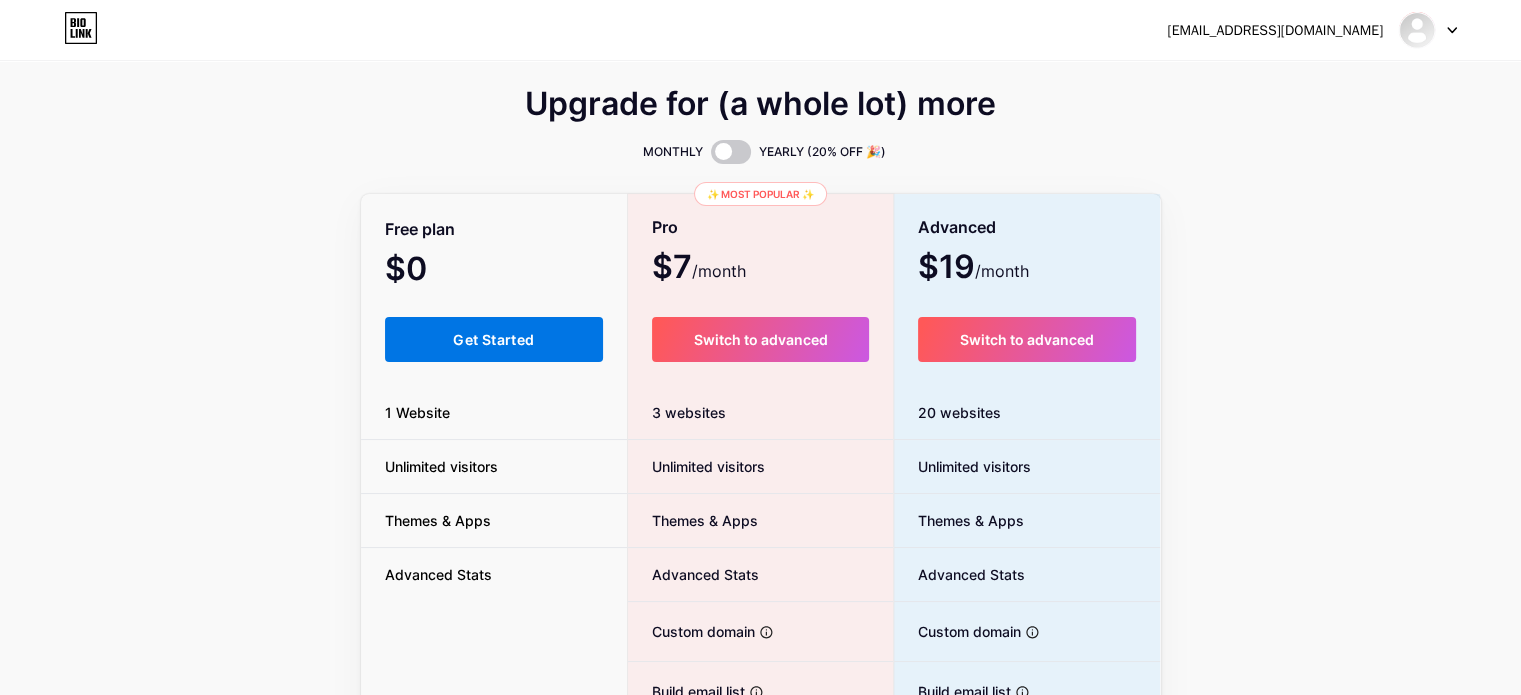 click on "Get Started" at bounding box center (493, 339) 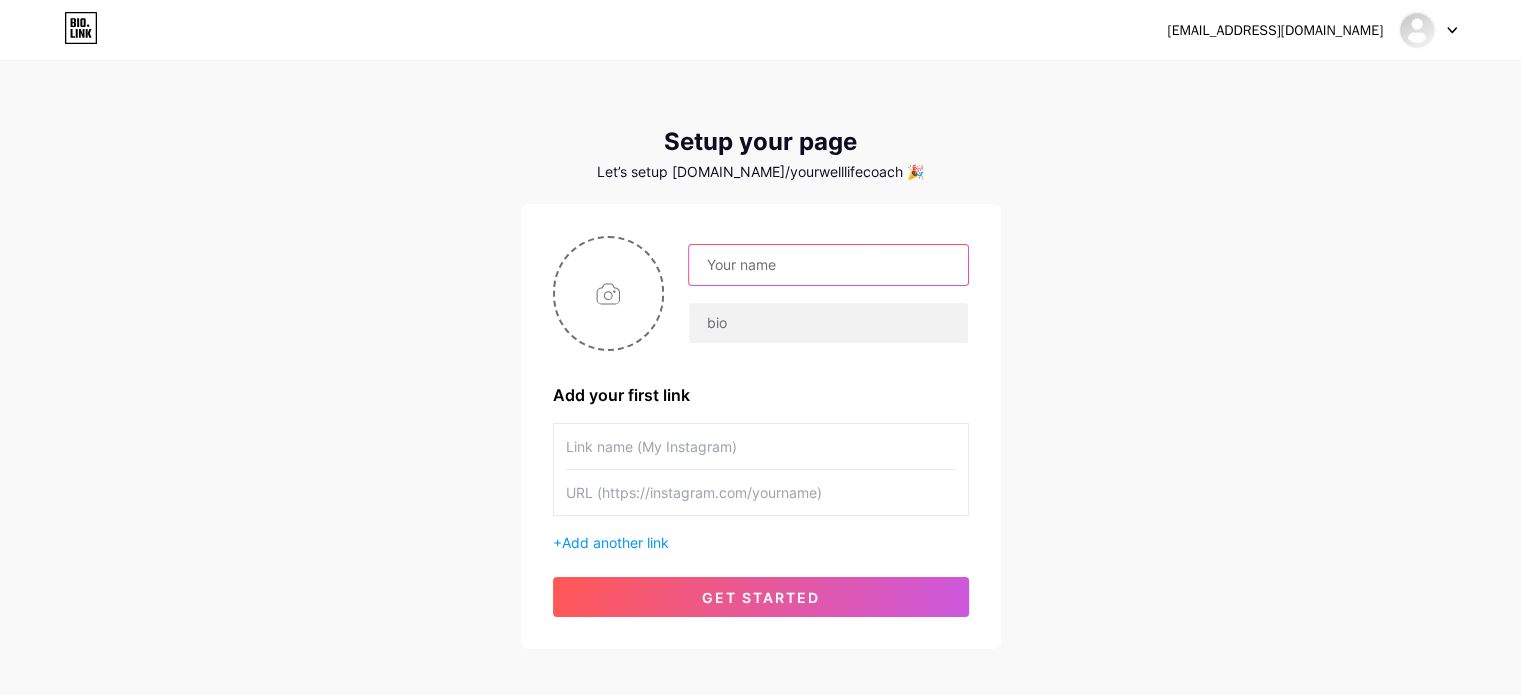 click at bounding box center [828, 265] 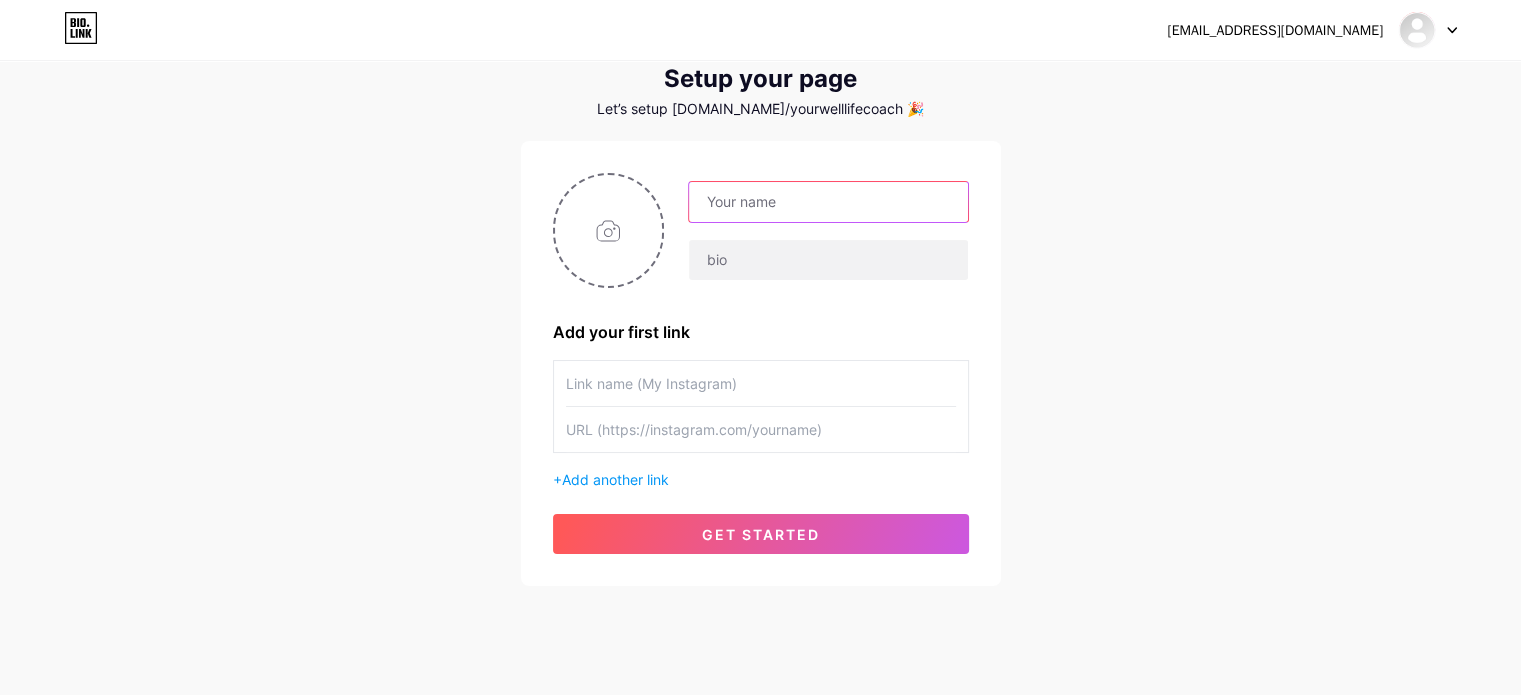 scroll, scrollTop: 97, scrollLeft: 0, axis: vertical 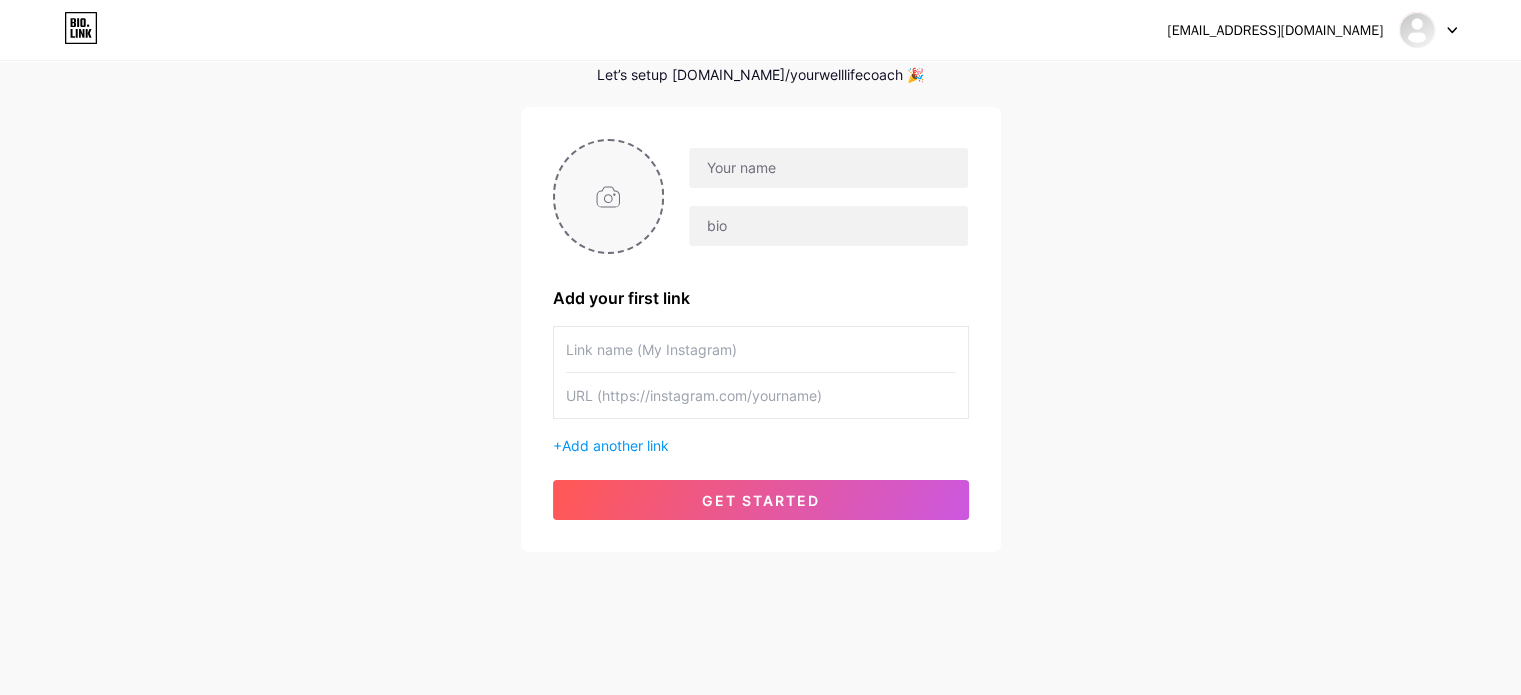 click at bounding box center [609, 196] 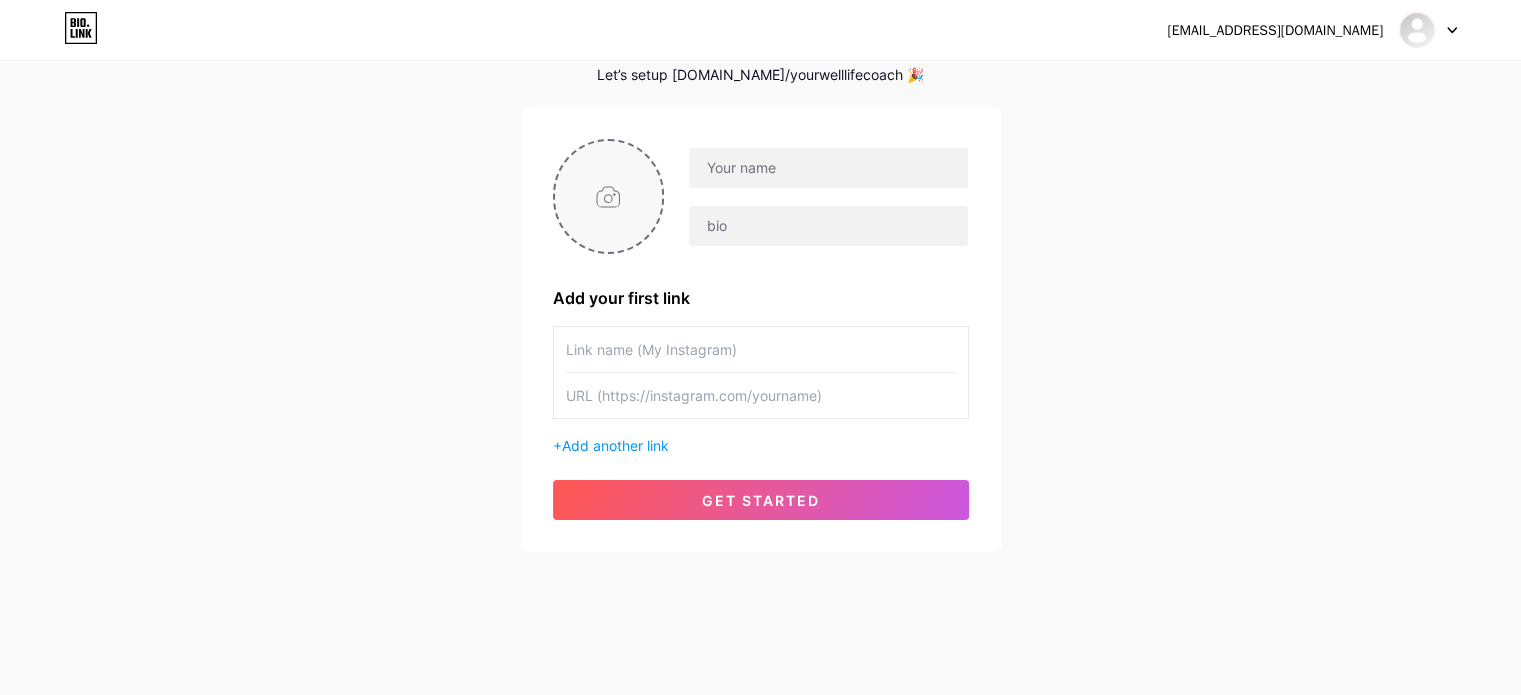 type on "C:\fakepath\Untitled design - 2025-07-09T060849.202.png" 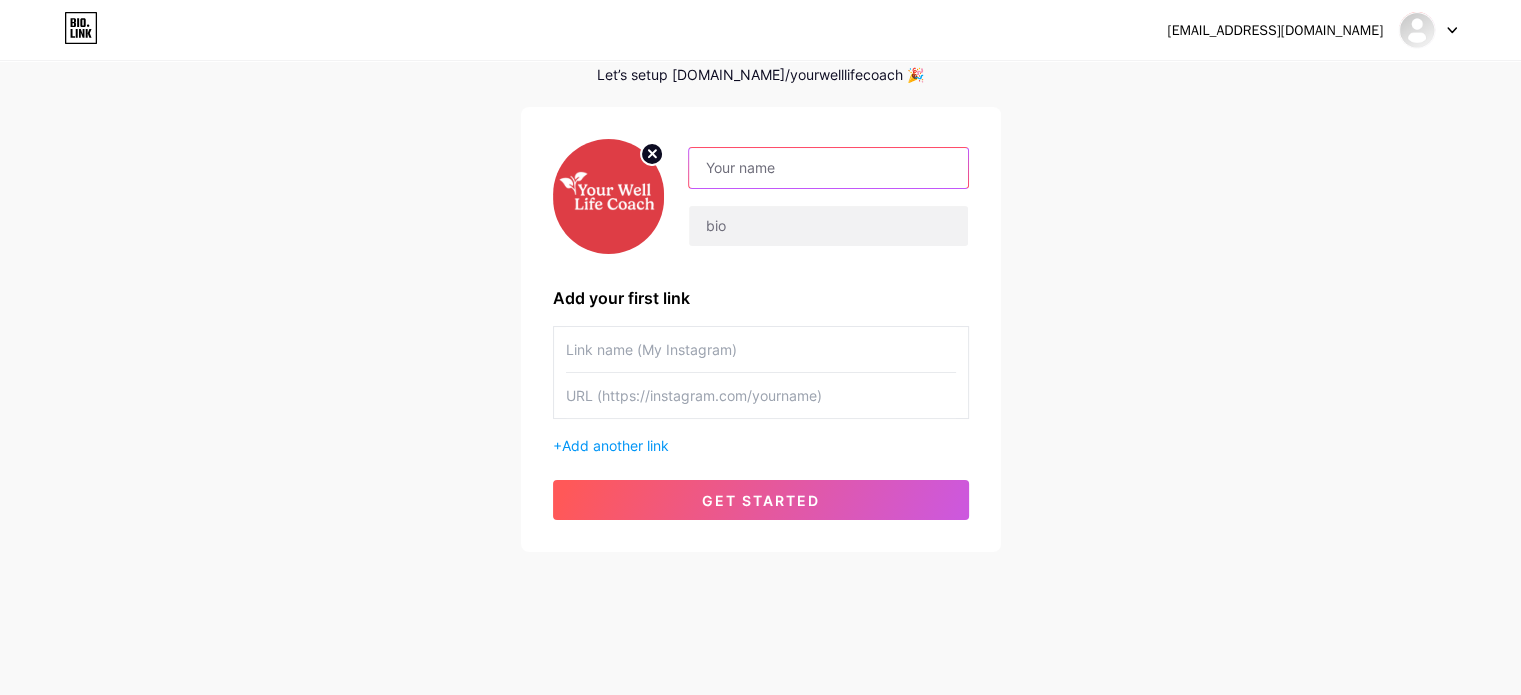 click at bounding box center (828, 168) 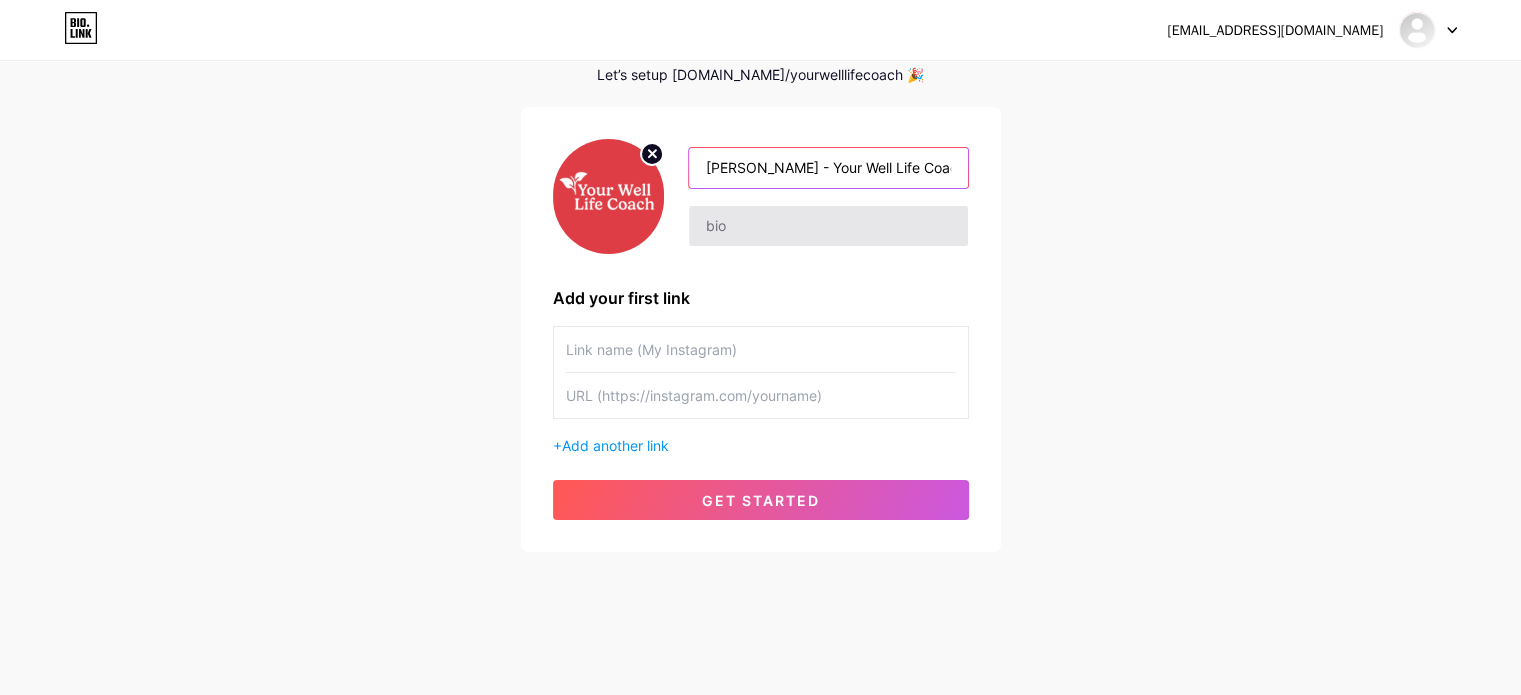 type on "[PERSON_NAME] - Your Well Life Coach" 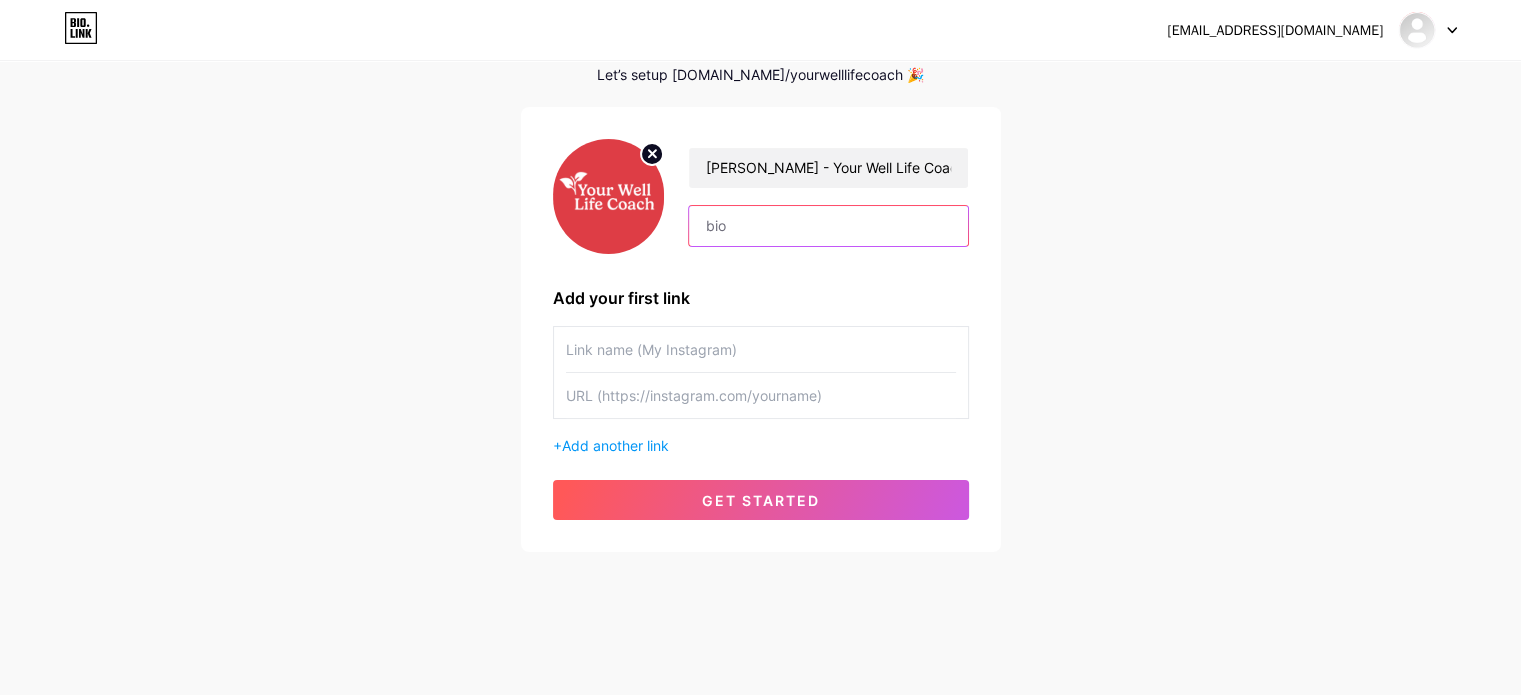 click at bounding box center [828, 226] 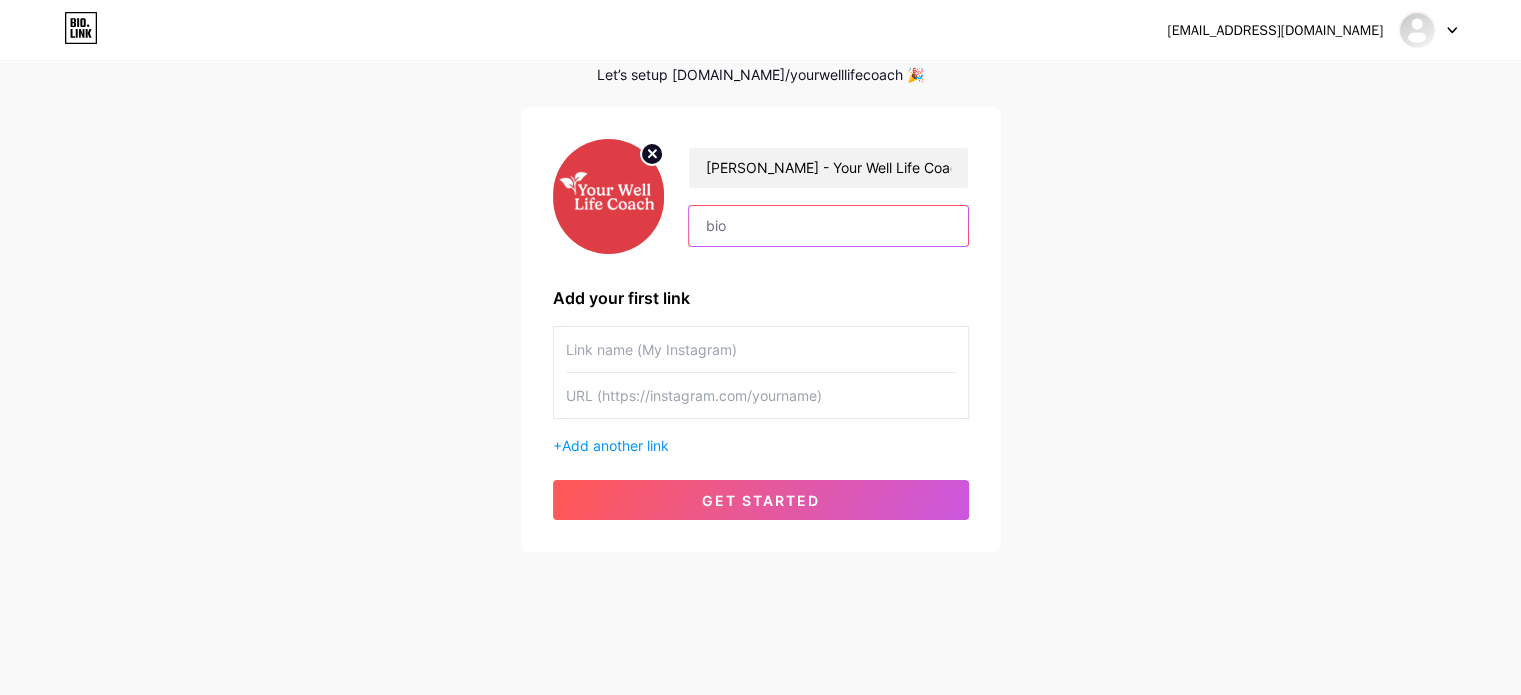 paste on "Helping midlife men & women feel good again through simple wellness, real food & honest support 💛 Start your feel-good shift [DATE]." 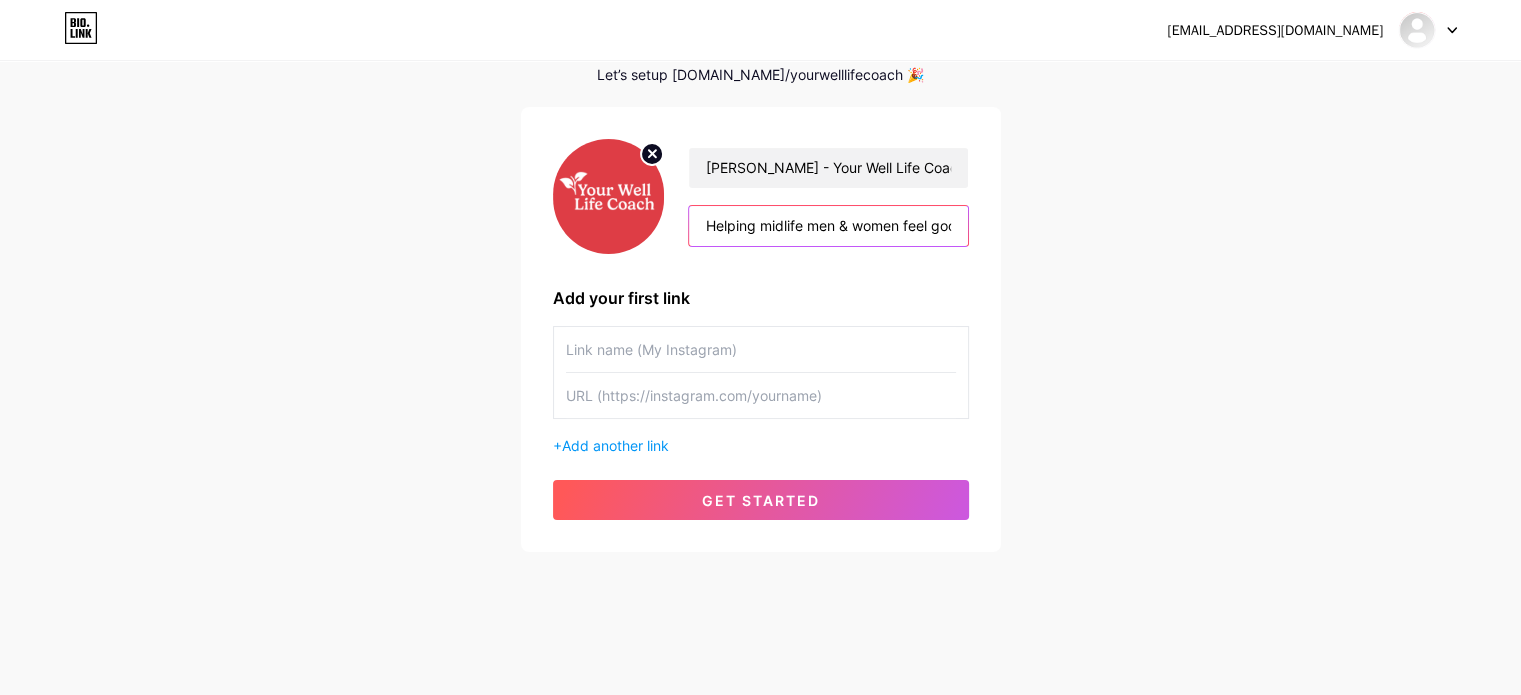 scroll, scrollTop: 0, scrollLeft: 643, axis: horizontal 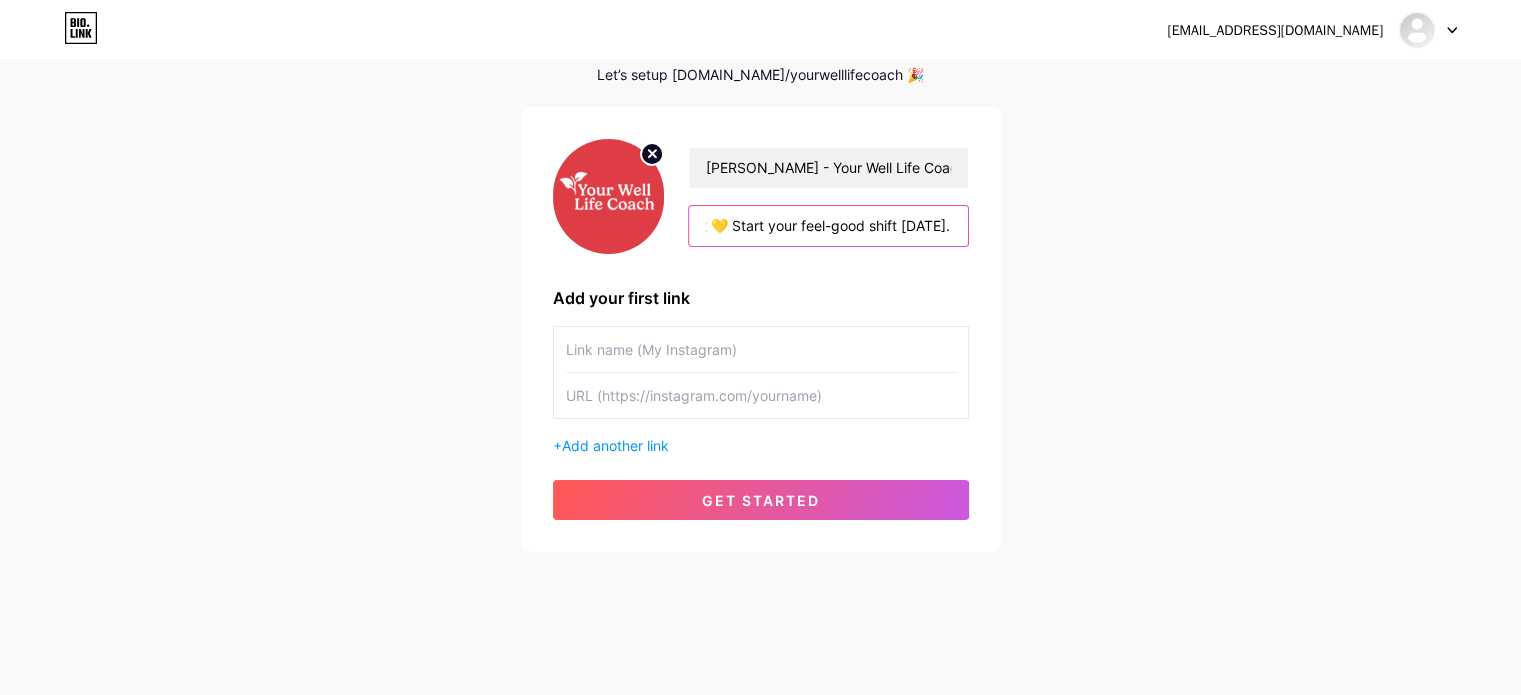 click on "Helping midlife men & women feel good again through simple wellness, real food & honest support 💛 Start your feel-good shift [DATE]." at bounding box center [828, 226] 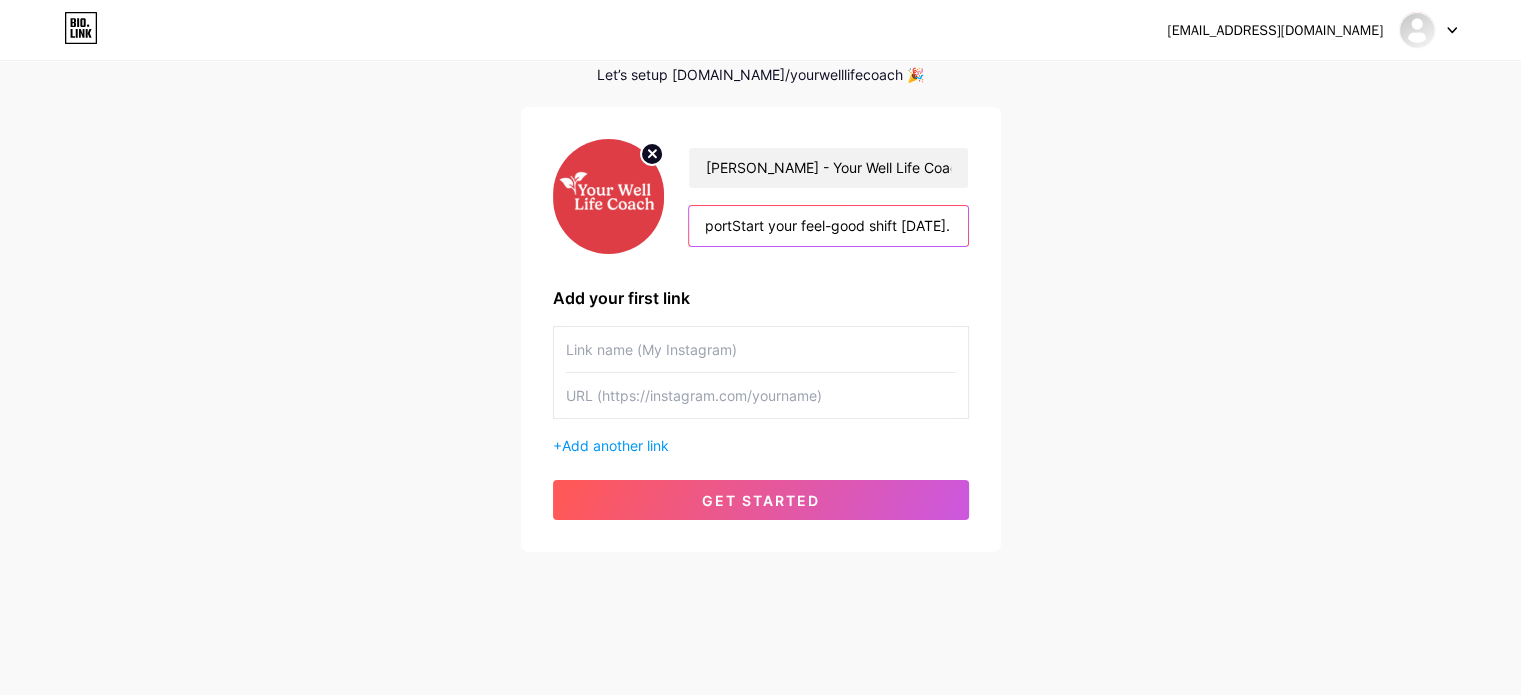 scroll, scrollTop: 0, scrollLeft: 616, axis: horizontal 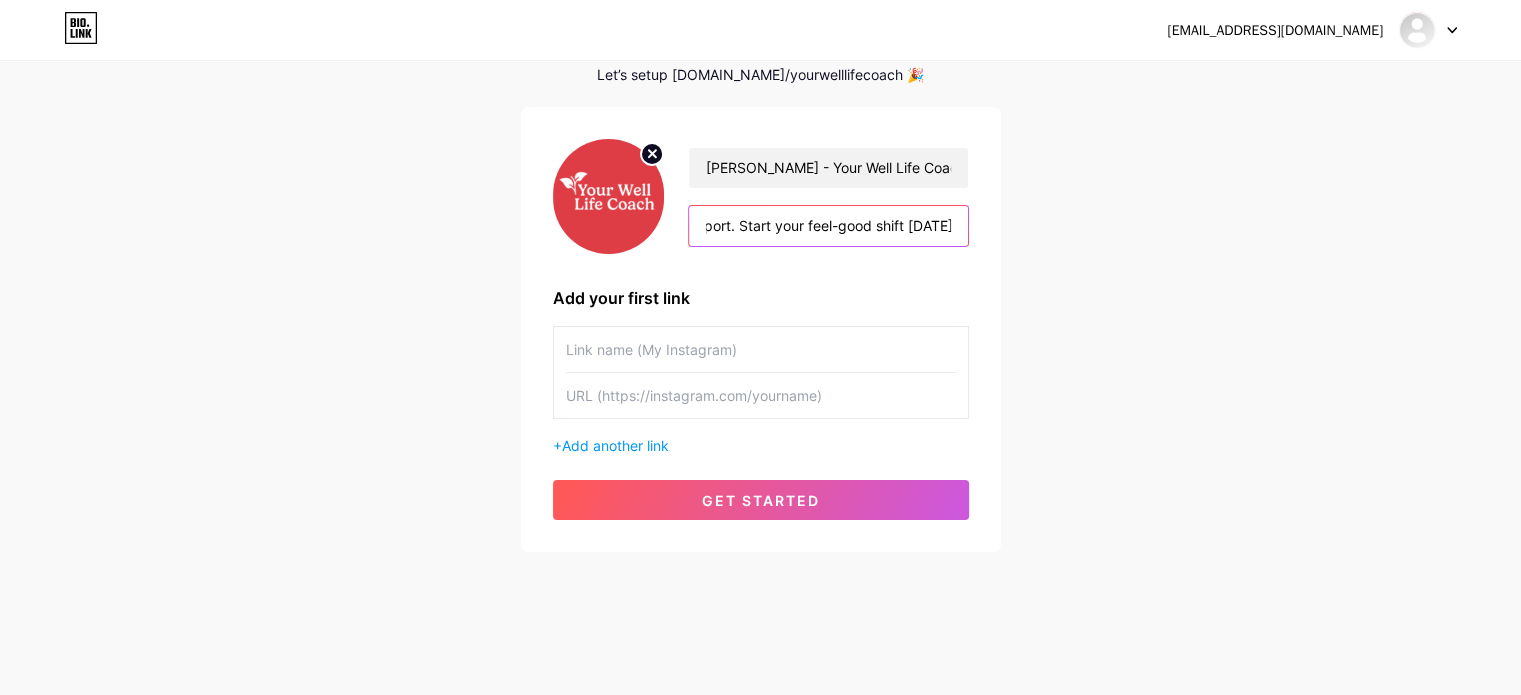 type on "Helping midlife men & women feel good again through simple wellness, real food & honest support. Start your feel-good shift [DATE]." 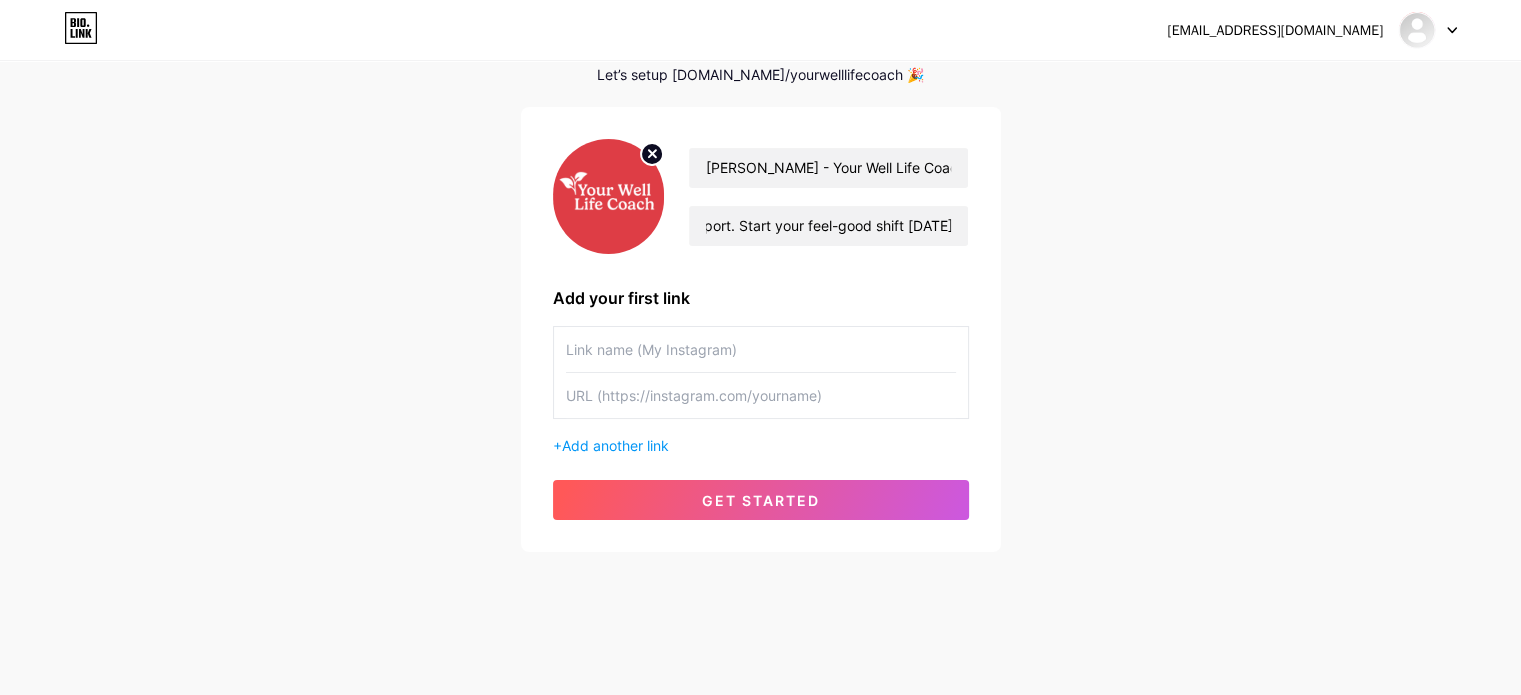 scroll, scrollTop: 0, scrollLeft: 0, axis: both 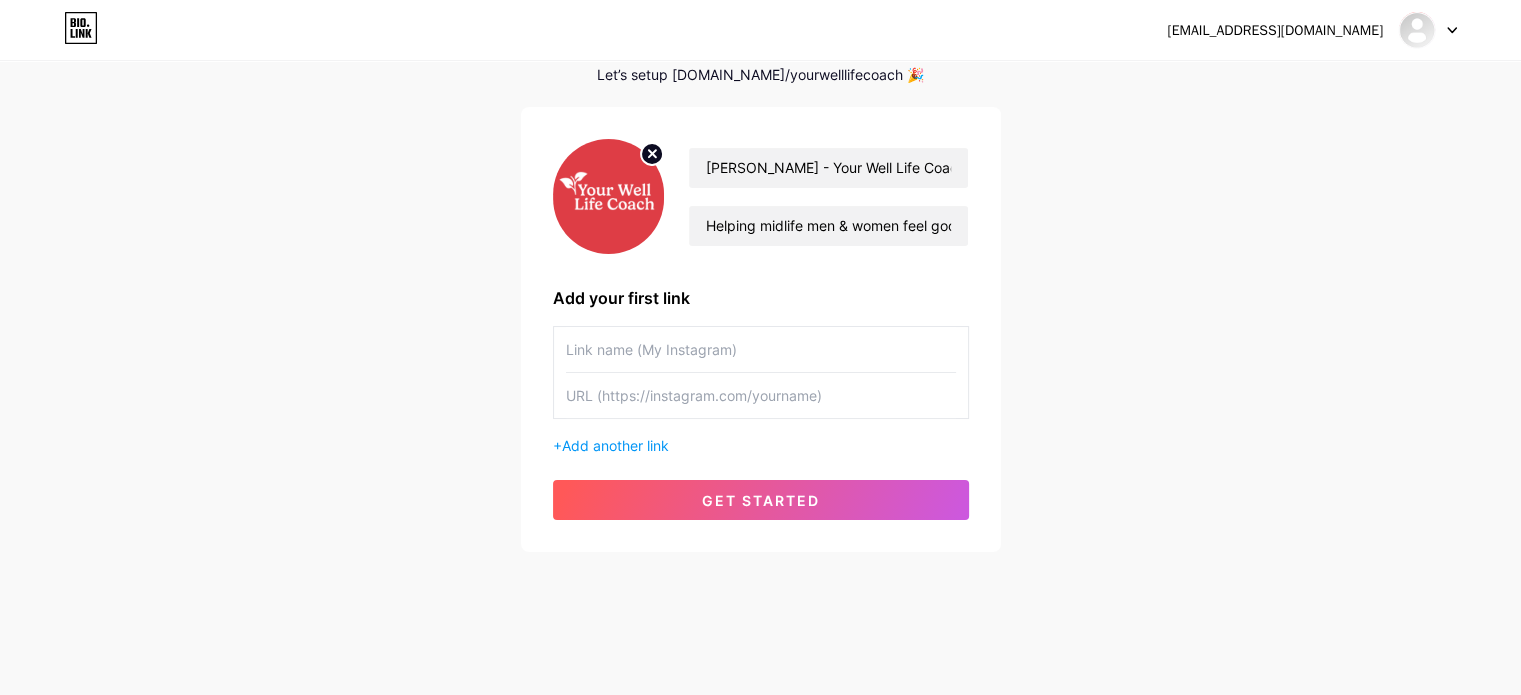 click at bounding box center [761, 349] 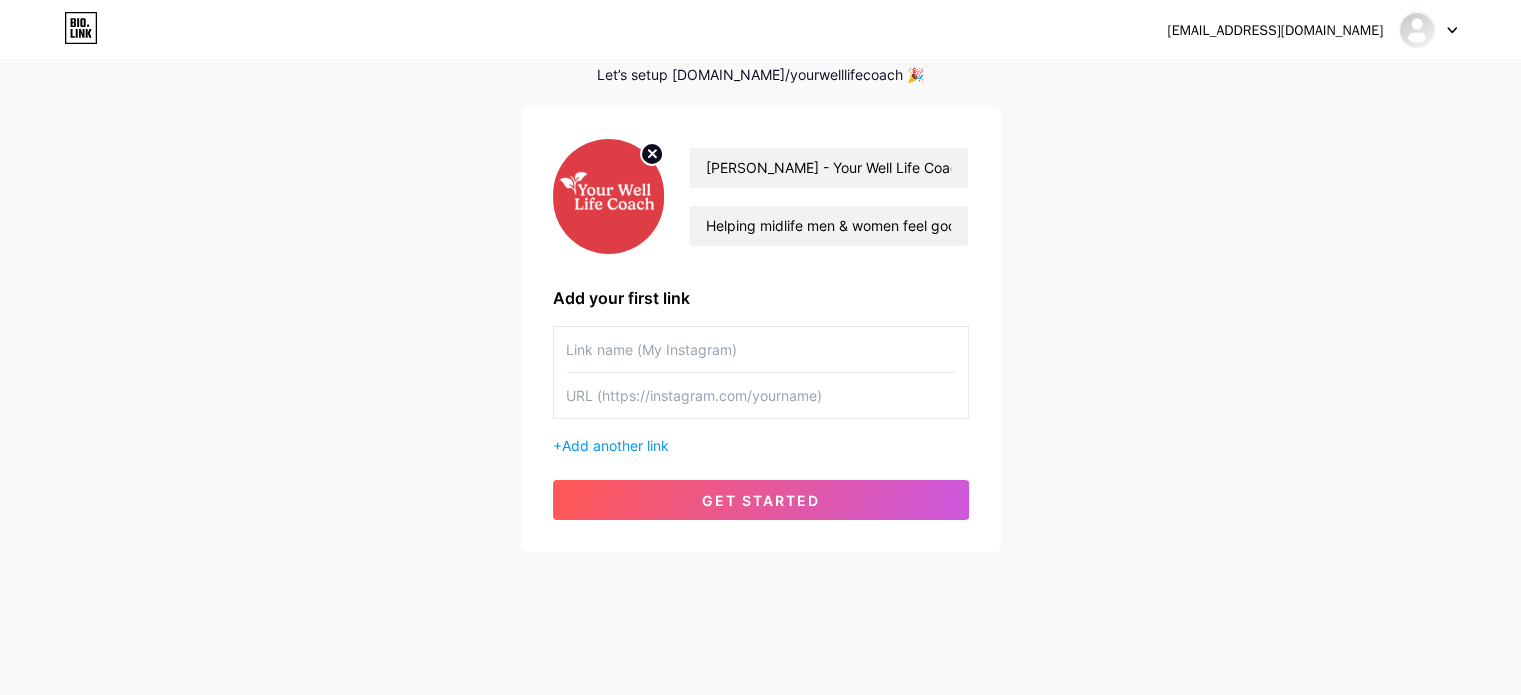 click at bounding box center [761, 372] 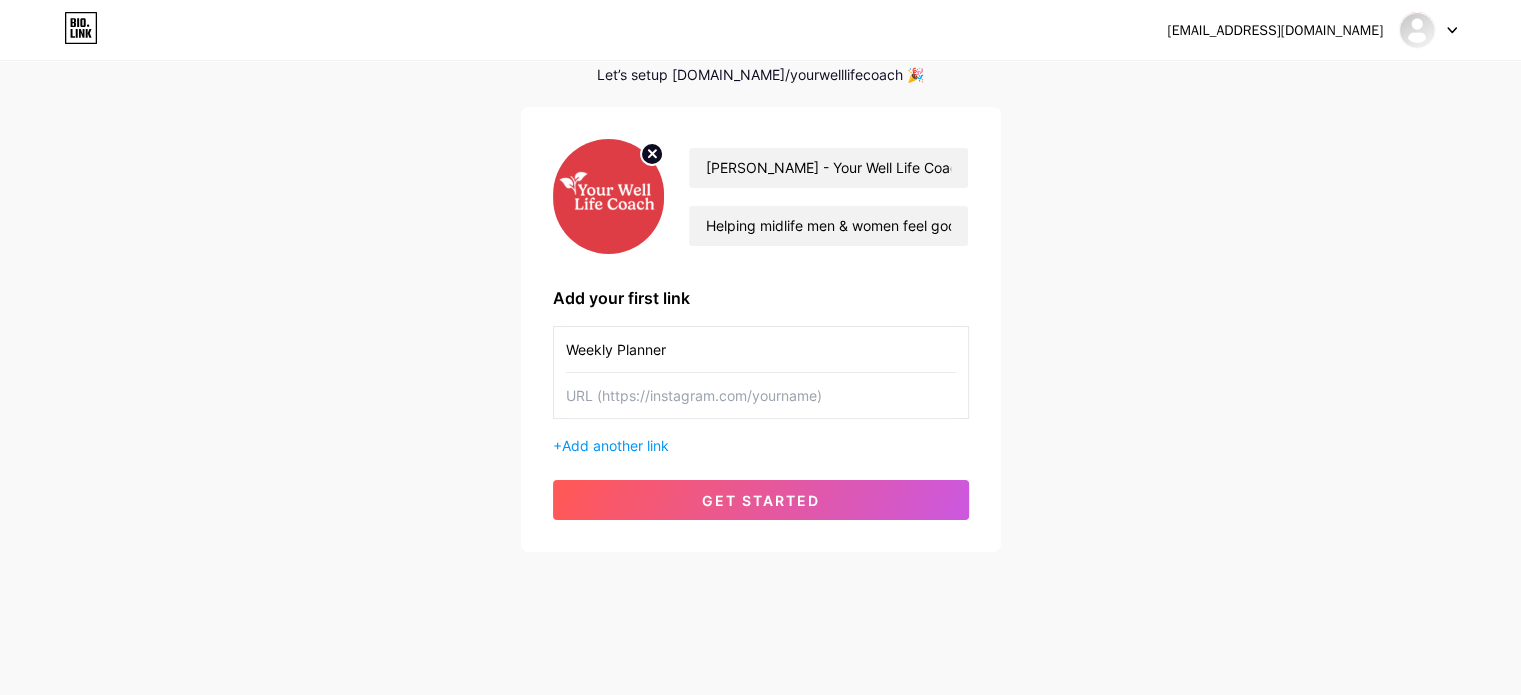 type on "Weekly Planner" 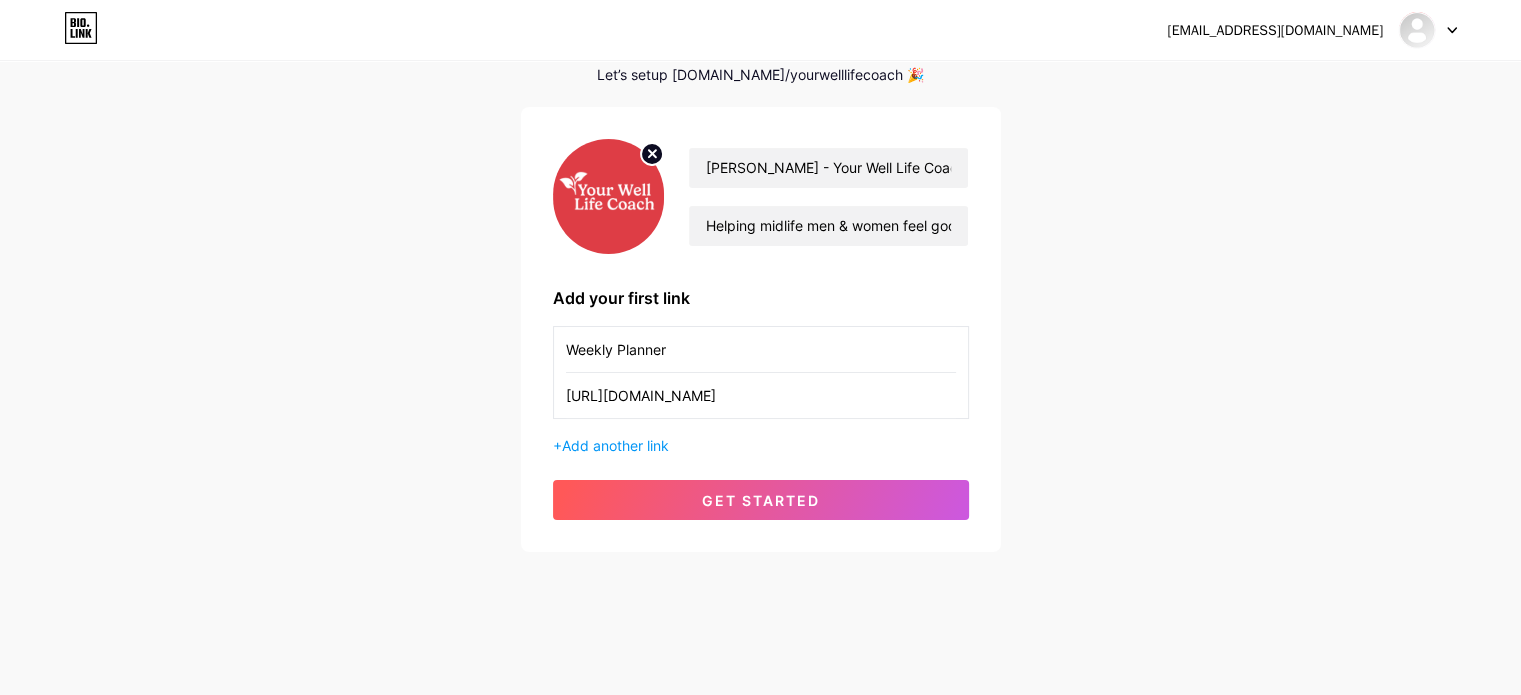 scroll, scrollTop: 0, scrollLeft: 32, axis: horizontal 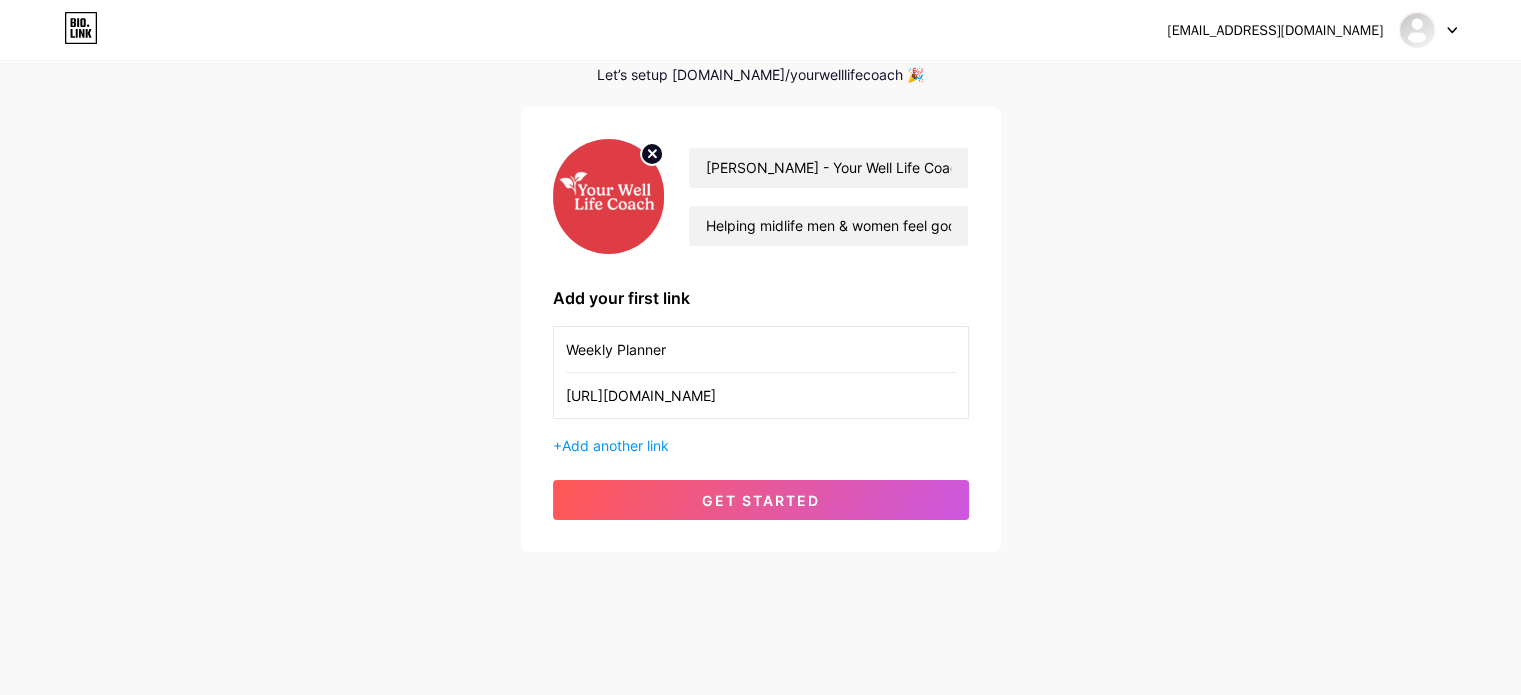 drag, startPoint x: 687, startPoint y: 349, endPoint x: 549, endPoint y: 354, distance: 138.09055 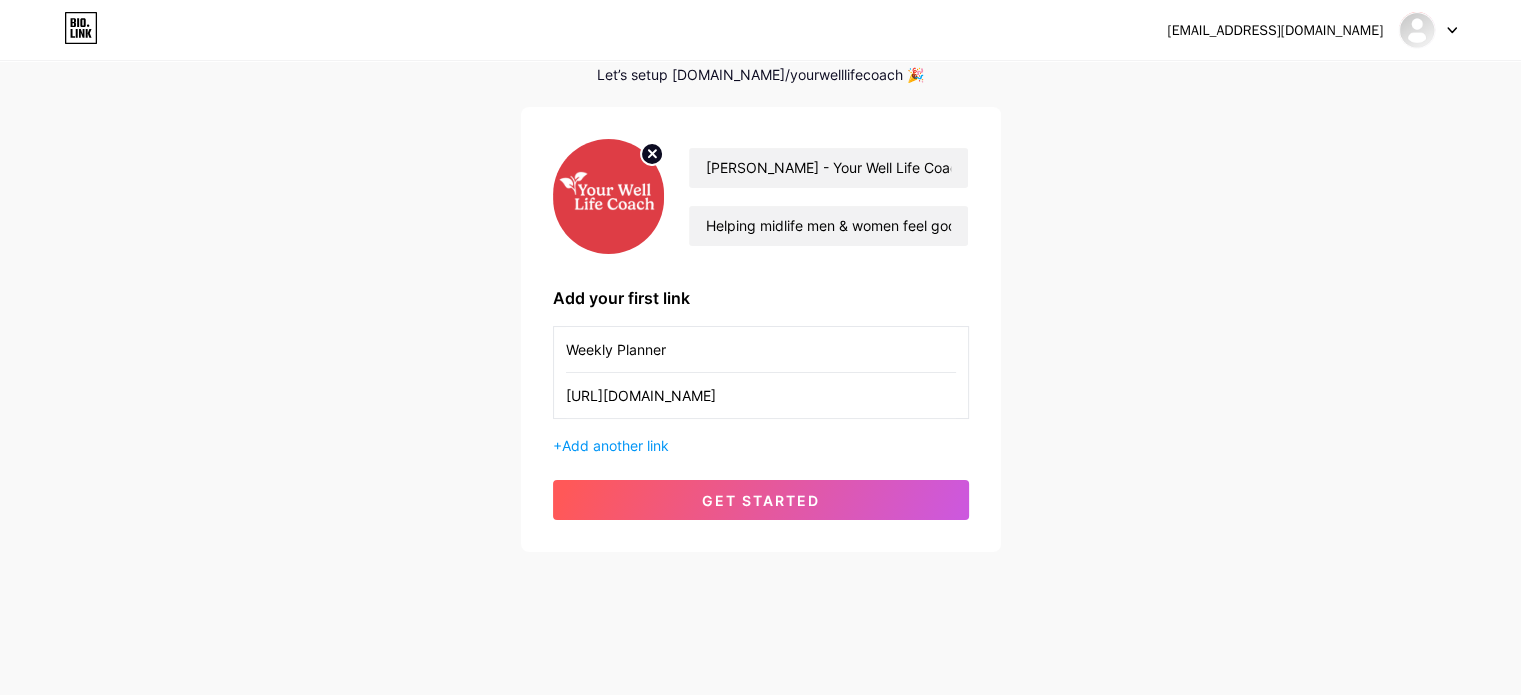 click on "[PERSON_NAME] - Your Well Life Coach     Helping midlife men & women feel good again through simple wellness, real food & honest support. Start your feel-good shift [DATE].     Add your first link   Weekly Planner   [URL][DOMAIN_NAME]
+  Add another link     get started" at bounding box center (761, 329) 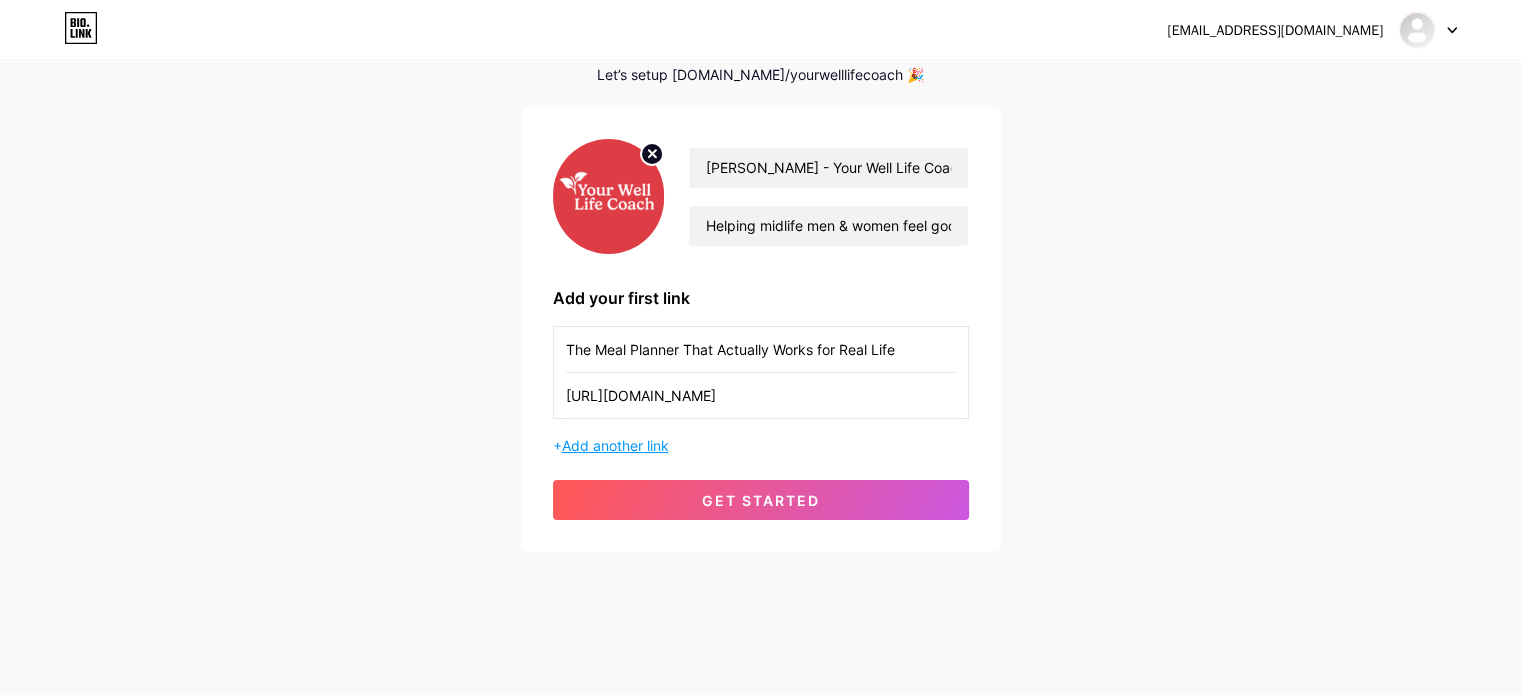type on "The Meal Planner That Actually Works for Real Life" 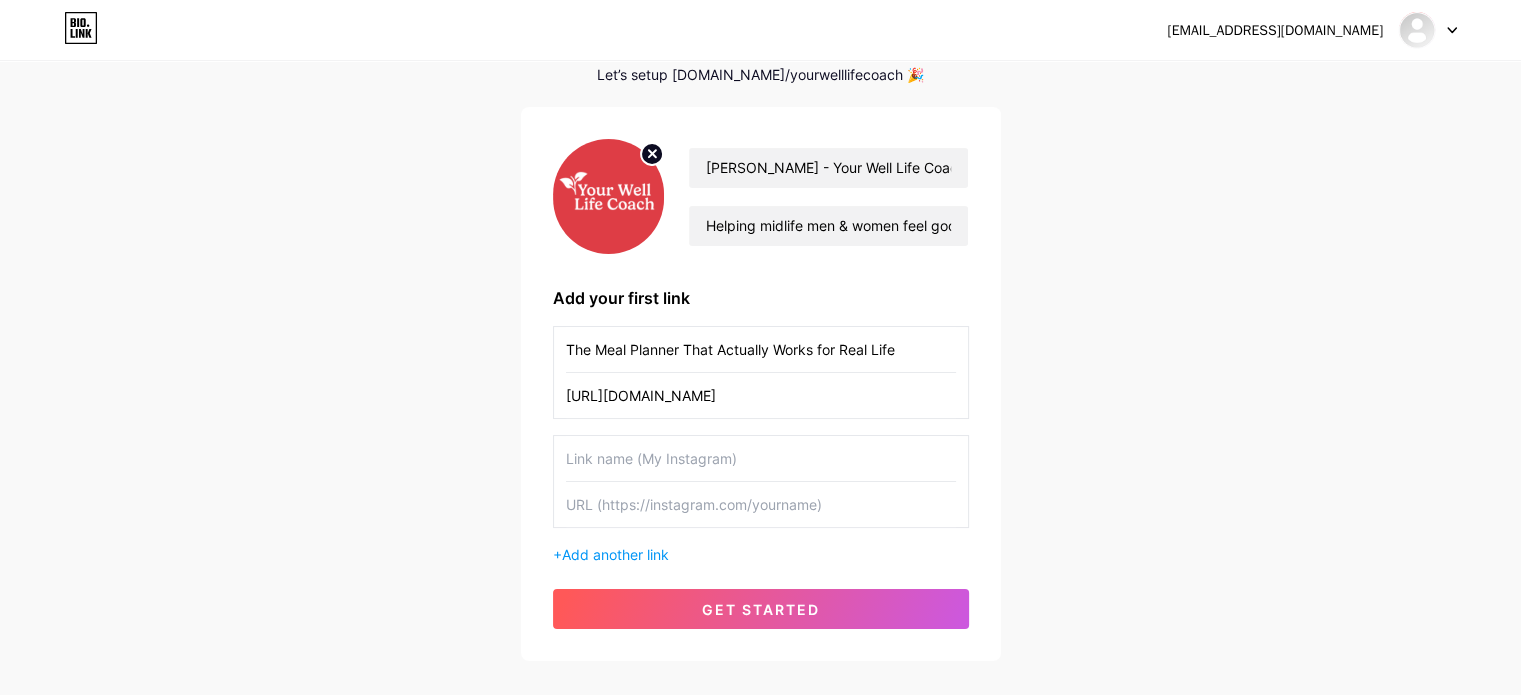click at bounding box center [761, 458] 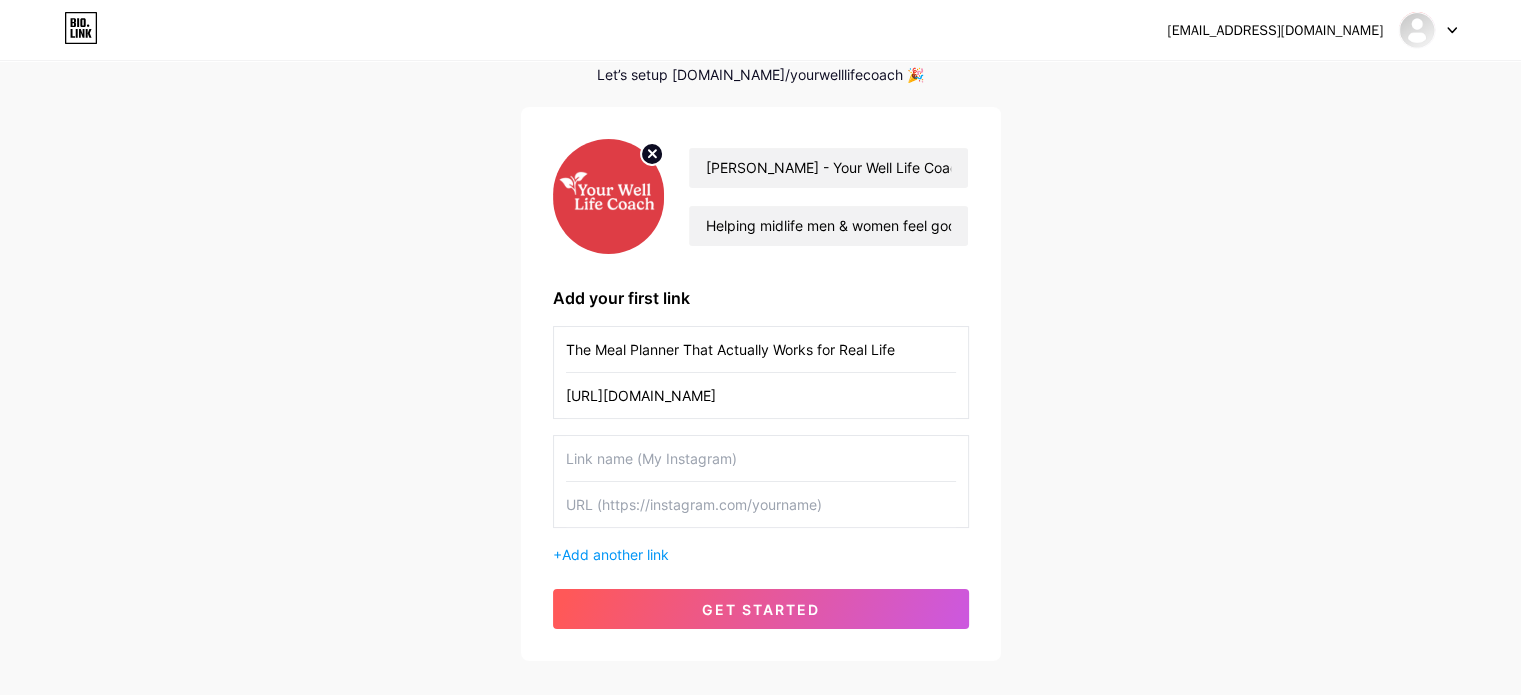 click at bounding box center (761, 458) 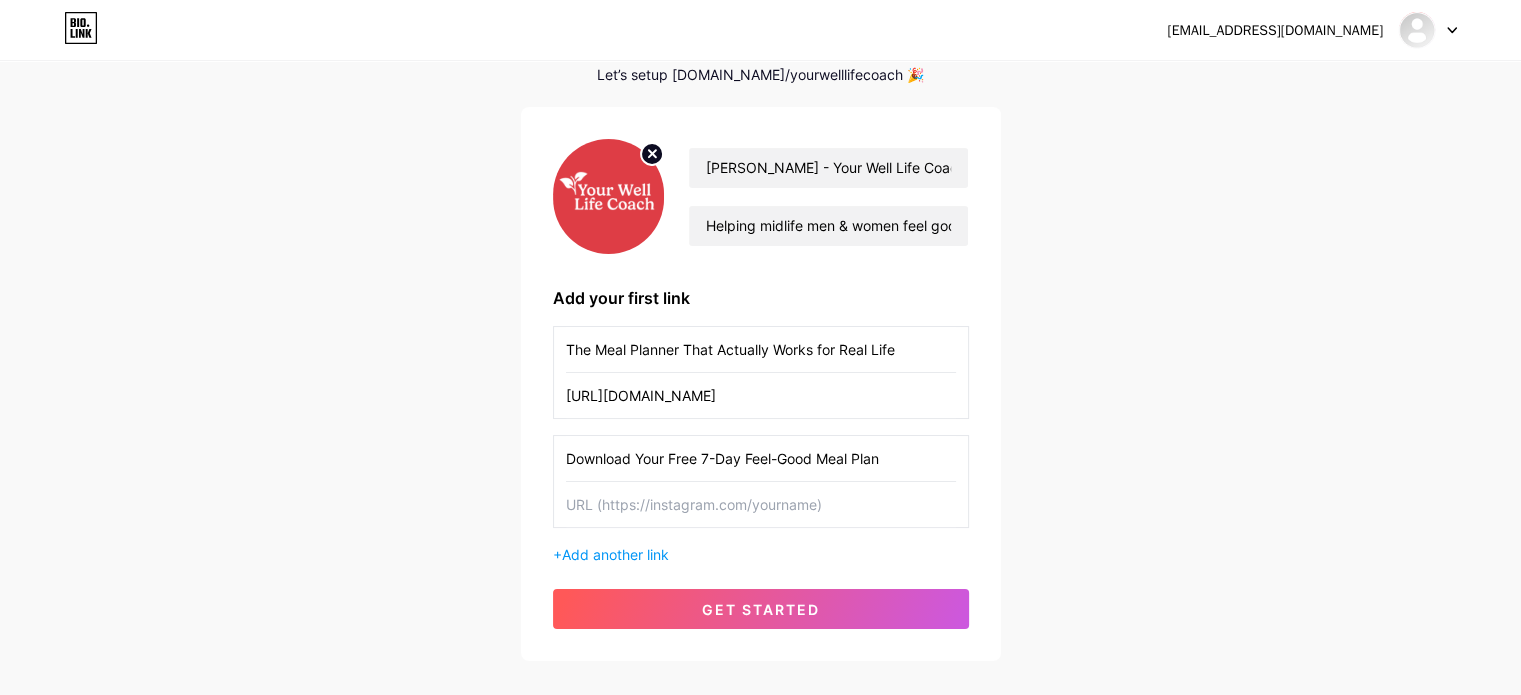 type on "Download Your Free 7-Day Feel-Good Meal Plan" 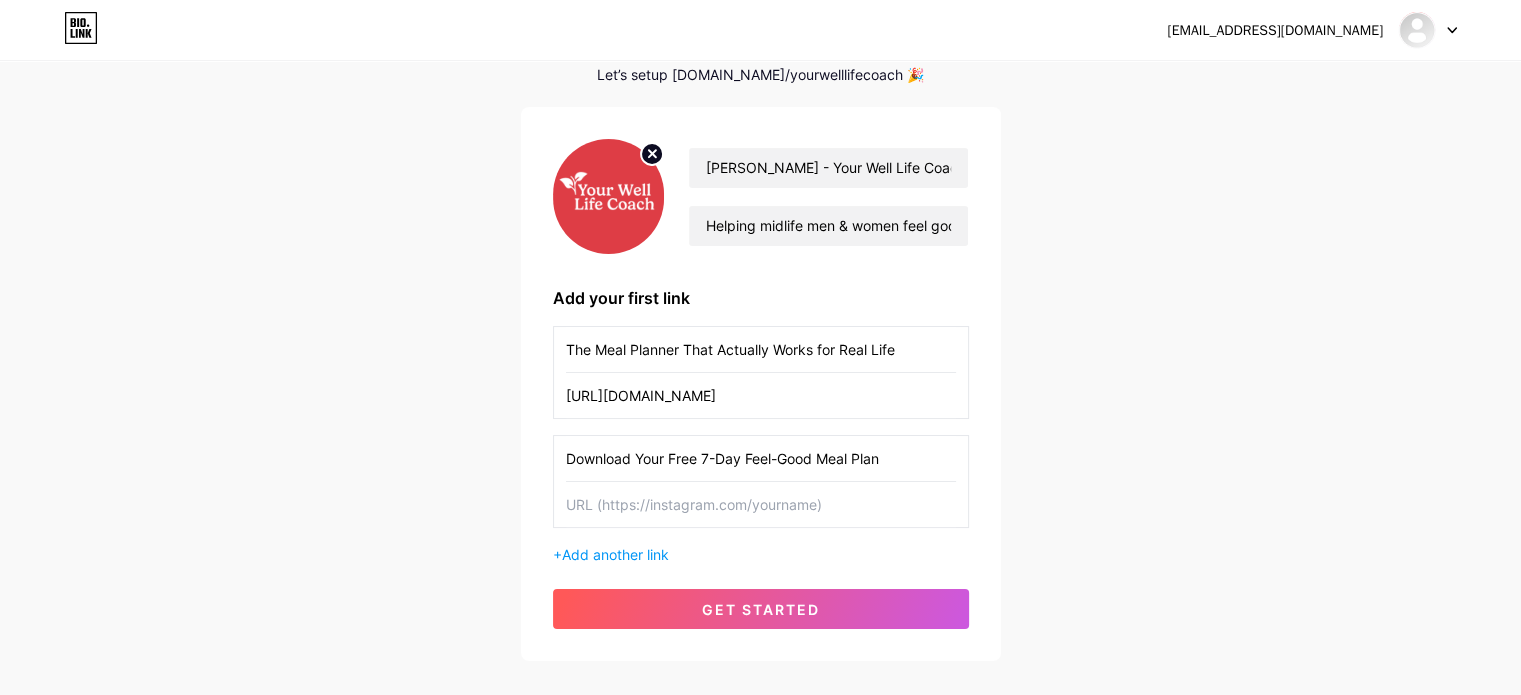click at bounding box center [761, 504] 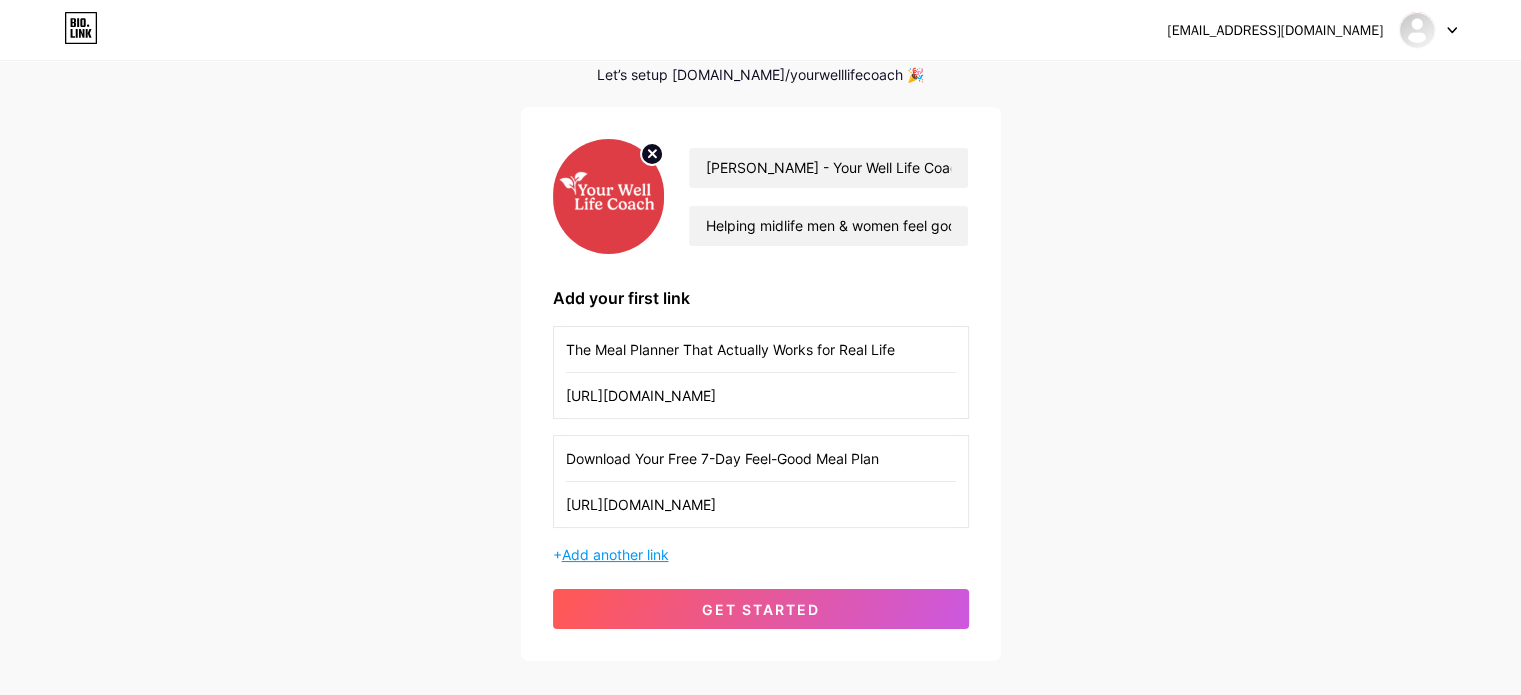 type on "[URL][DOMAIN_NAME]" 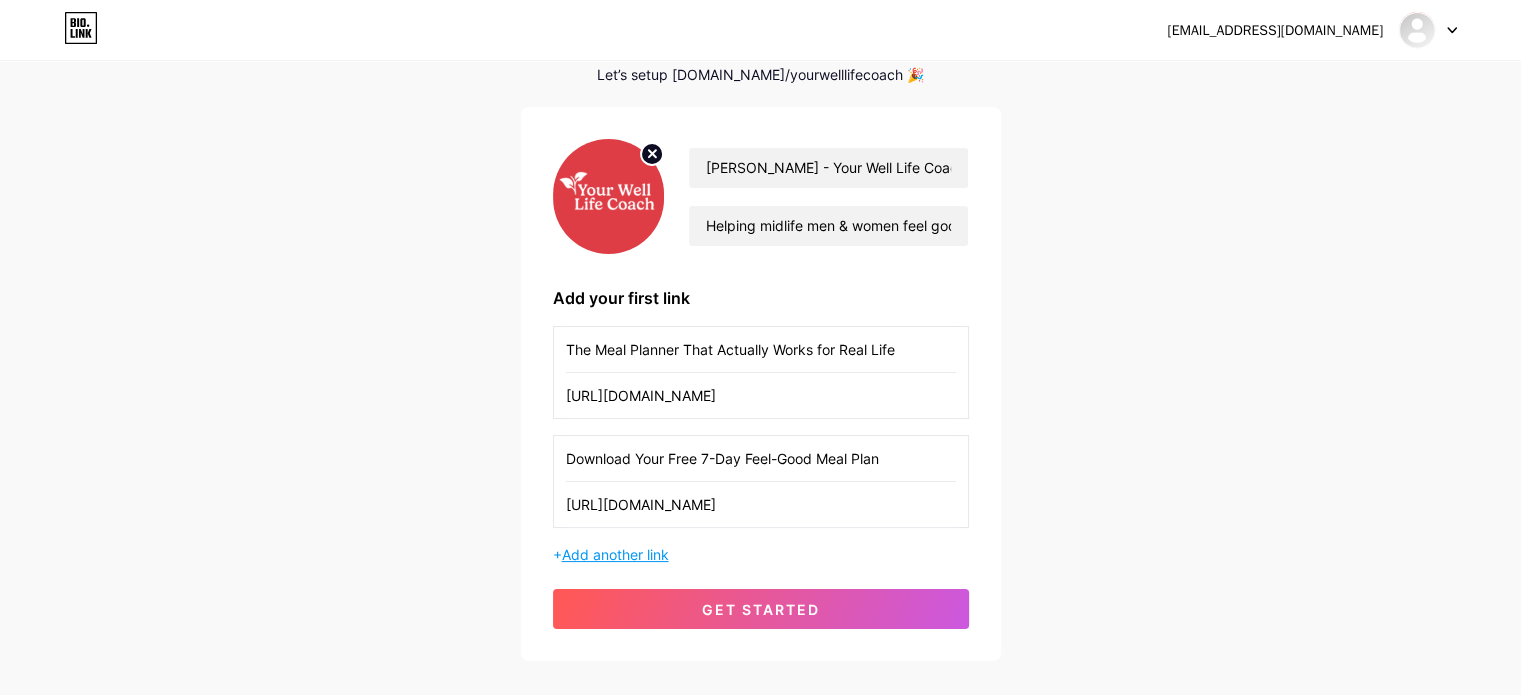 click on "Add another link" at bounding box center (615, 554) 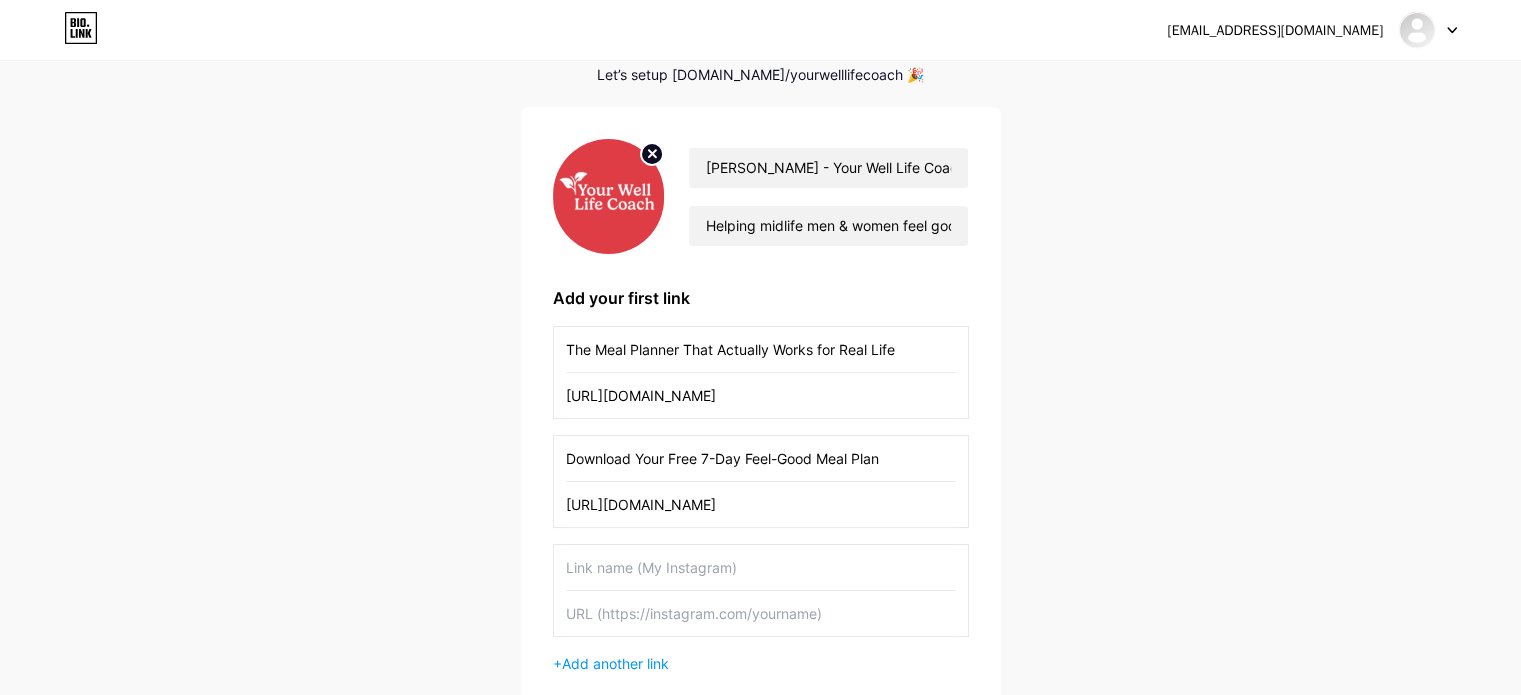 click at bounding box center (761, 567) 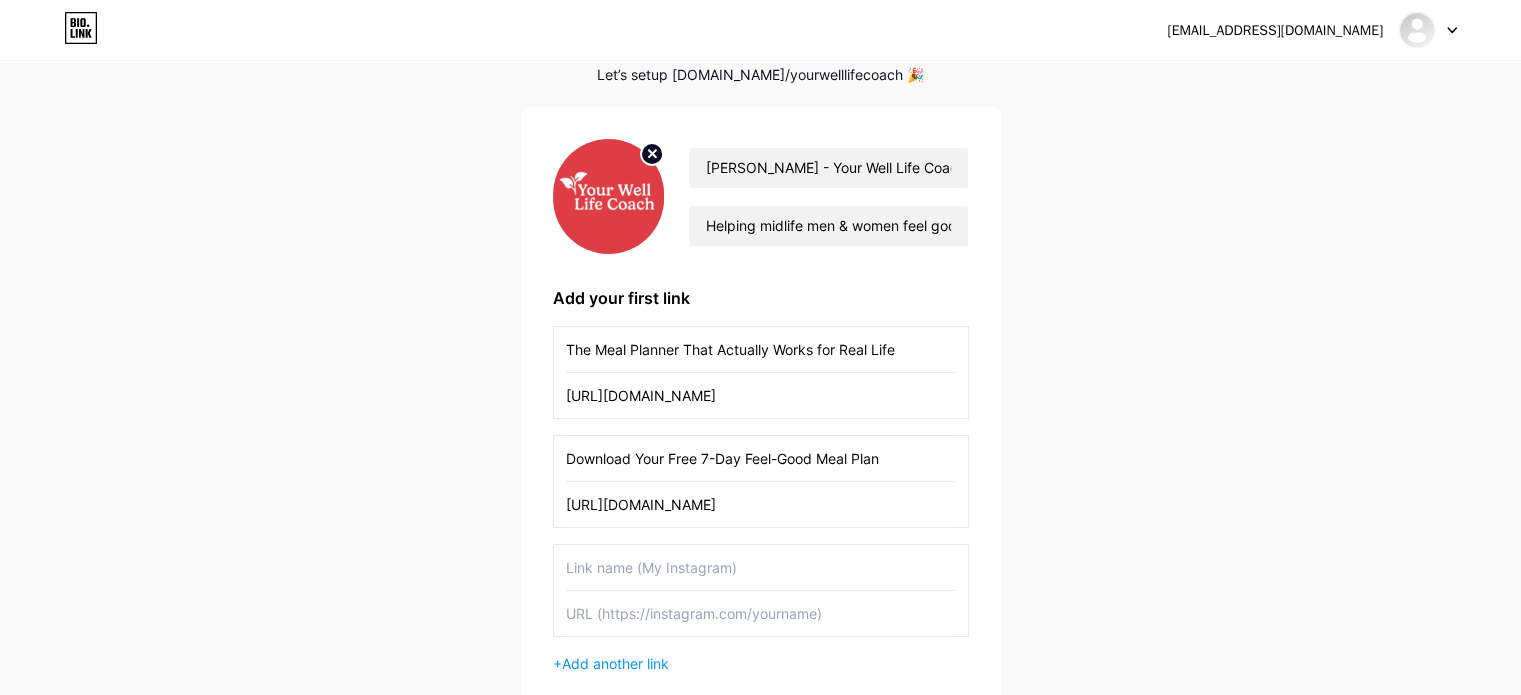 paste on "Want Real-Life Wellness in Your Inbox? Sign Up Here" 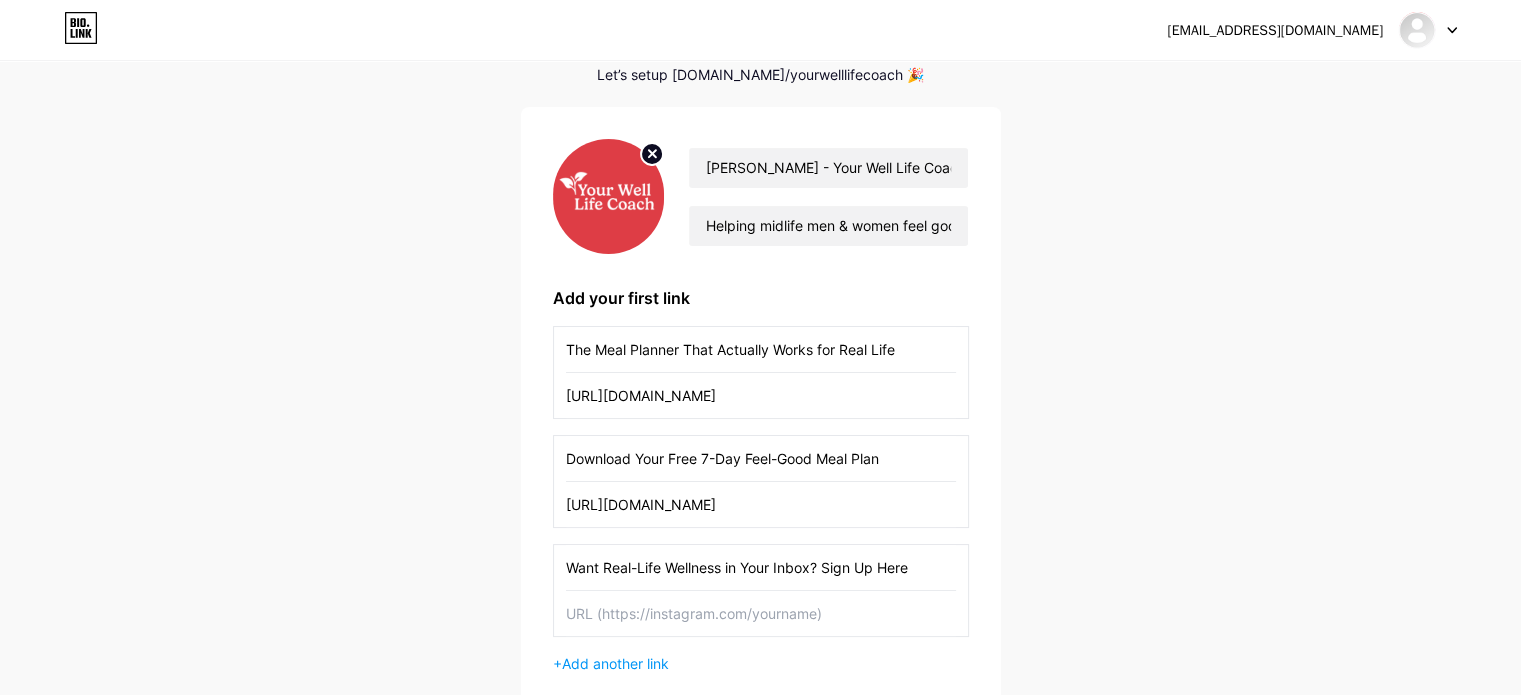 type on "Want Real-Life Wellness in Your Inbox? Sign Up Here" 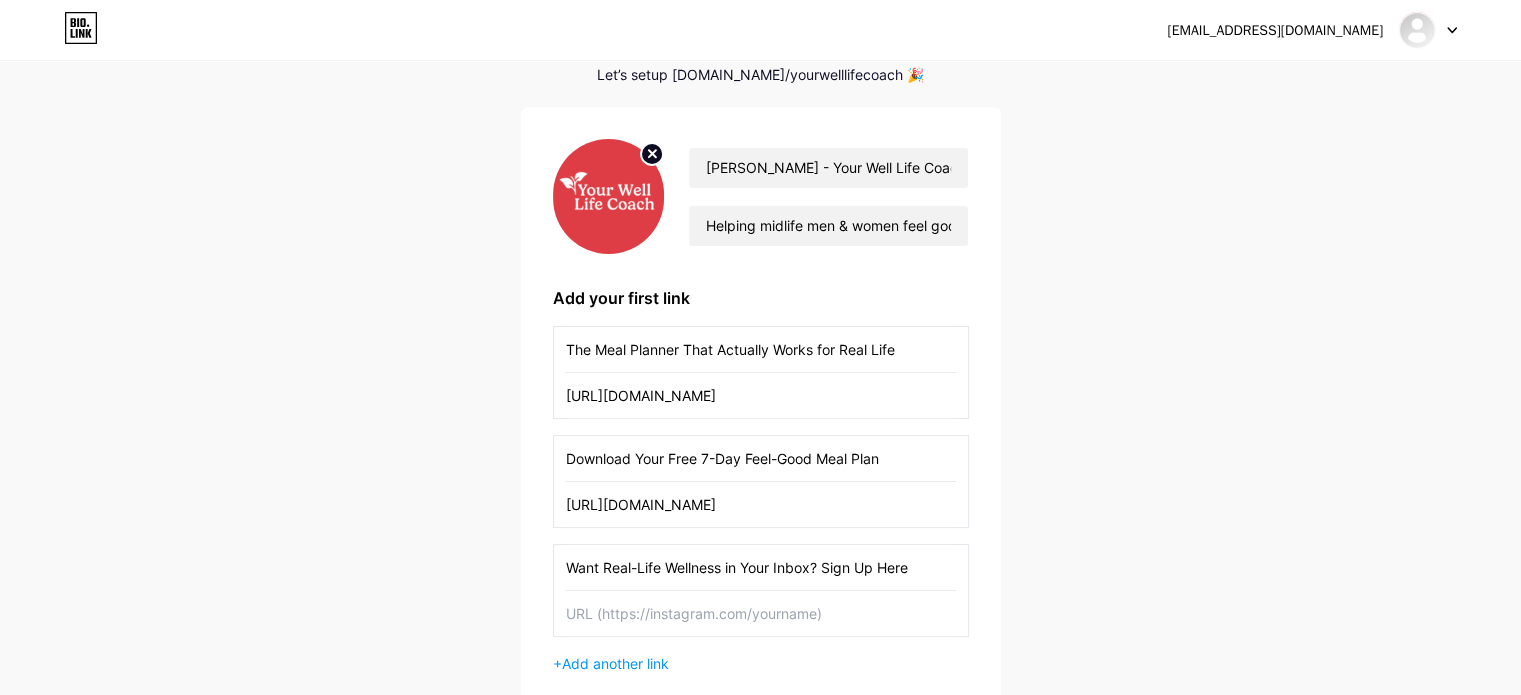 click at bounding box center [761, 613] 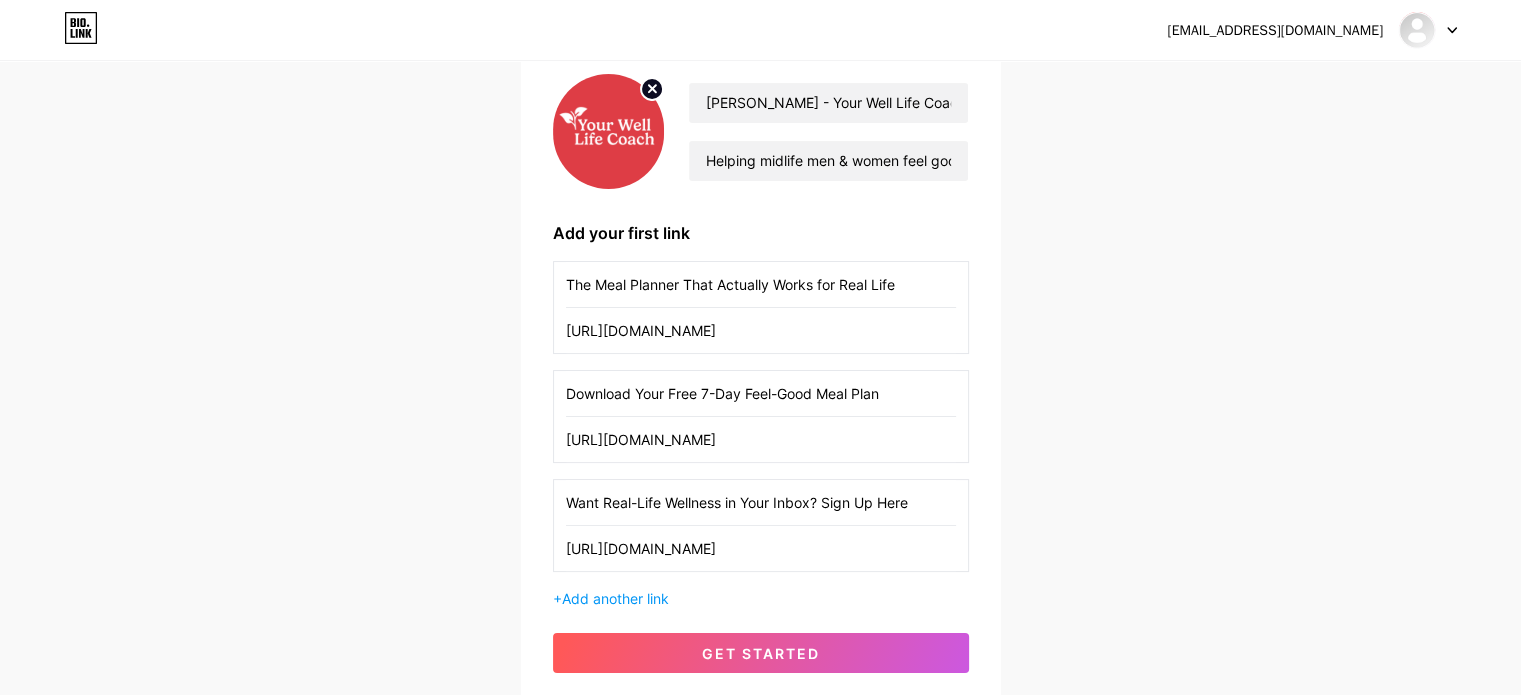 scroll, scrollTop: 197, scrollLeft: 0, axis: vertical 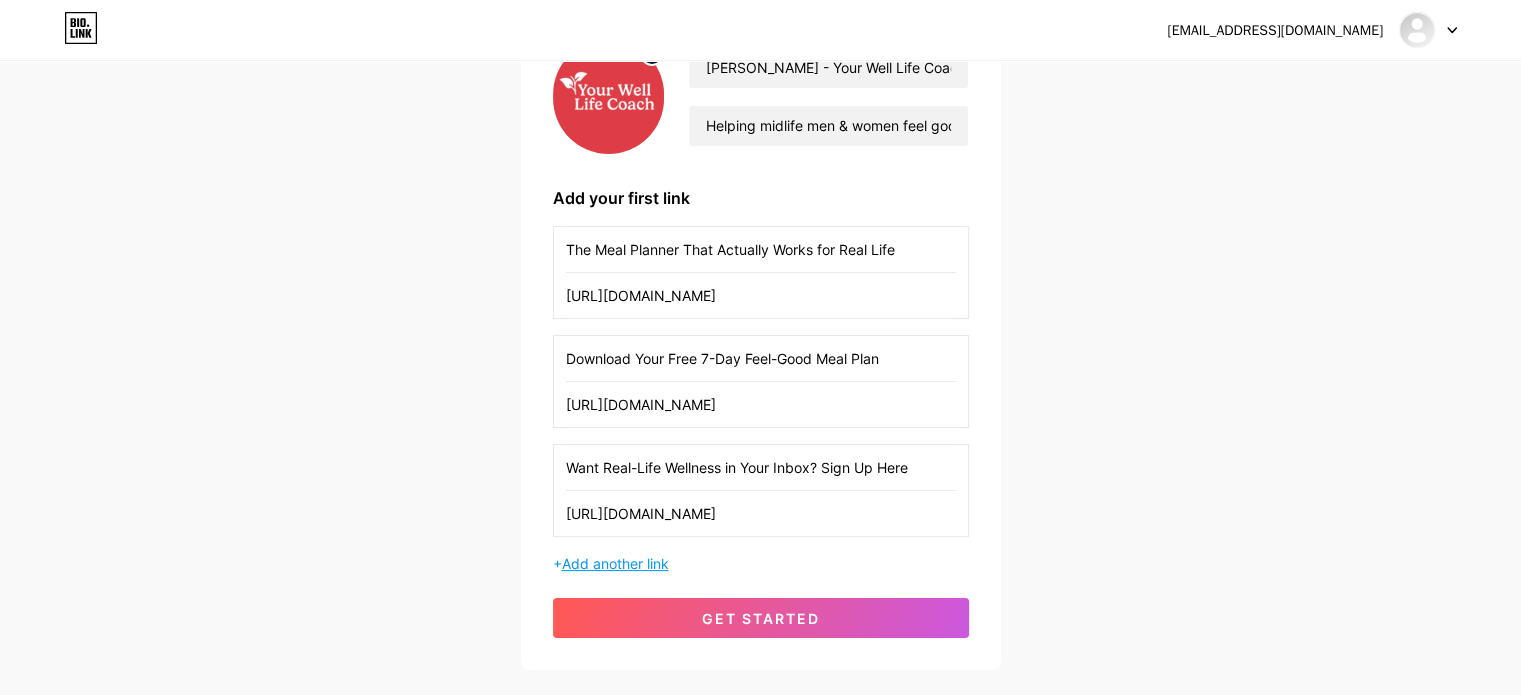 type on "[URL][DOMAIN_NAME]" 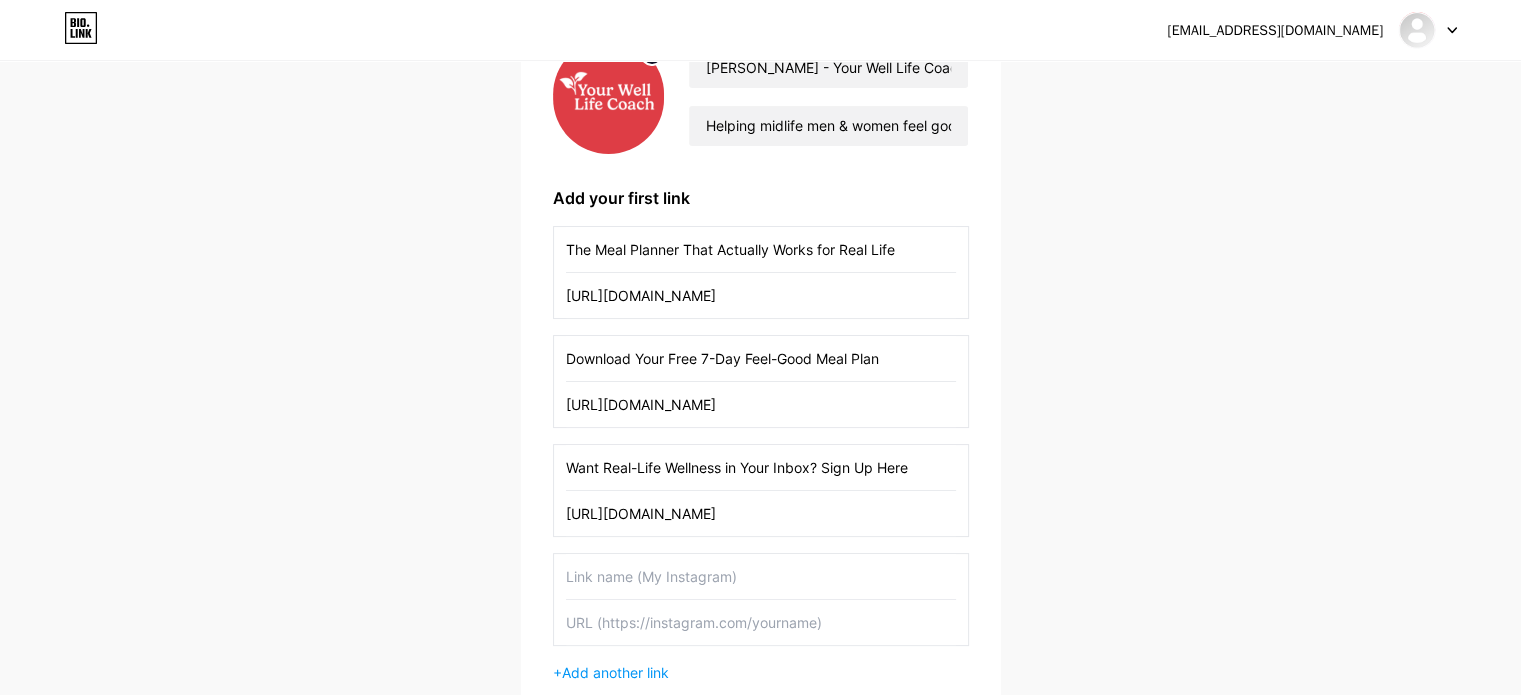 click at bounding box center [761, 576] 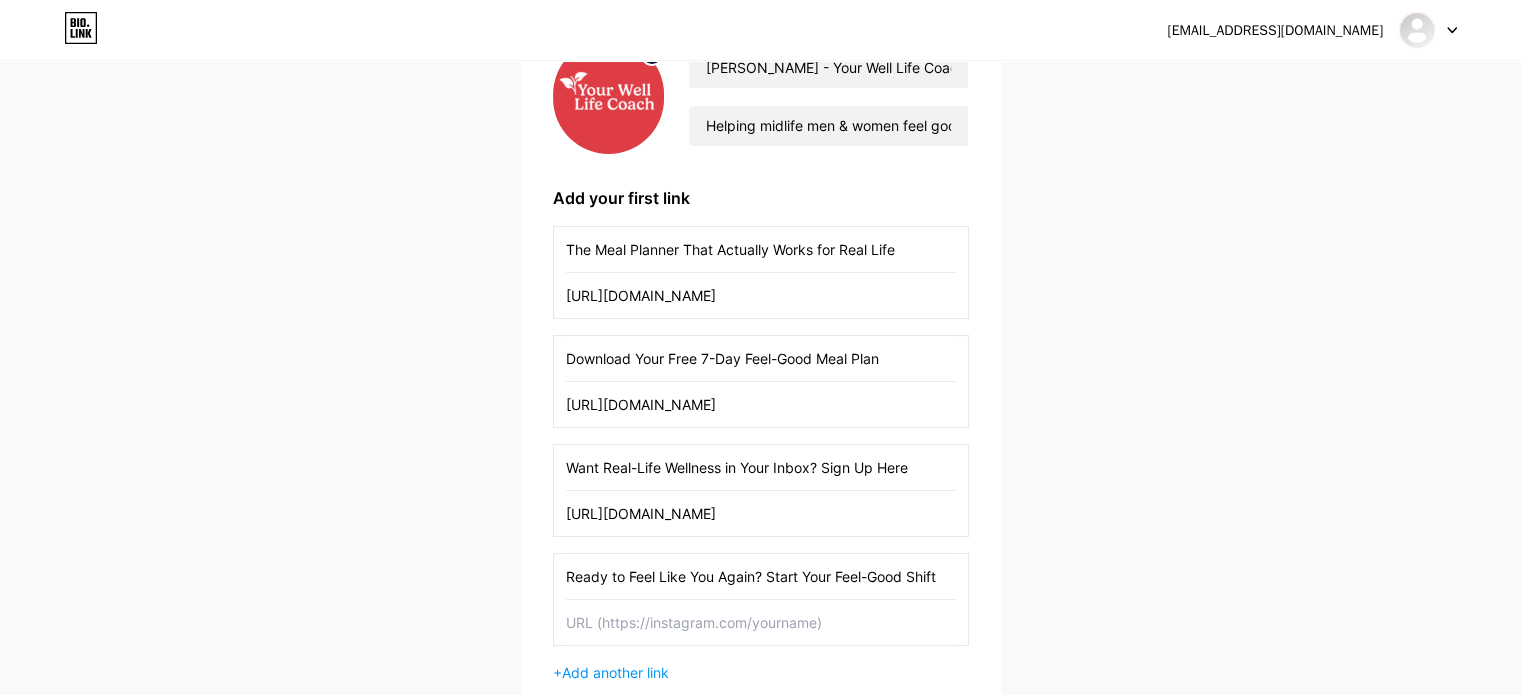 type on "Ready to Feel Like You Again? Start Your Feel-Good Shift" 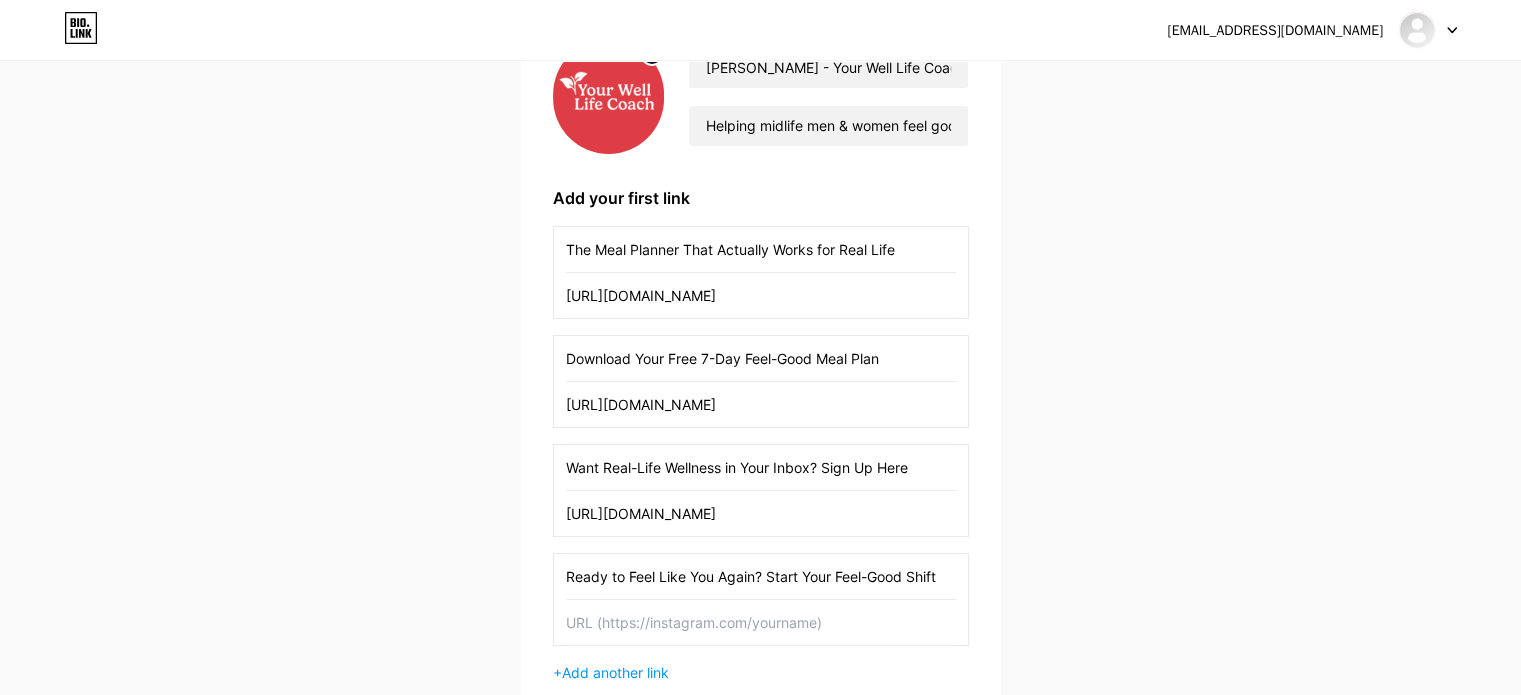 click at bounding box center [761, 622] 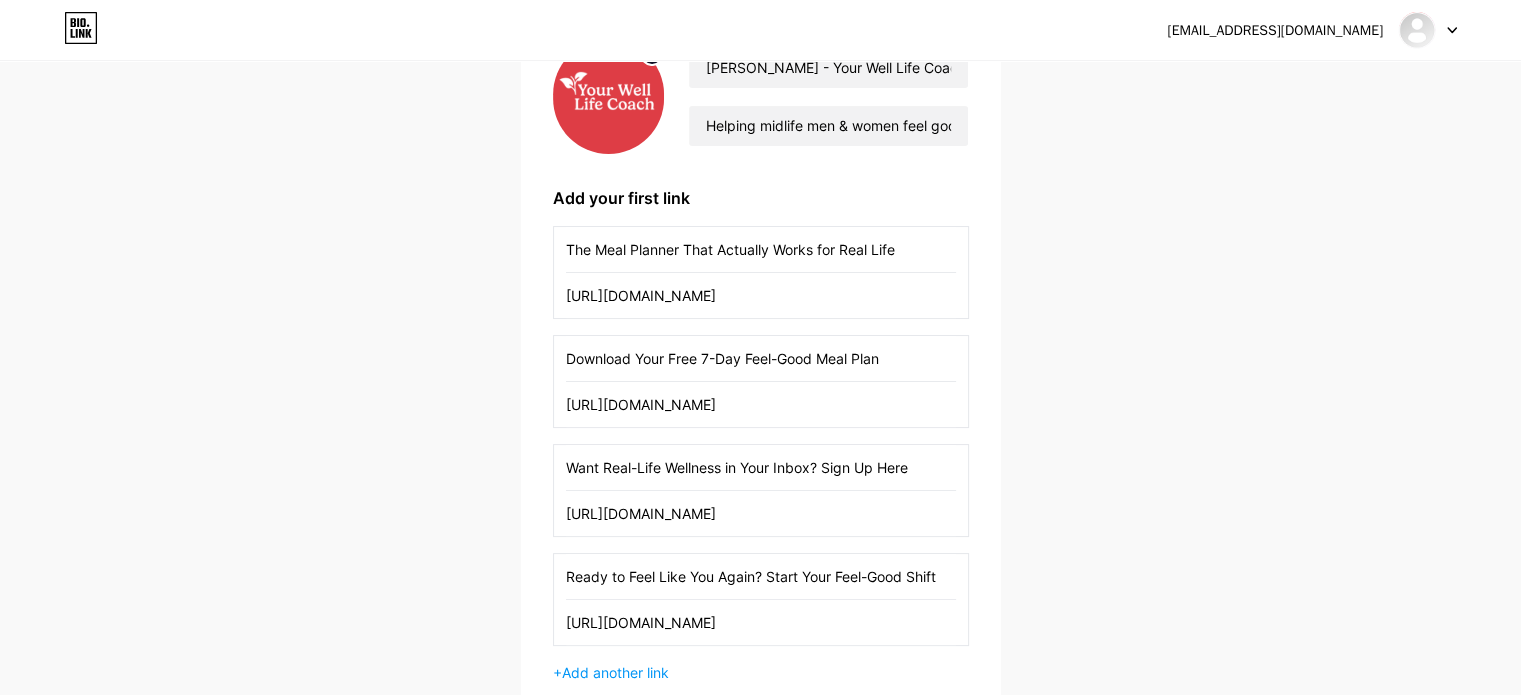 type on "[URL][DOMAIN_NAME]" 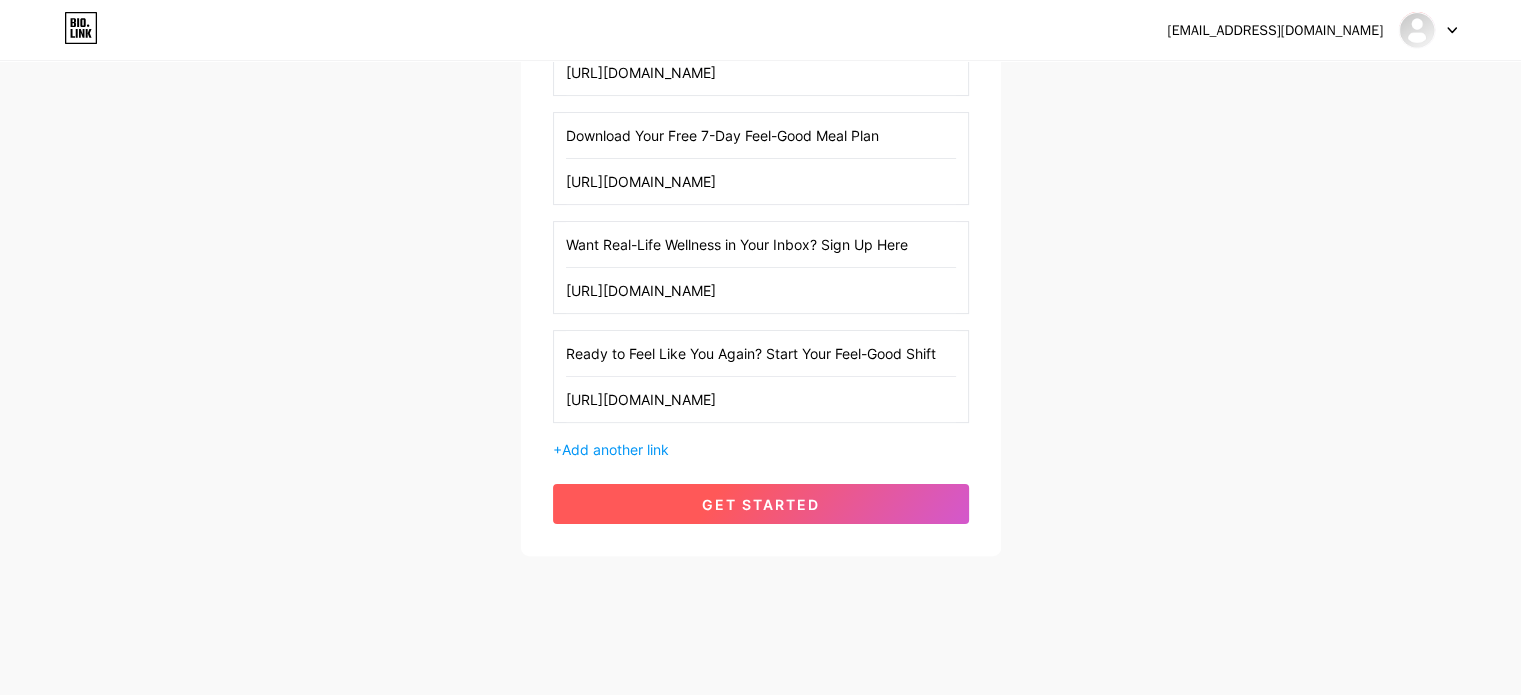 scroll, scrollTop: 422, scrollLeft: 0, axis: vertical 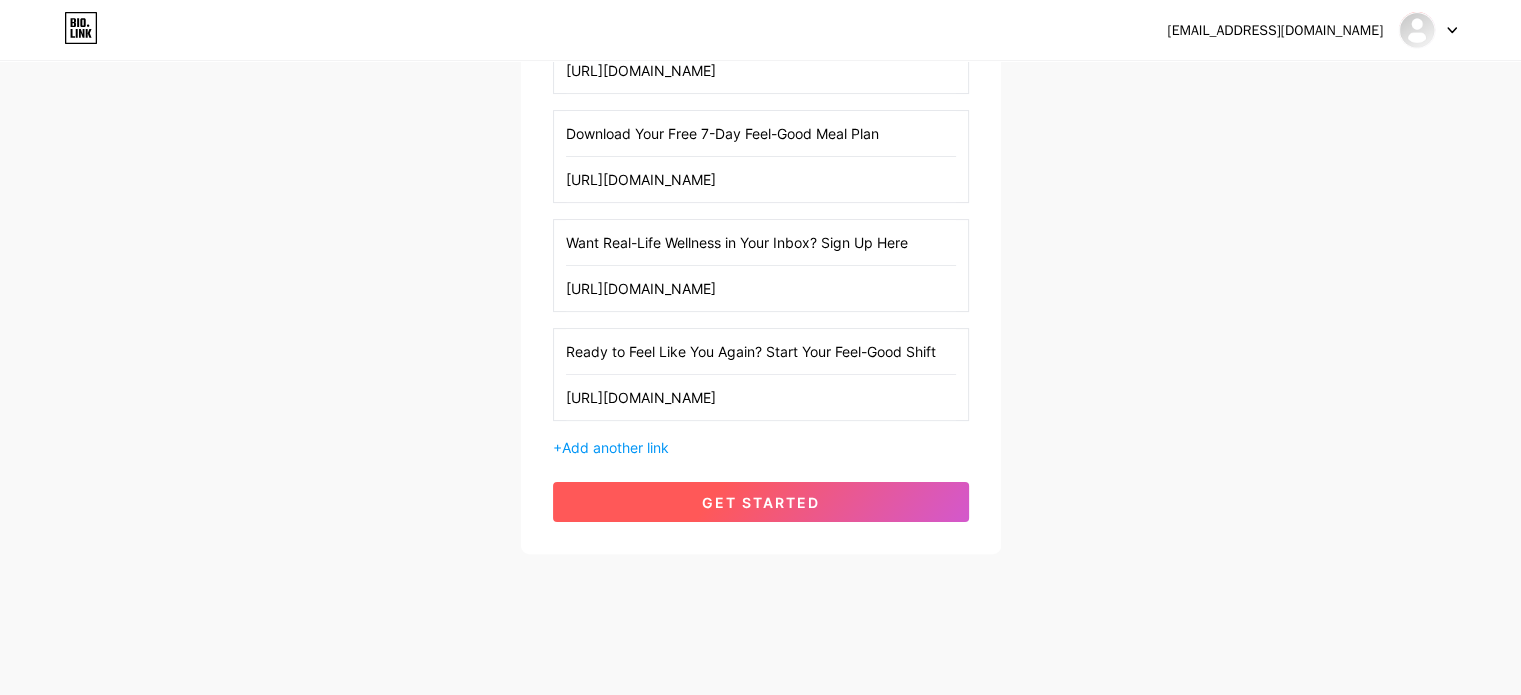click on "get started" at bounding box center [761, 502] 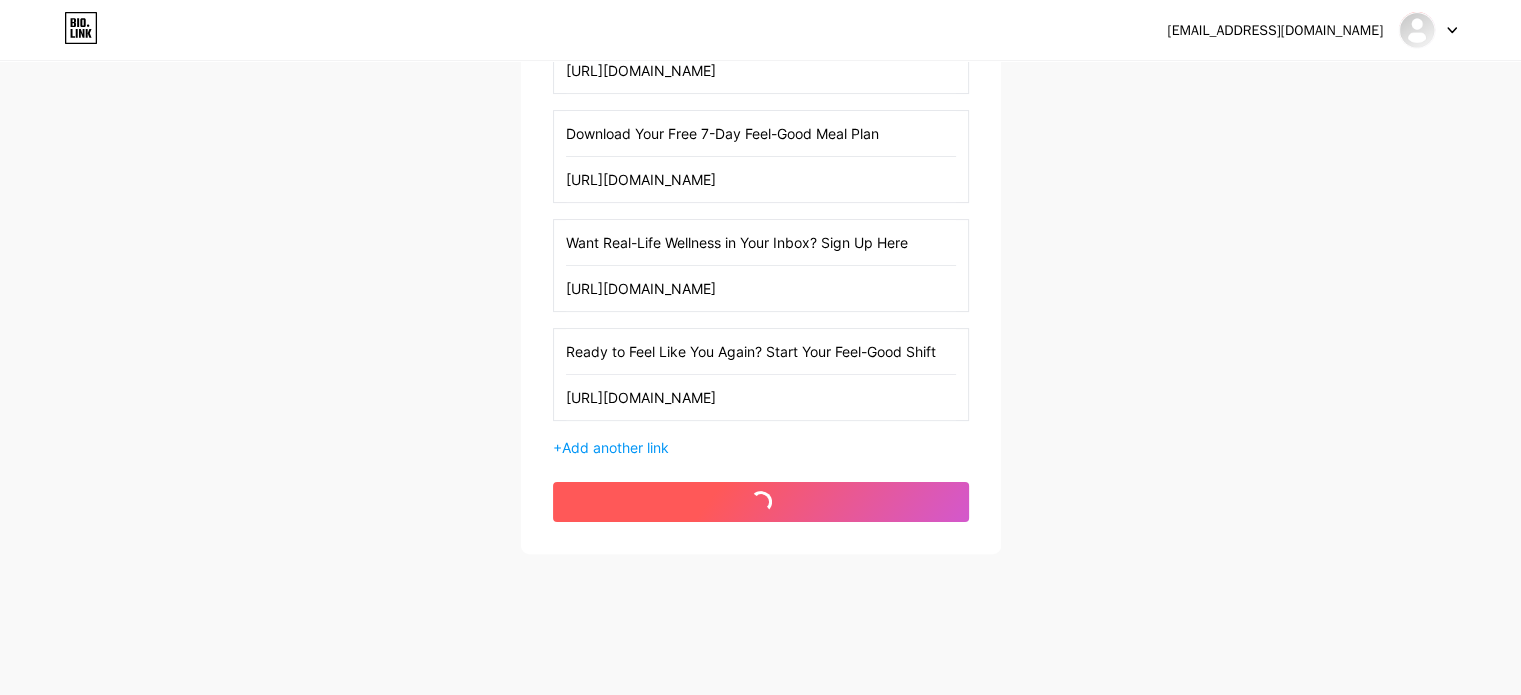 scroll, scrollTop: 0, scrollLeft: 0, axis: both 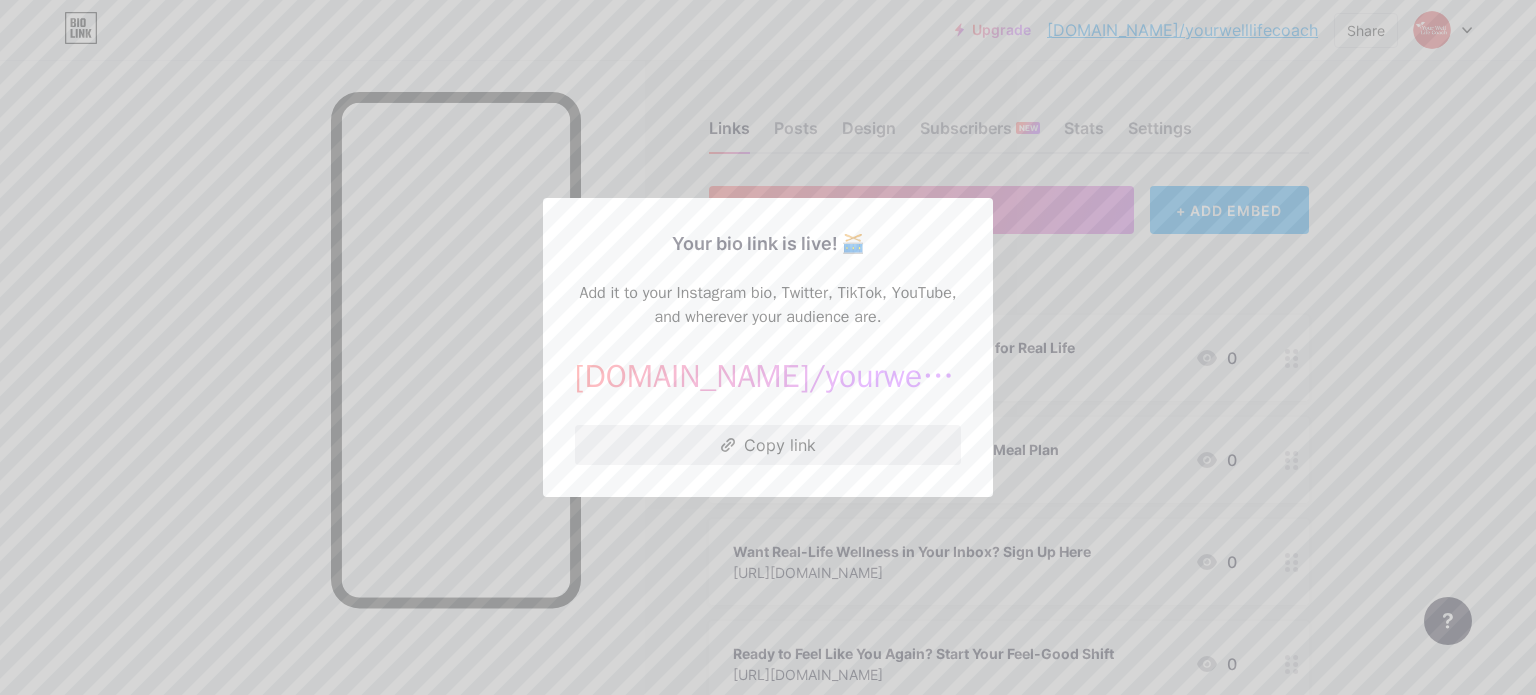 click on "Copy link" at bounding box center (768, 445) 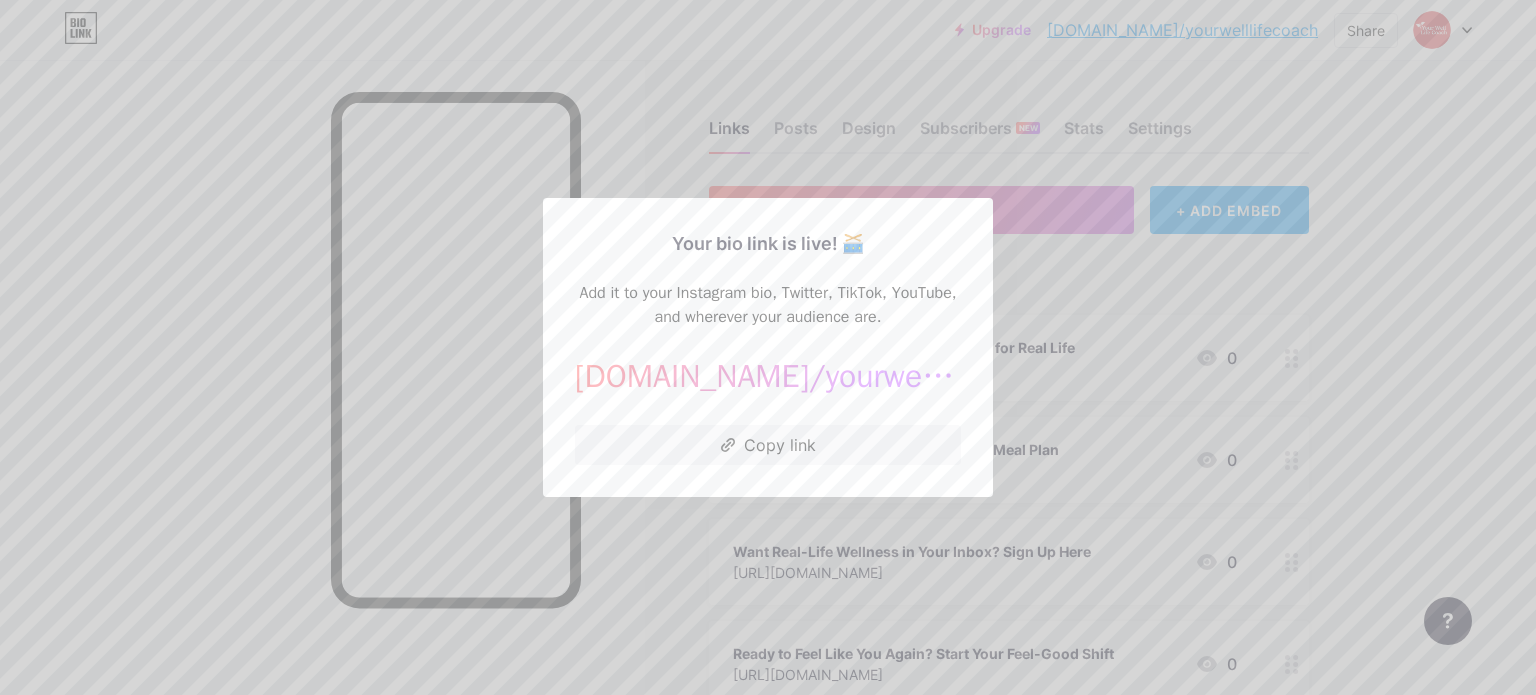 click at bounding box center [768, 347] 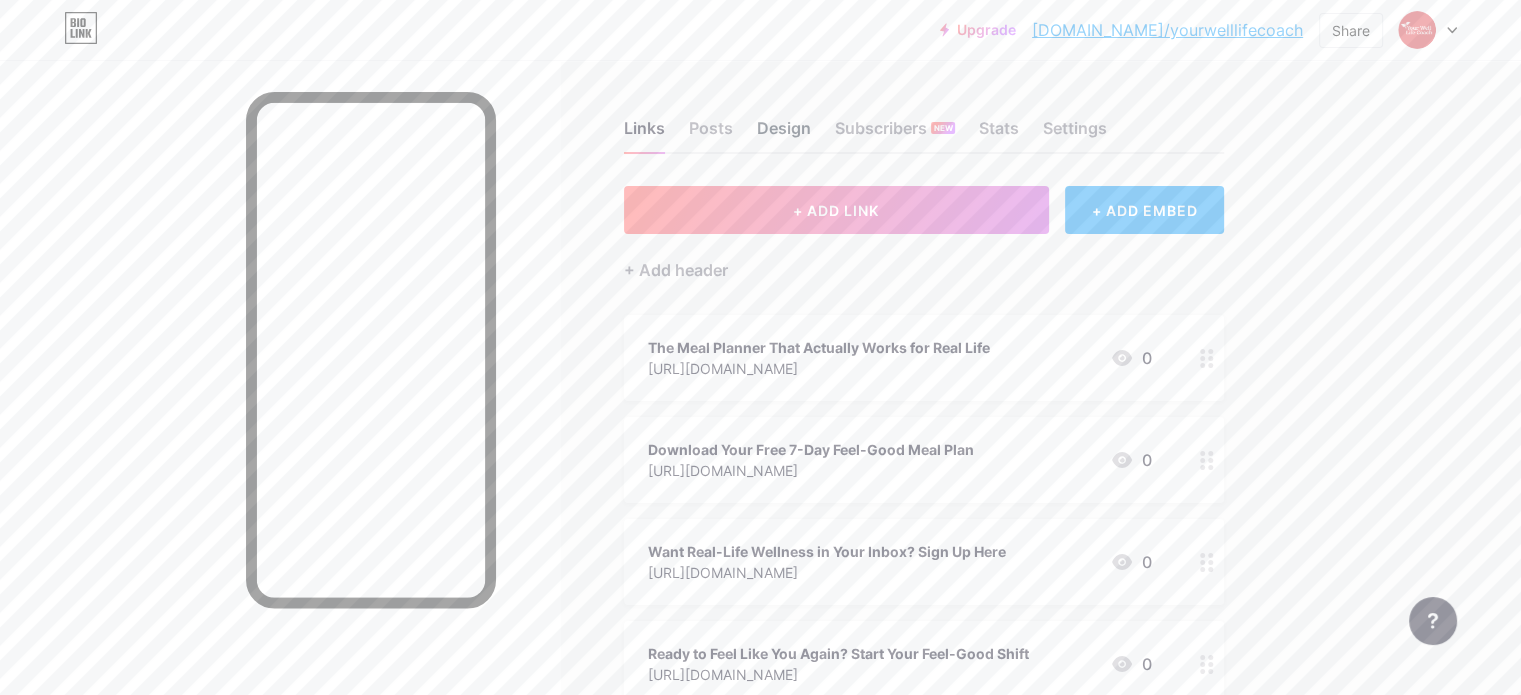 click on "Design" at bounding box center [784, 134] 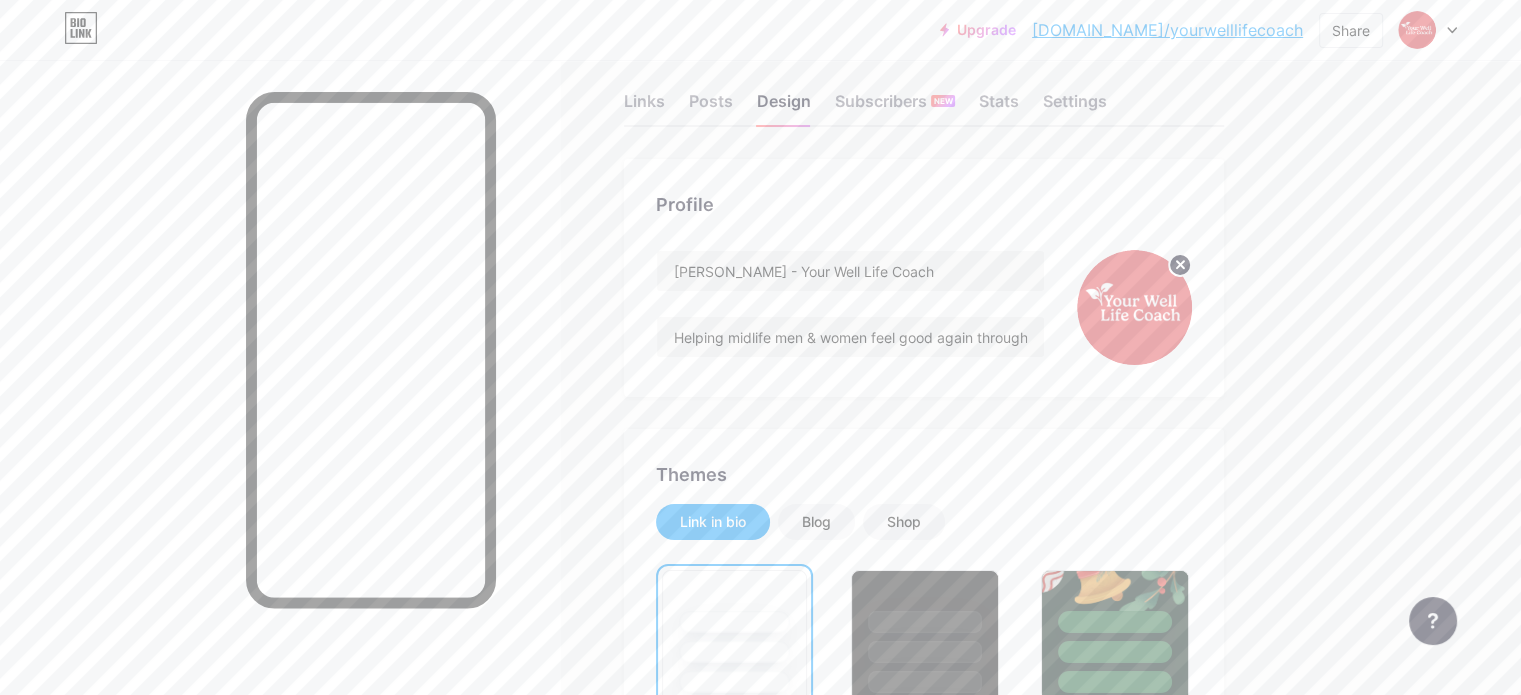 scroll, scrollTop: 0, scrollLeft: 0, axis: both 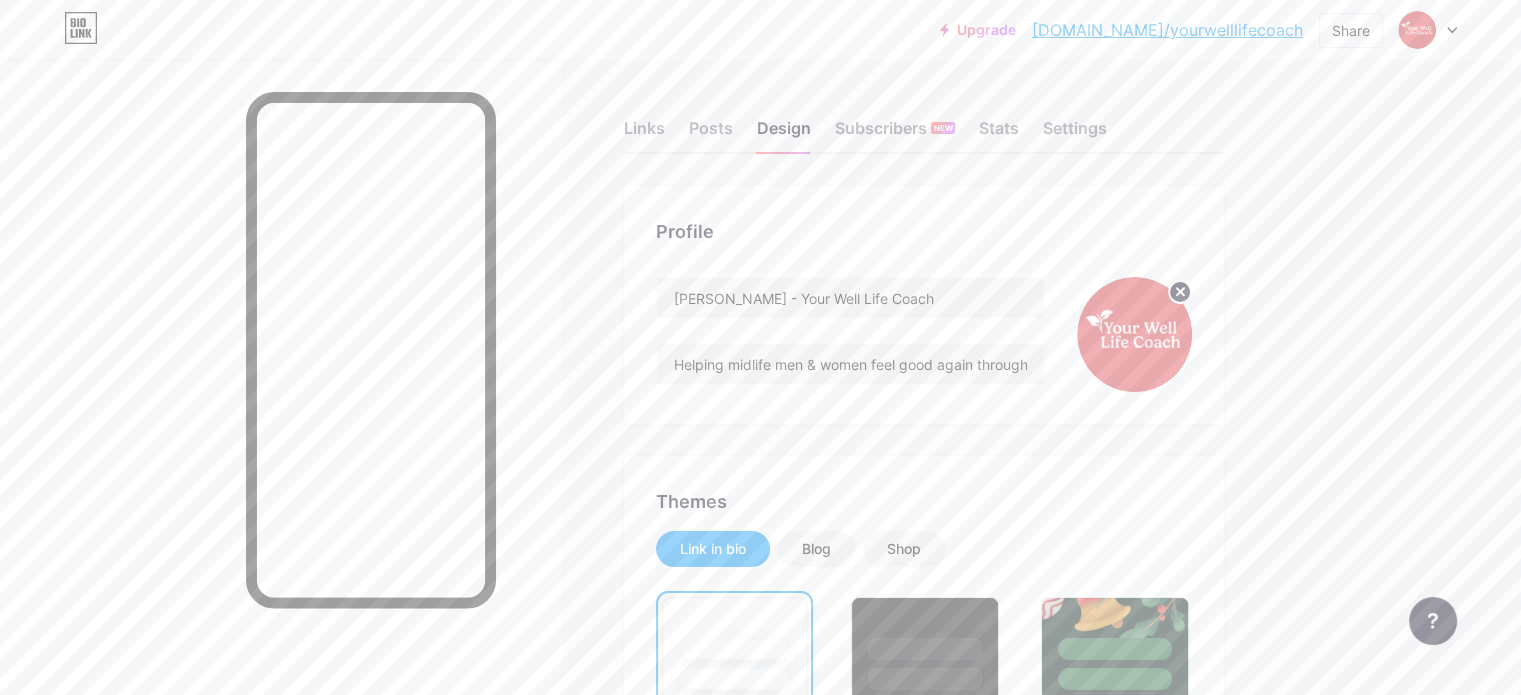 click on "Themes   Link in bio   Blog   Shop       Basics       Carbon       Xmas 23       Pride       Glitch       Winter · Live       Glassy · Live       Chameleon · Live       Rainy Night · Live       Neon · Live       Summer       Retro       Strawberry · Live       Desert       Sunny       Autumn       Leaf       Clear Sky       Blush       Unicorn       Minimal       Cloudy       Shadow     Create your own           Changes saved" at bounding box center [924, 1579] 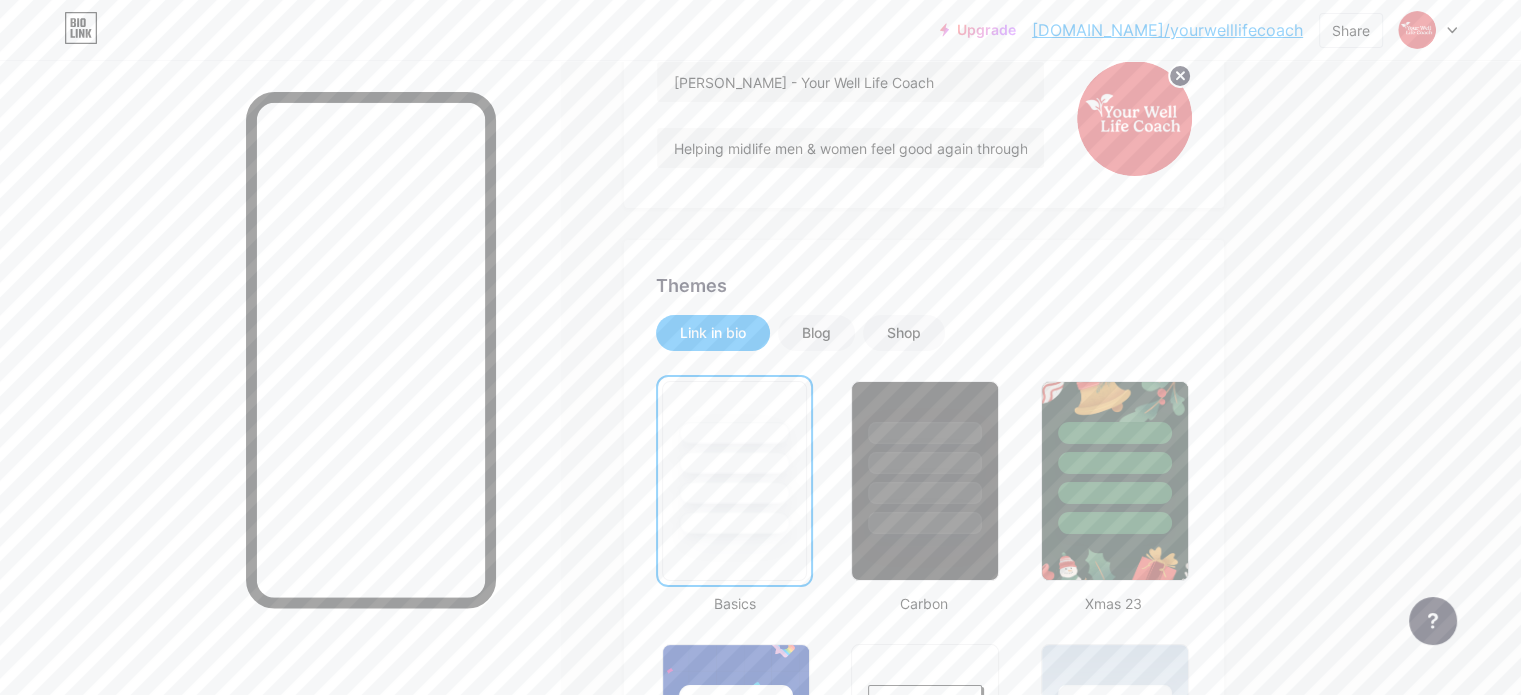 scroll, scrollTop: 500, scrollLeft: 0, axis: vertical 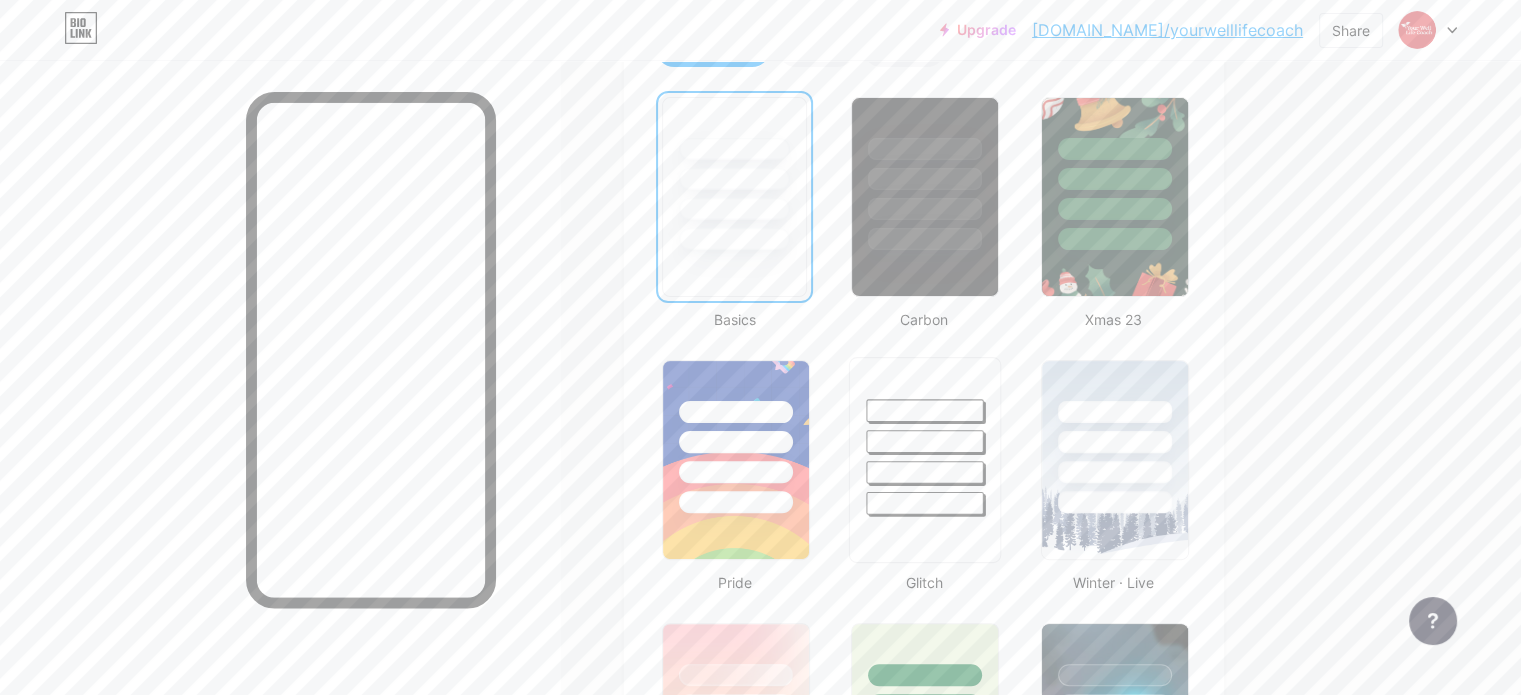 click at bounding box center [925, 410] 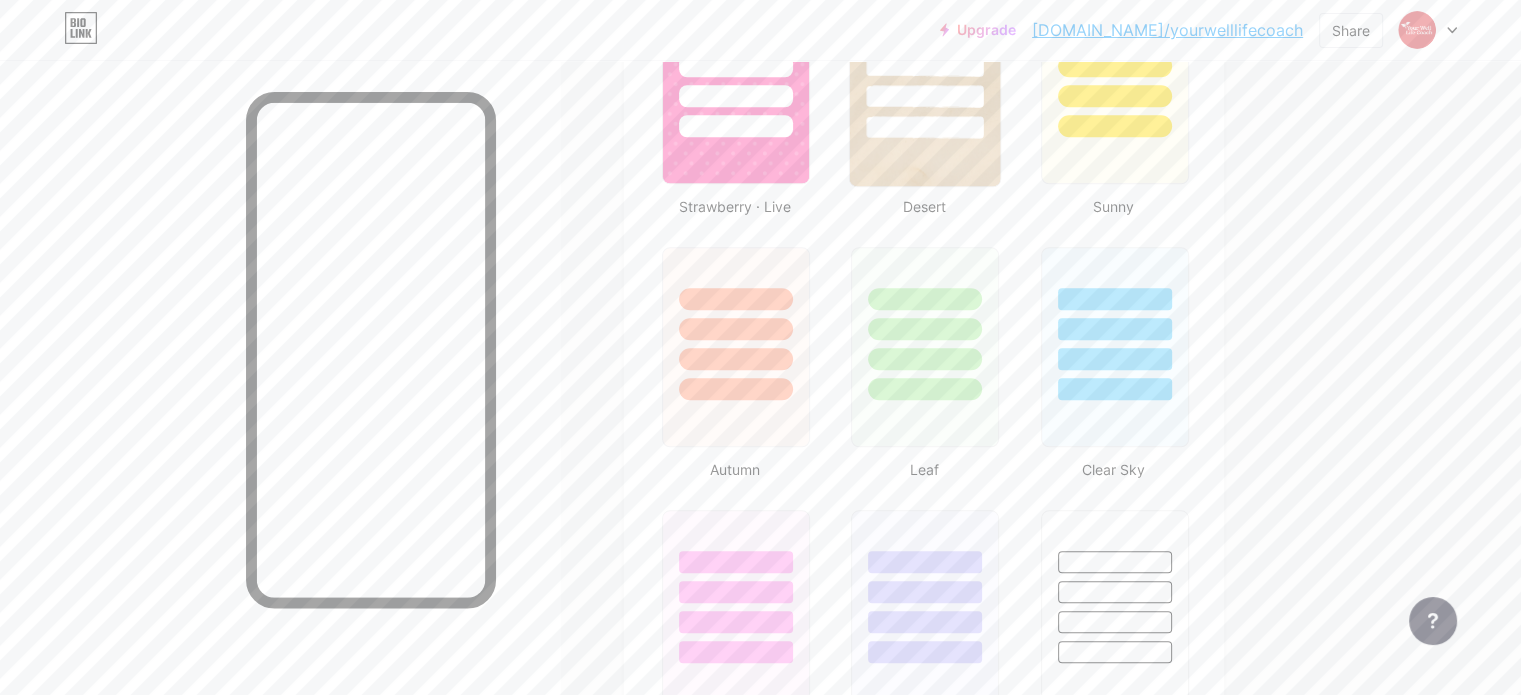 scroll, scrollTop: 1800, scrollLeft: 0, axis: vertical 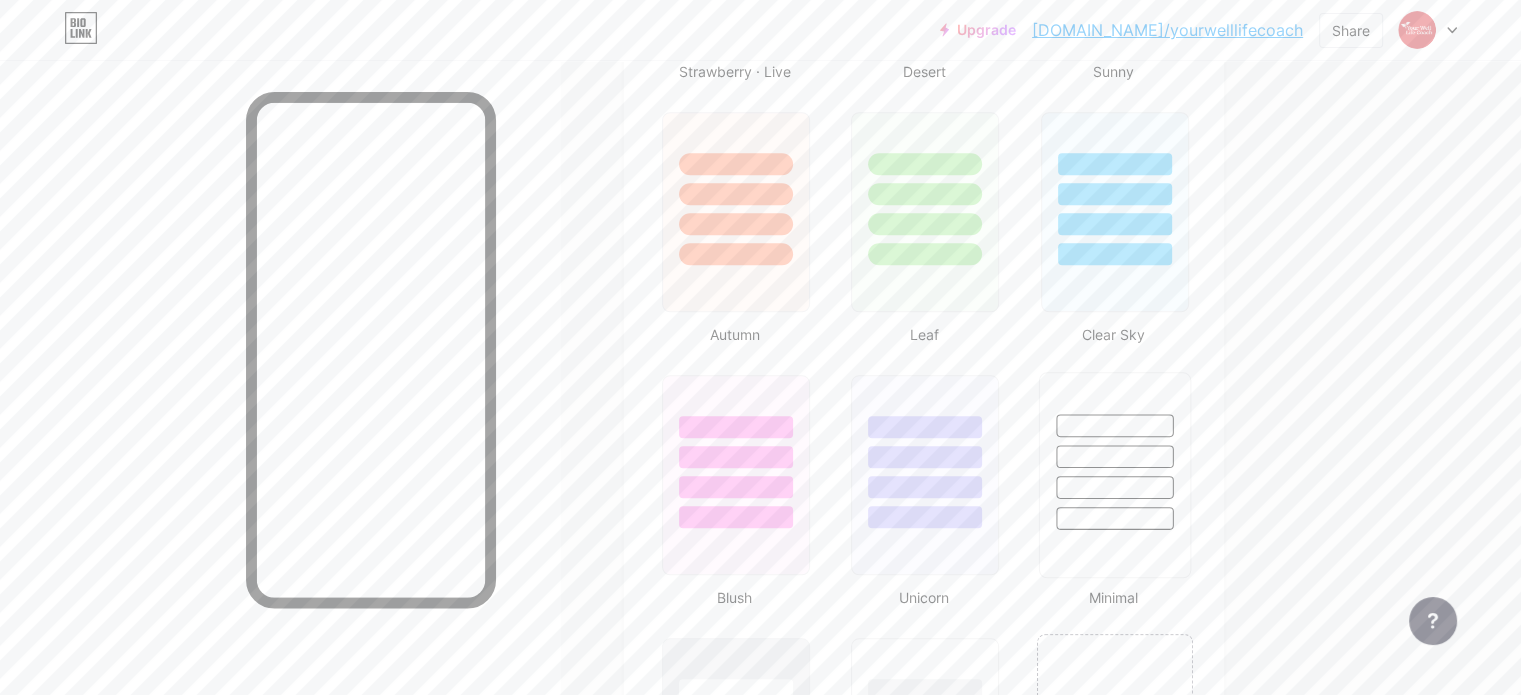 click at bounding box center [1114, 451] 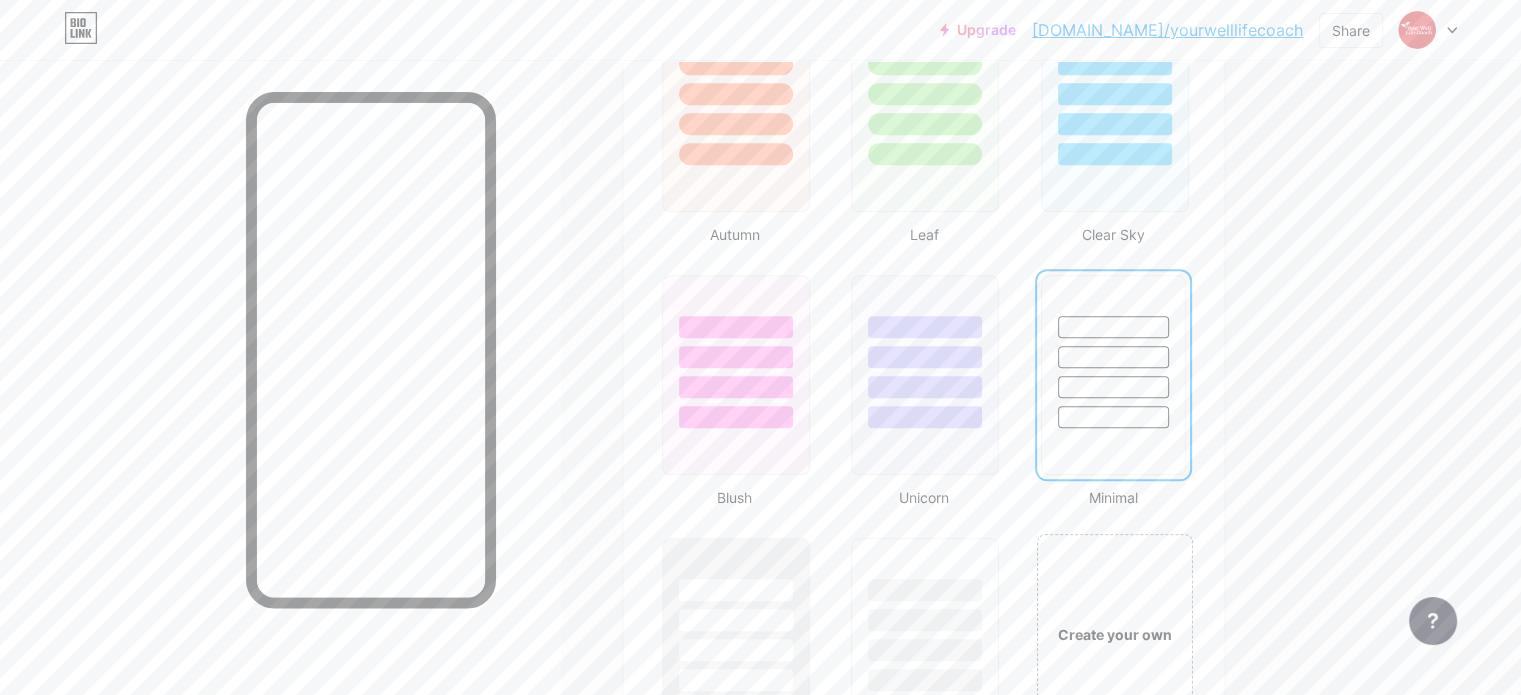 scroll, scrollTop: 2000, scrollLeft: 0, axis: vertical 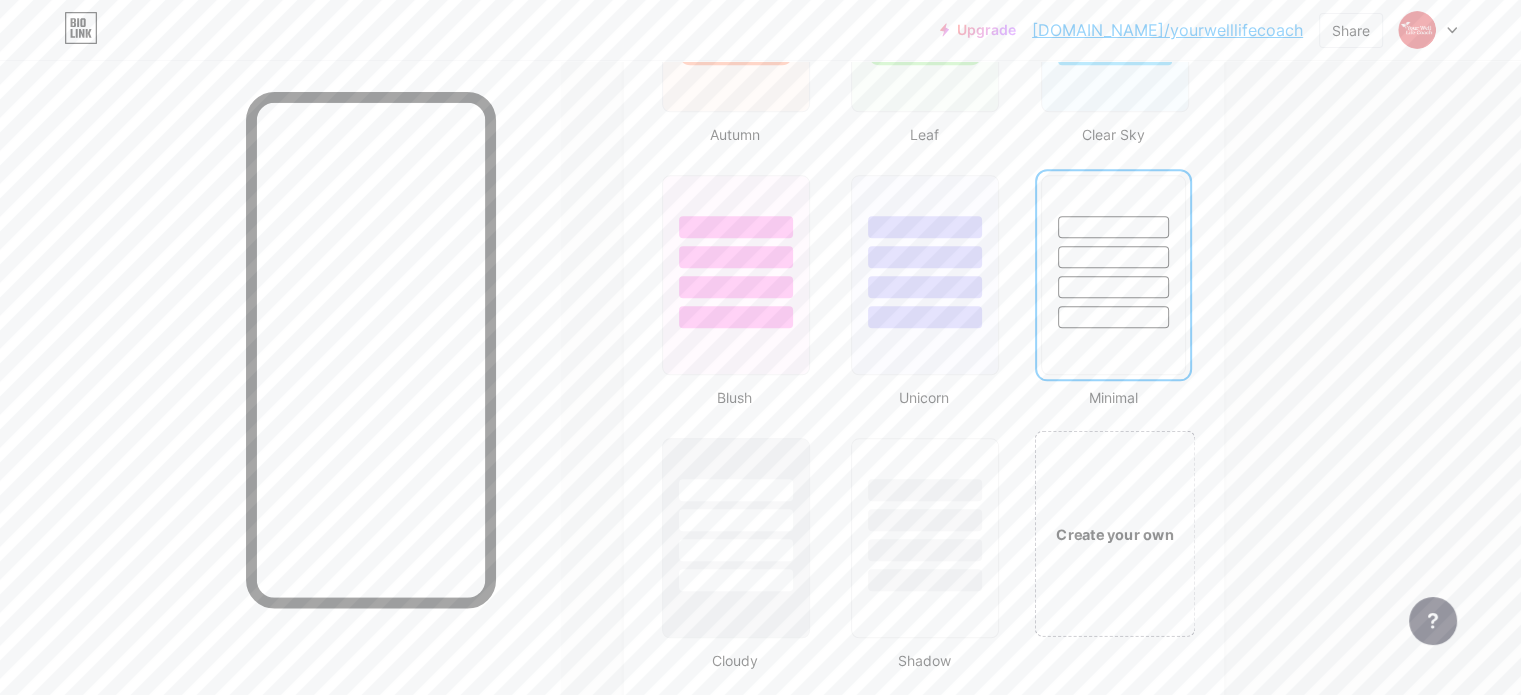 click on "Create your own" at bounding box center [1114, 533] 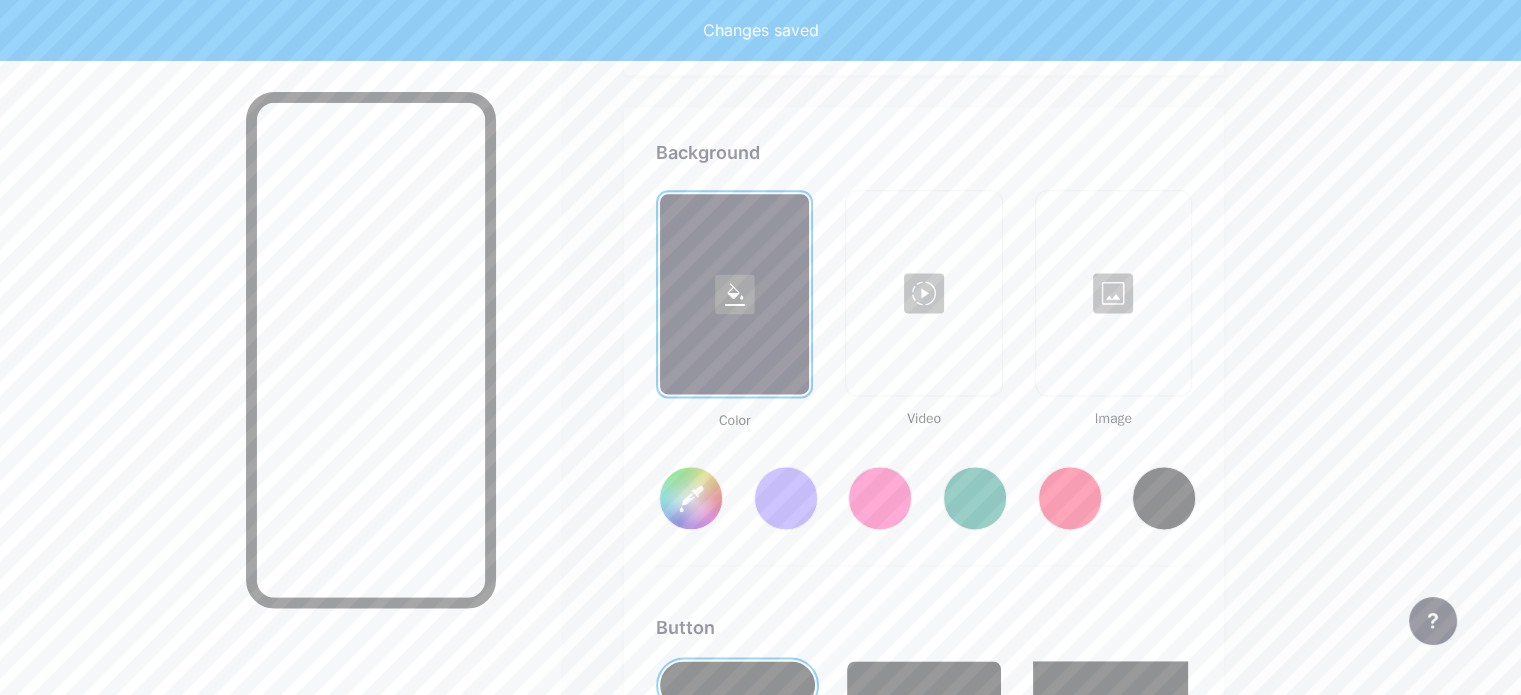 scroll, scrollTop: 2648, scrollLeft: 0, axis: vertical 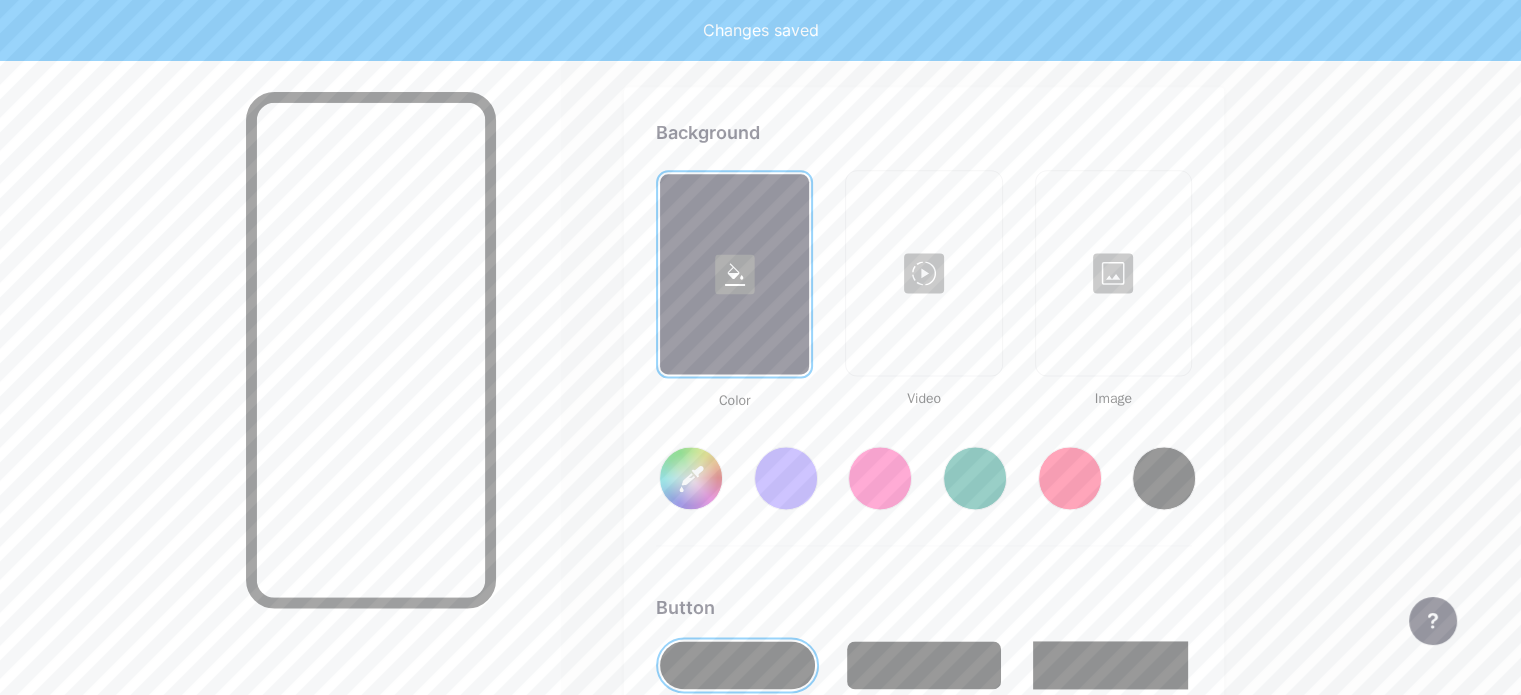 type on "#ffffff" 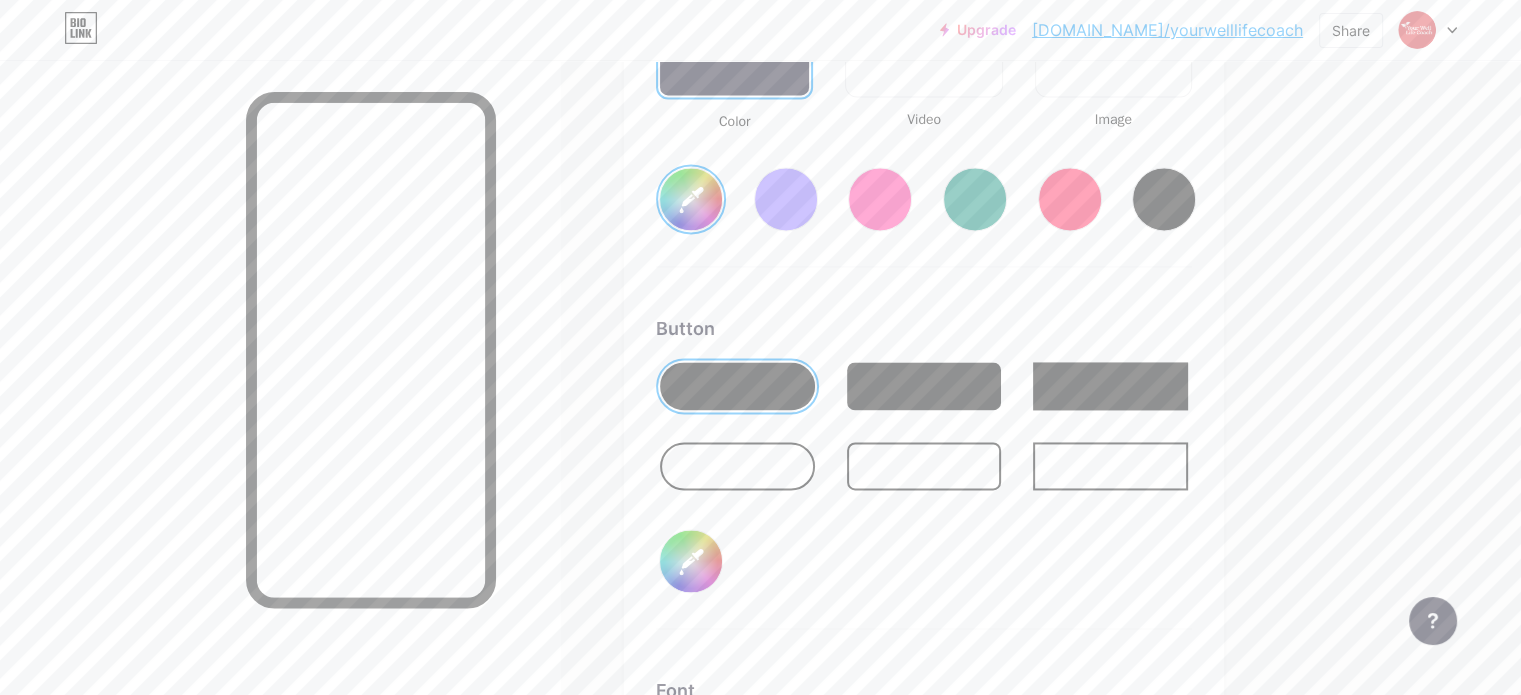 scroll, scrollTop: 2948, scrollLeft: 0, axis: vertical 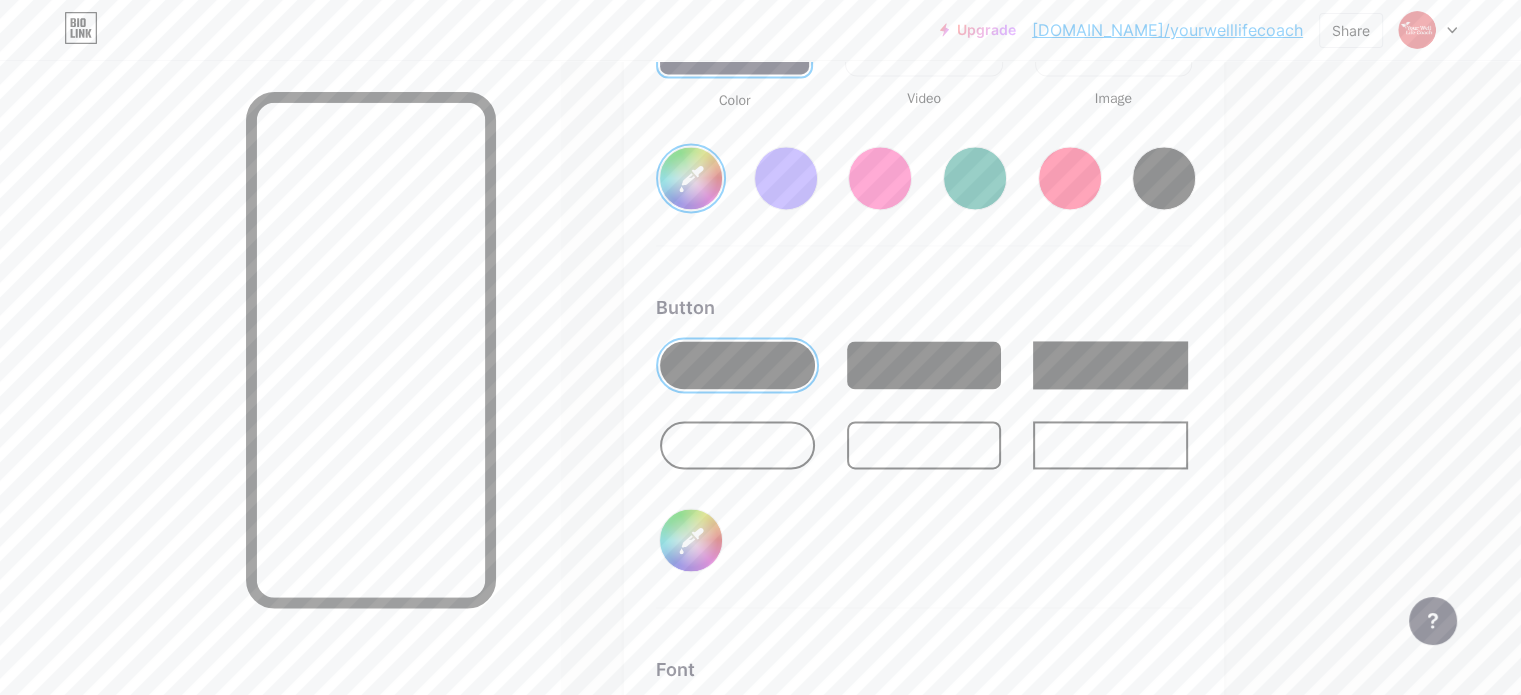 click on "#000000" at bounding box center (691, 540) 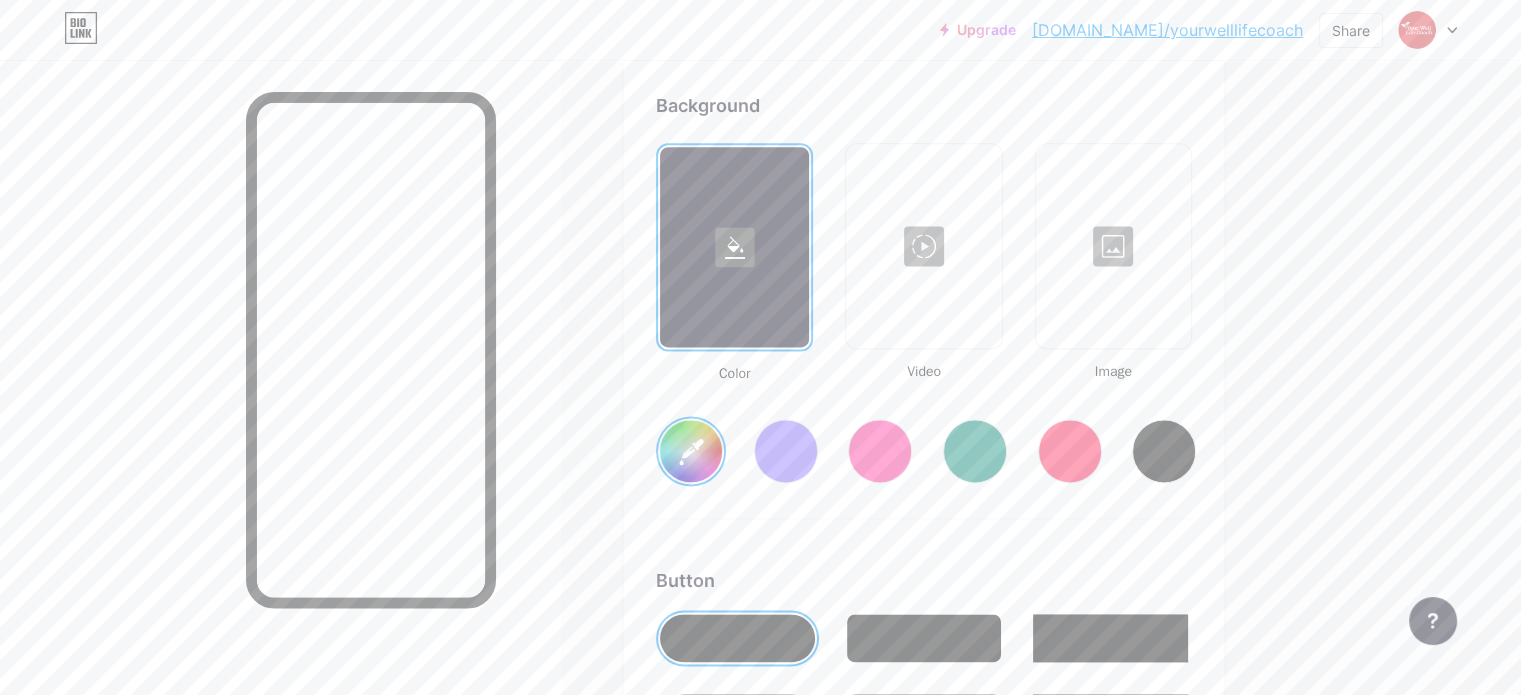 scroll, scrollTop: 2873, scrollLeft: 0, axis: vertical 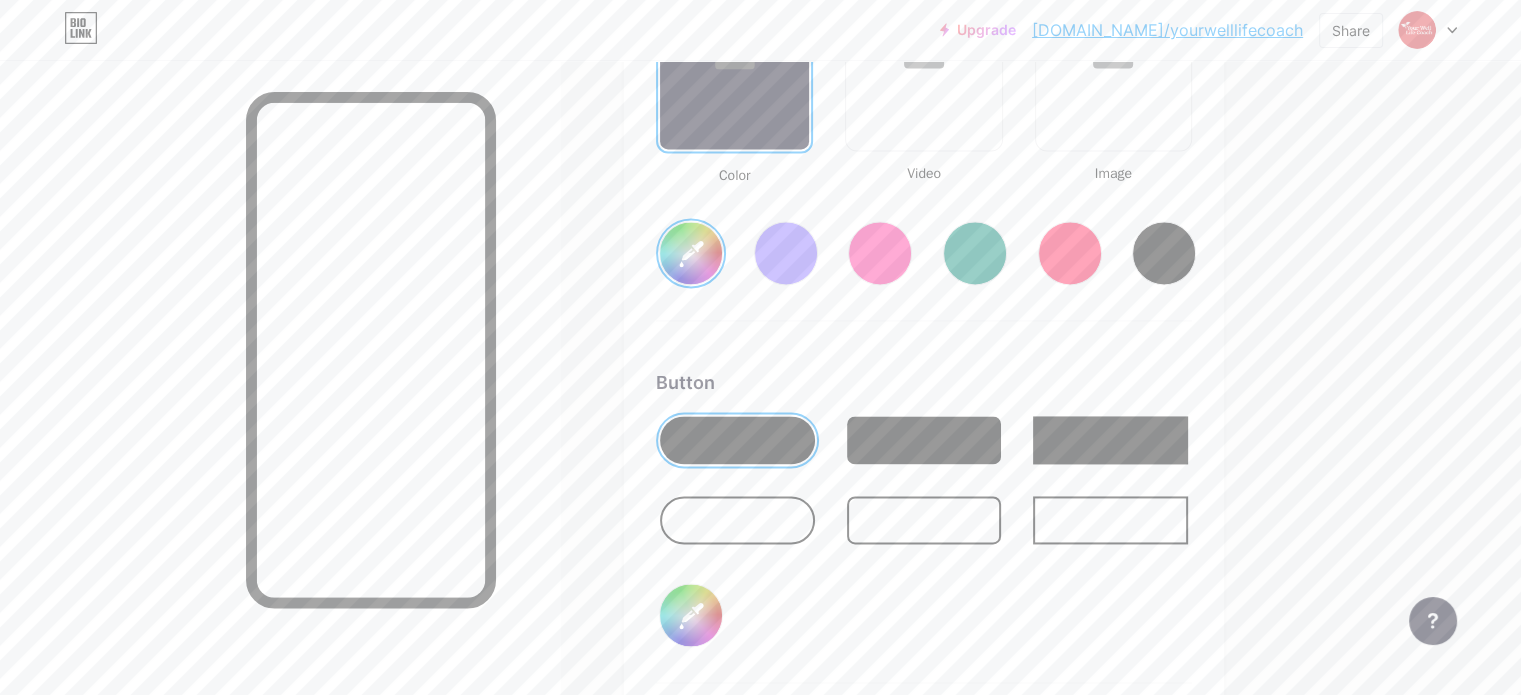 click on "#000000" at bounding box center [691, 615] 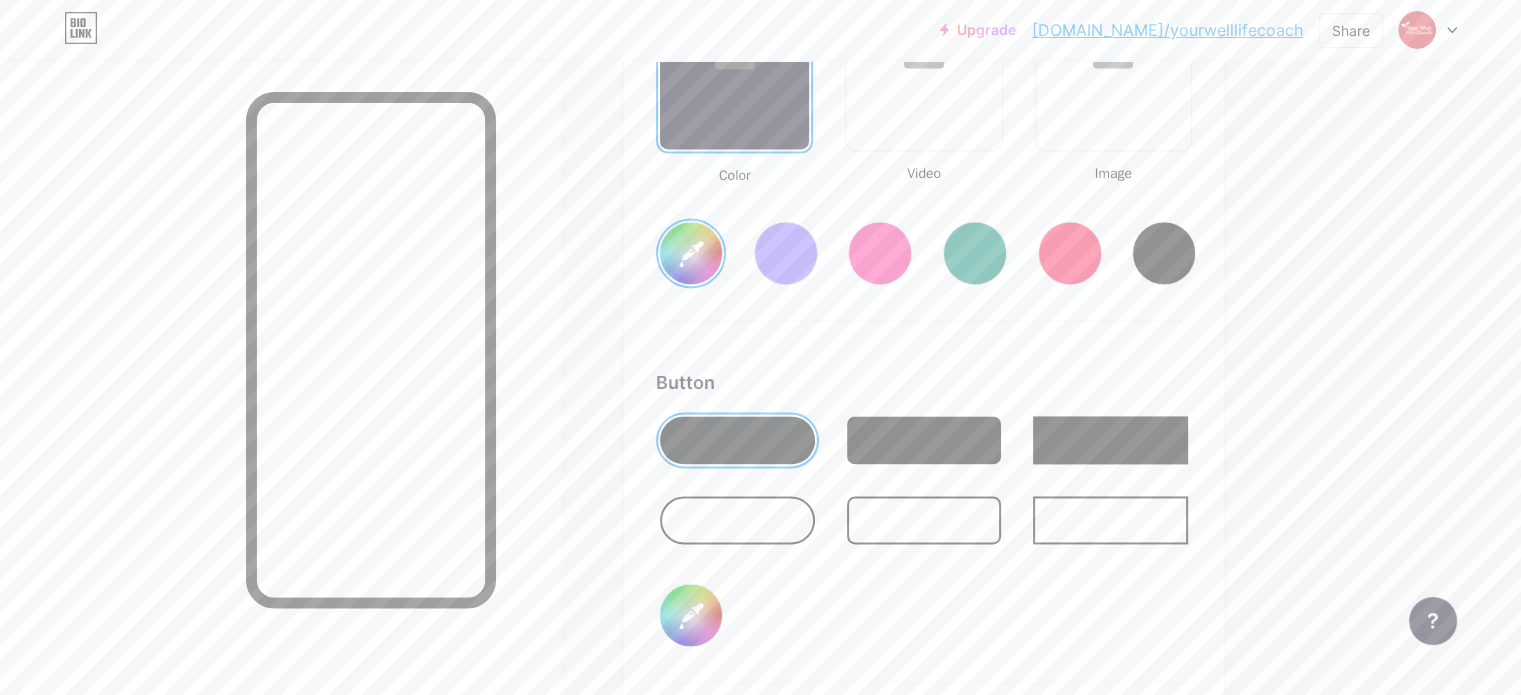 type on "#ffffff" 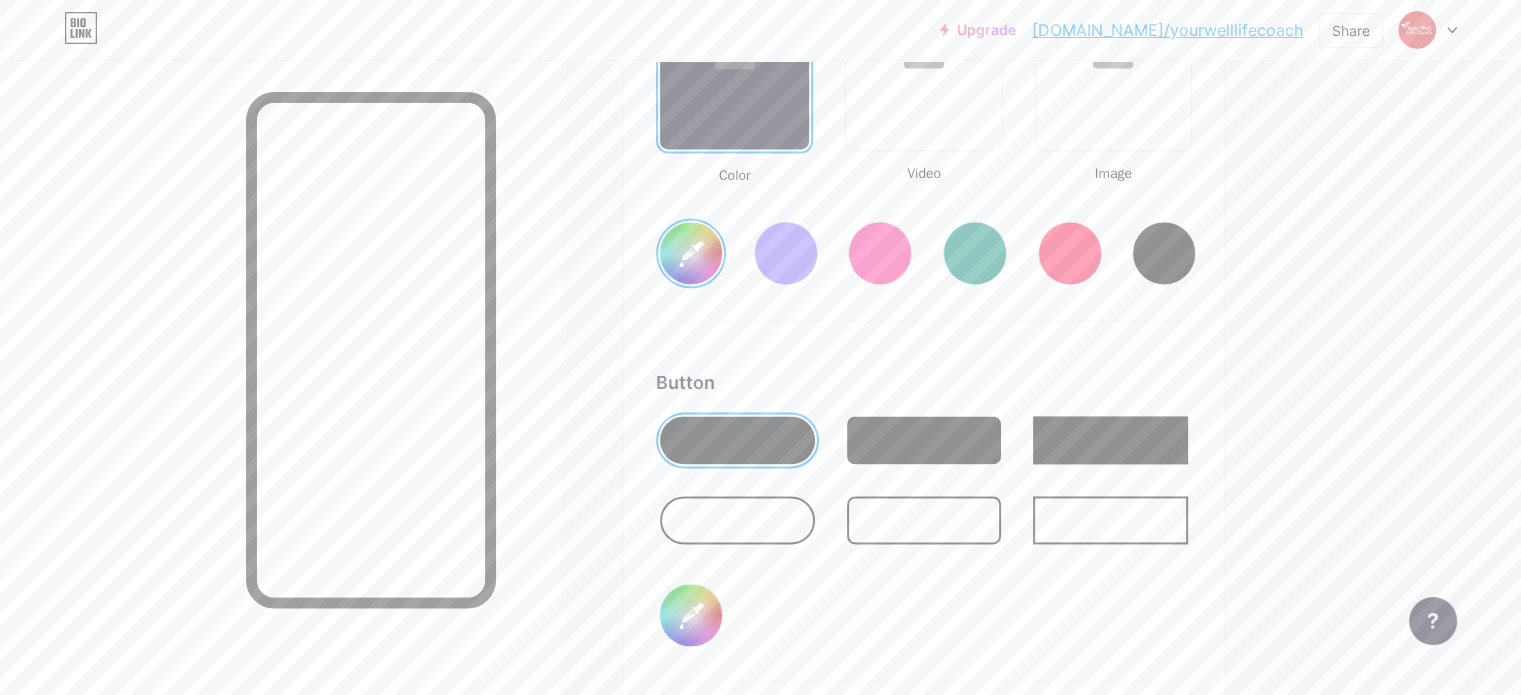 type on "#020000" 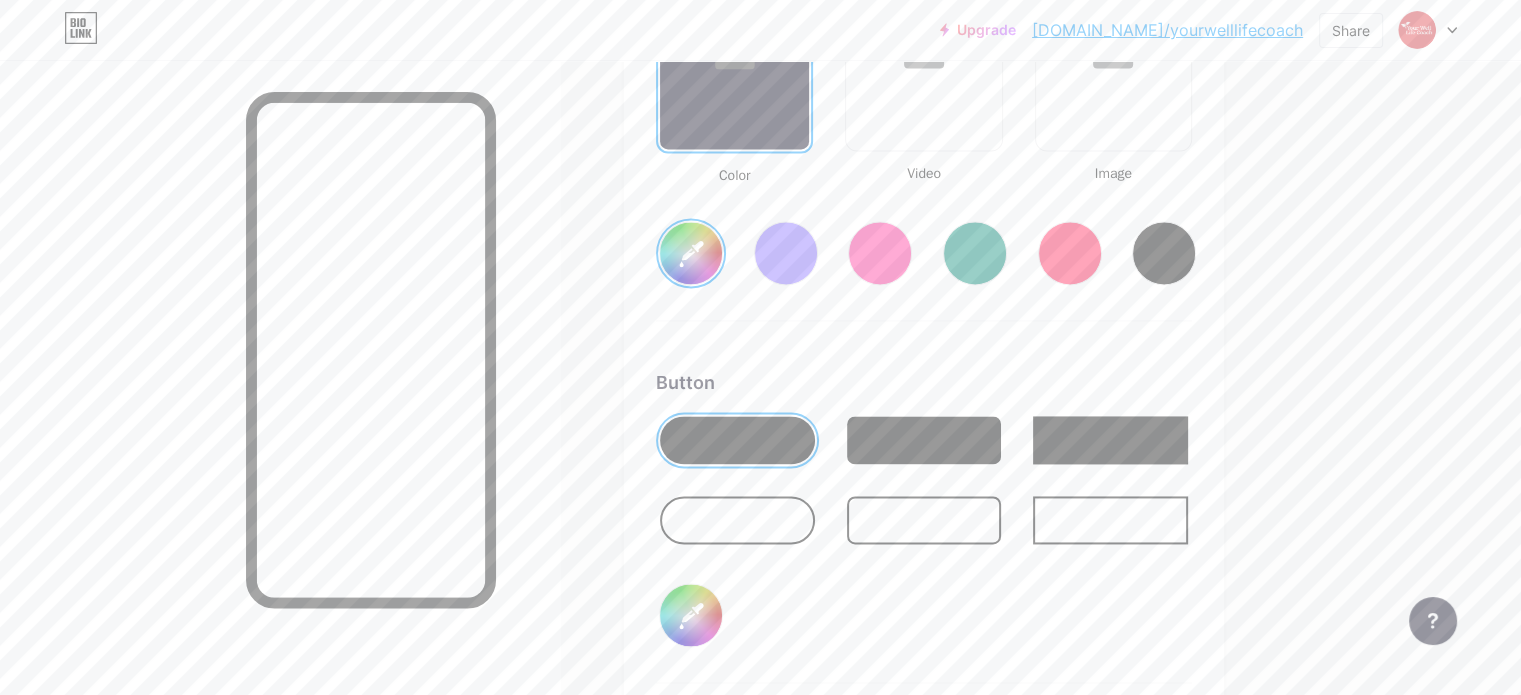 type on "#ffffff" 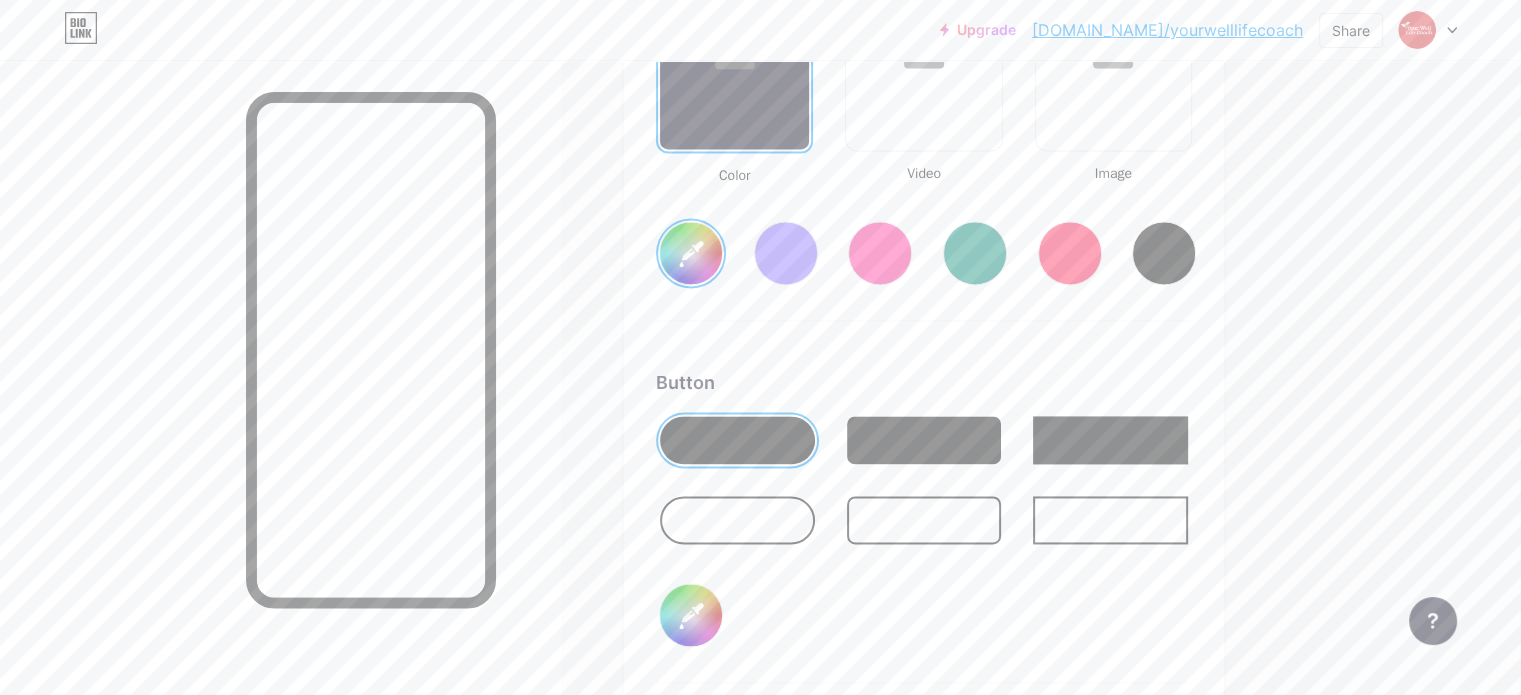 type on "#de0000" 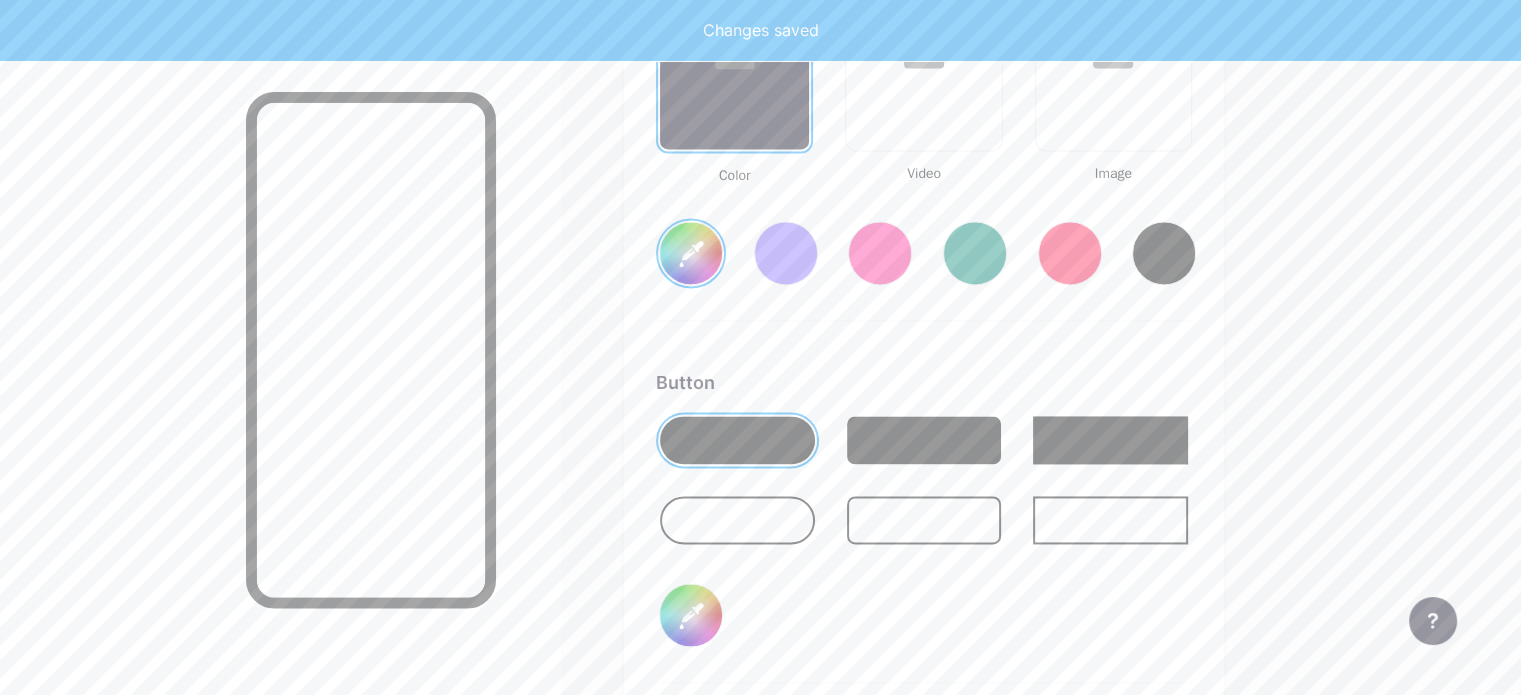 type on "#ffffff" 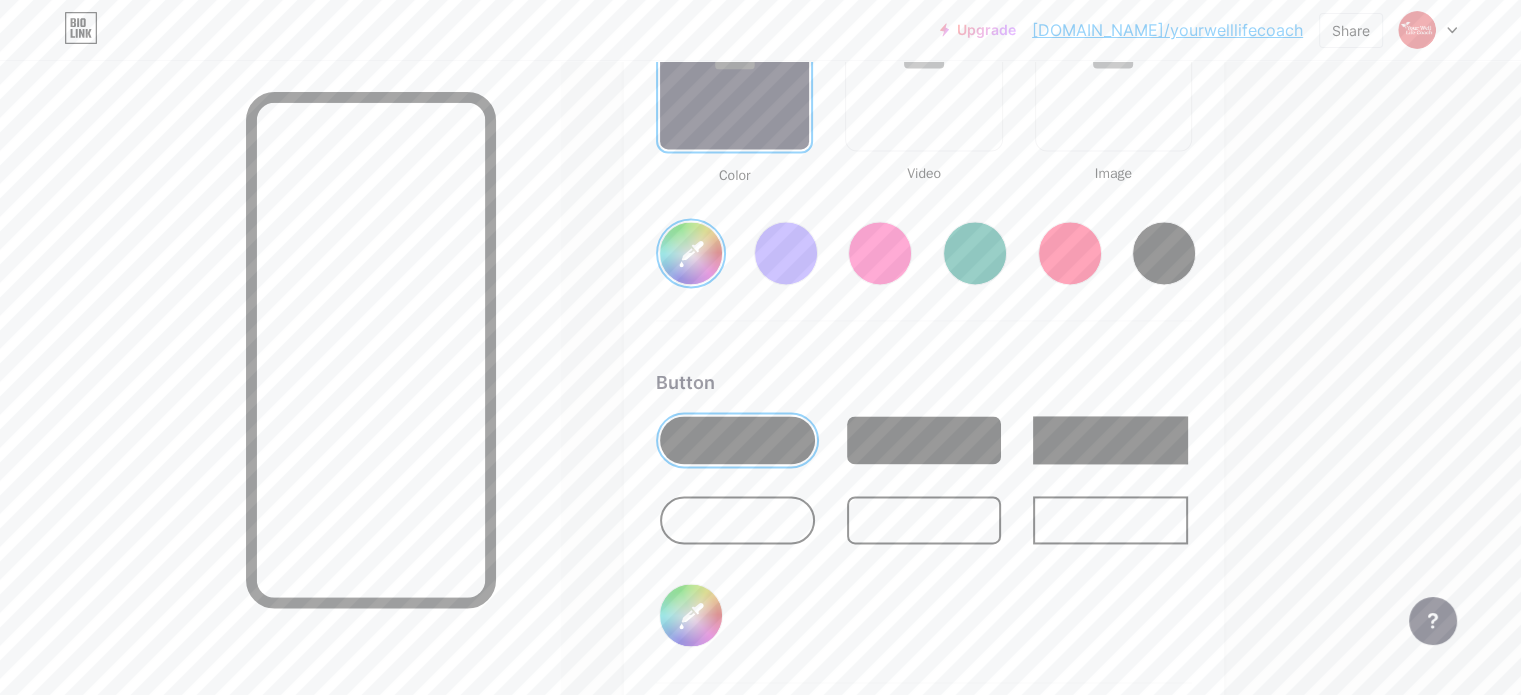 type on "#de3d45" 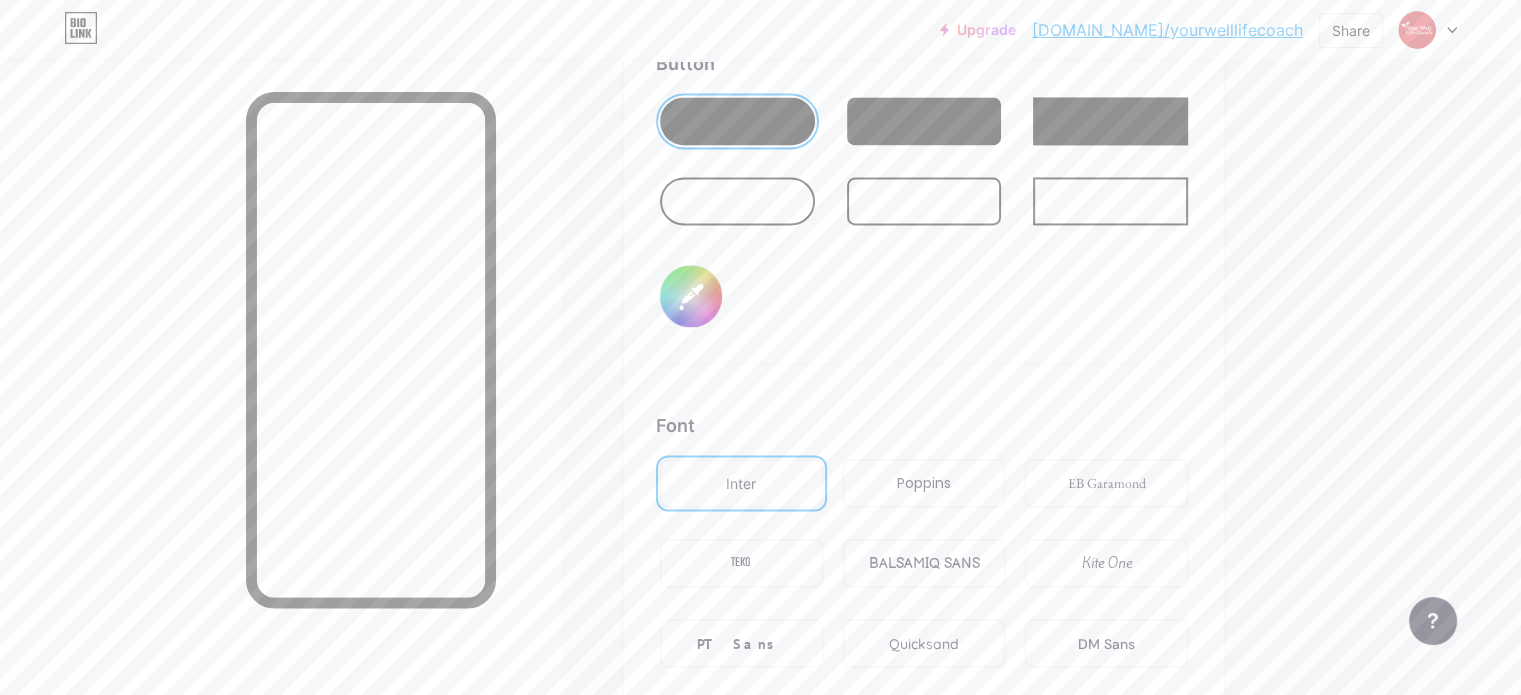scroll, scrollTop: 3273, scrollLeft: 0, axis: vertical 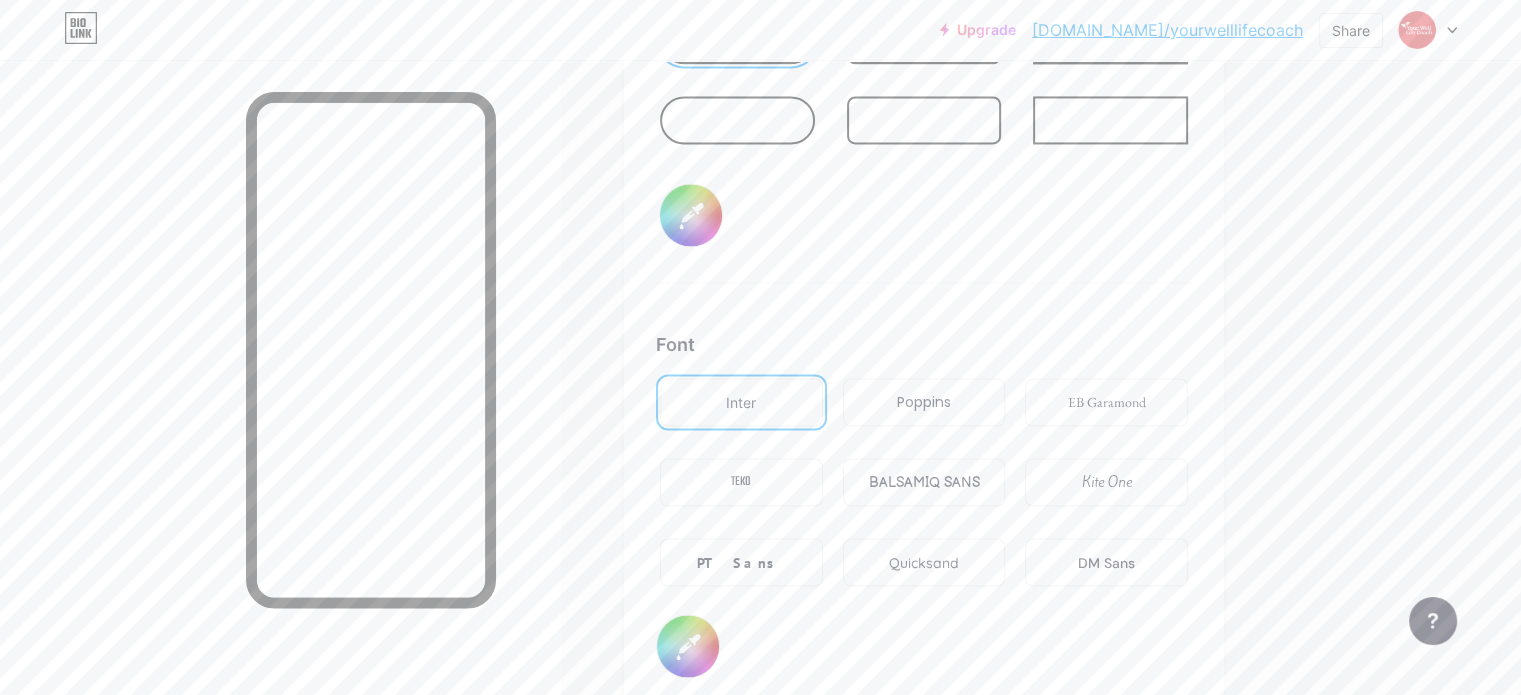 click on "Poppins" at bounding box center [924, 402] 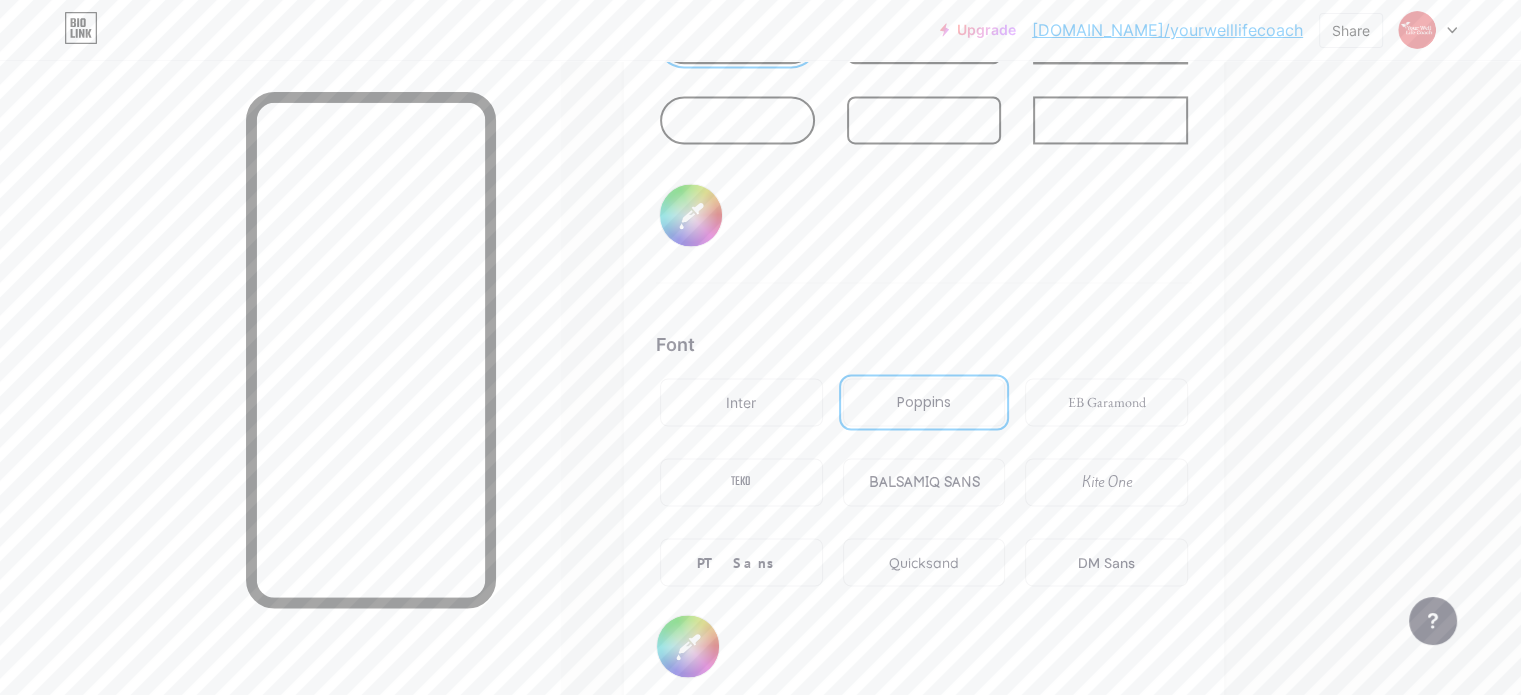 click on "DM Sans" at bounding box center [1106, 562] 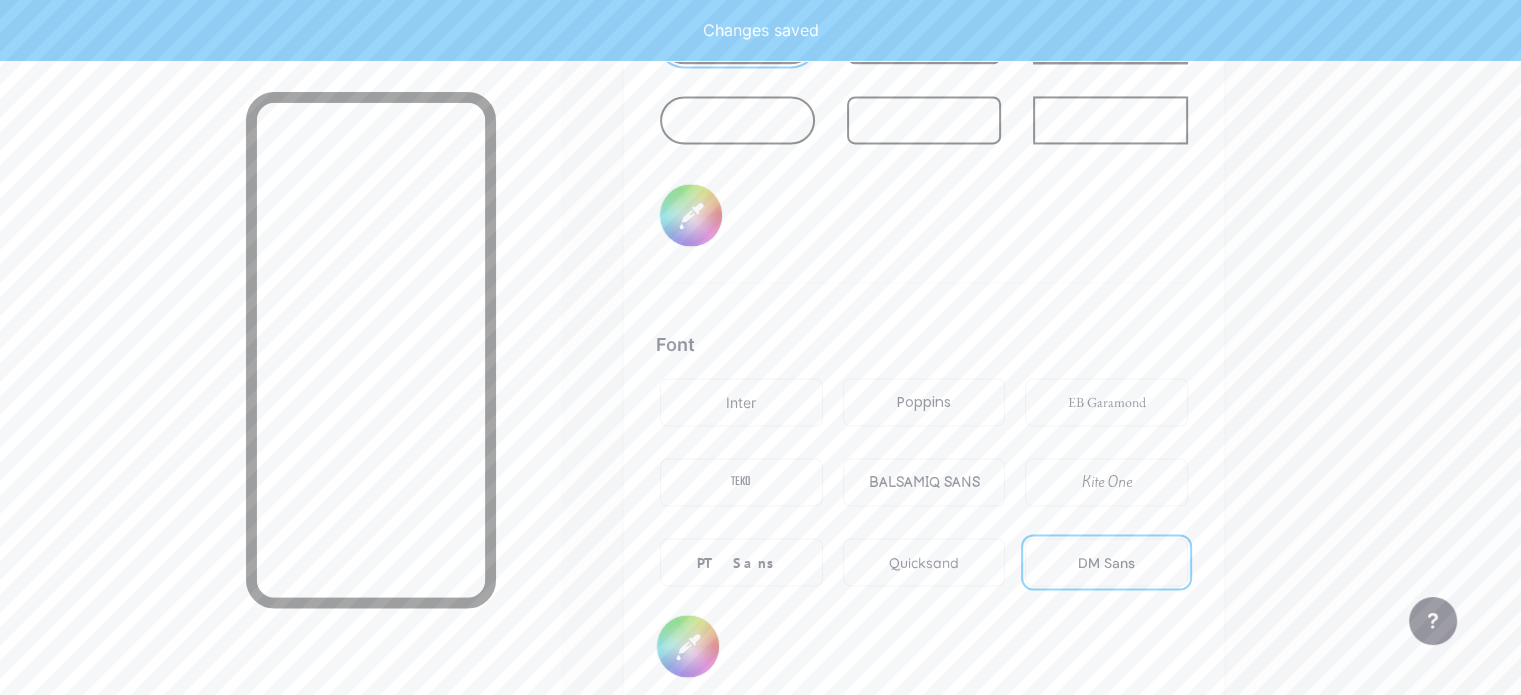 type on "#ffffff" 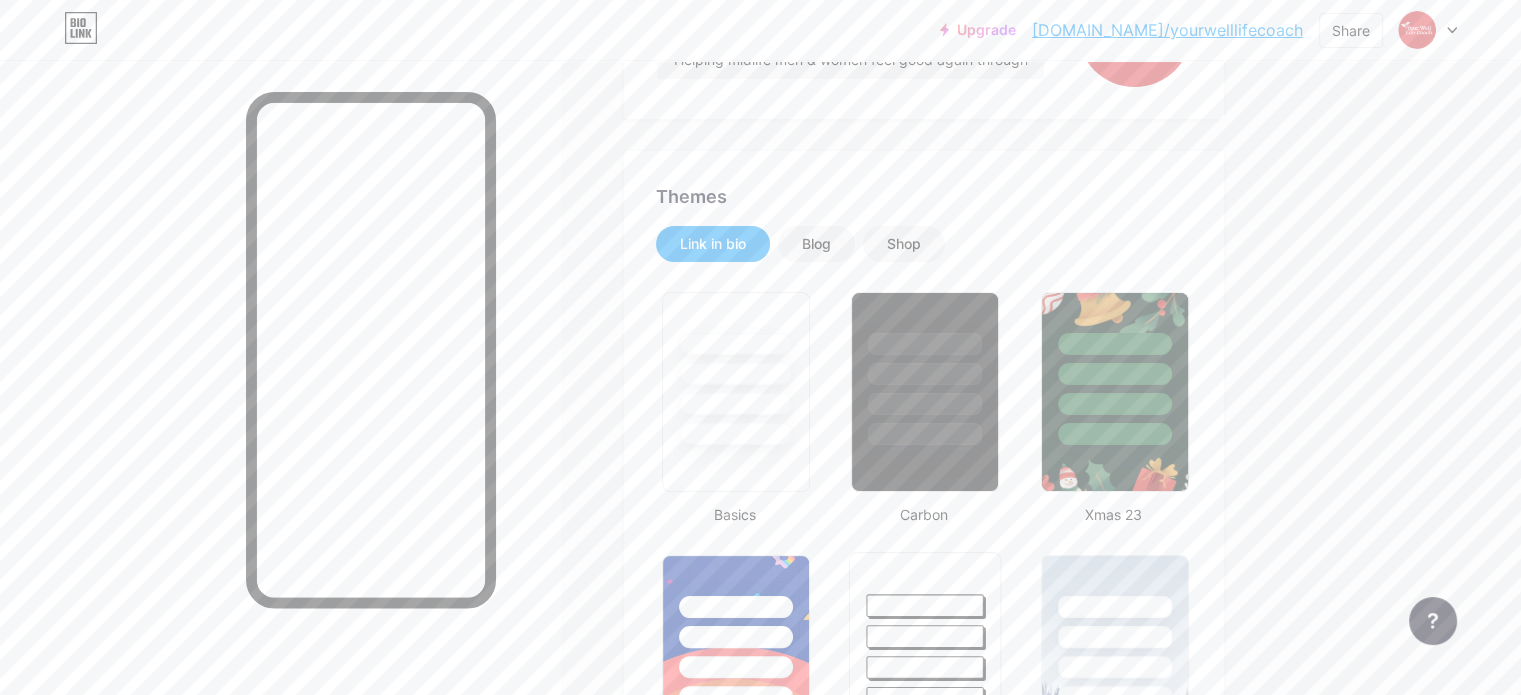 scroll, scrollTop: 273, scrollLeft: 0, axis: vertical 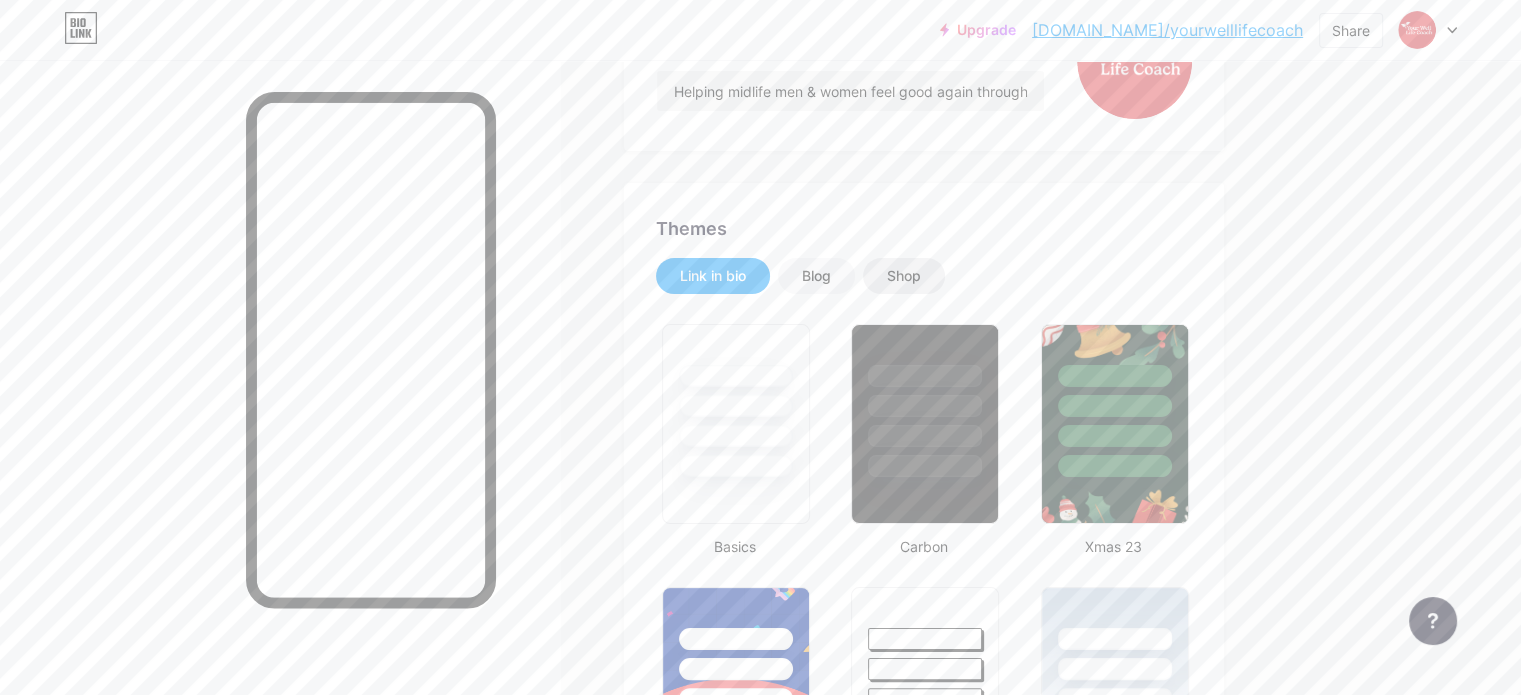 click on "Shop" at bounding box center (904, 276) 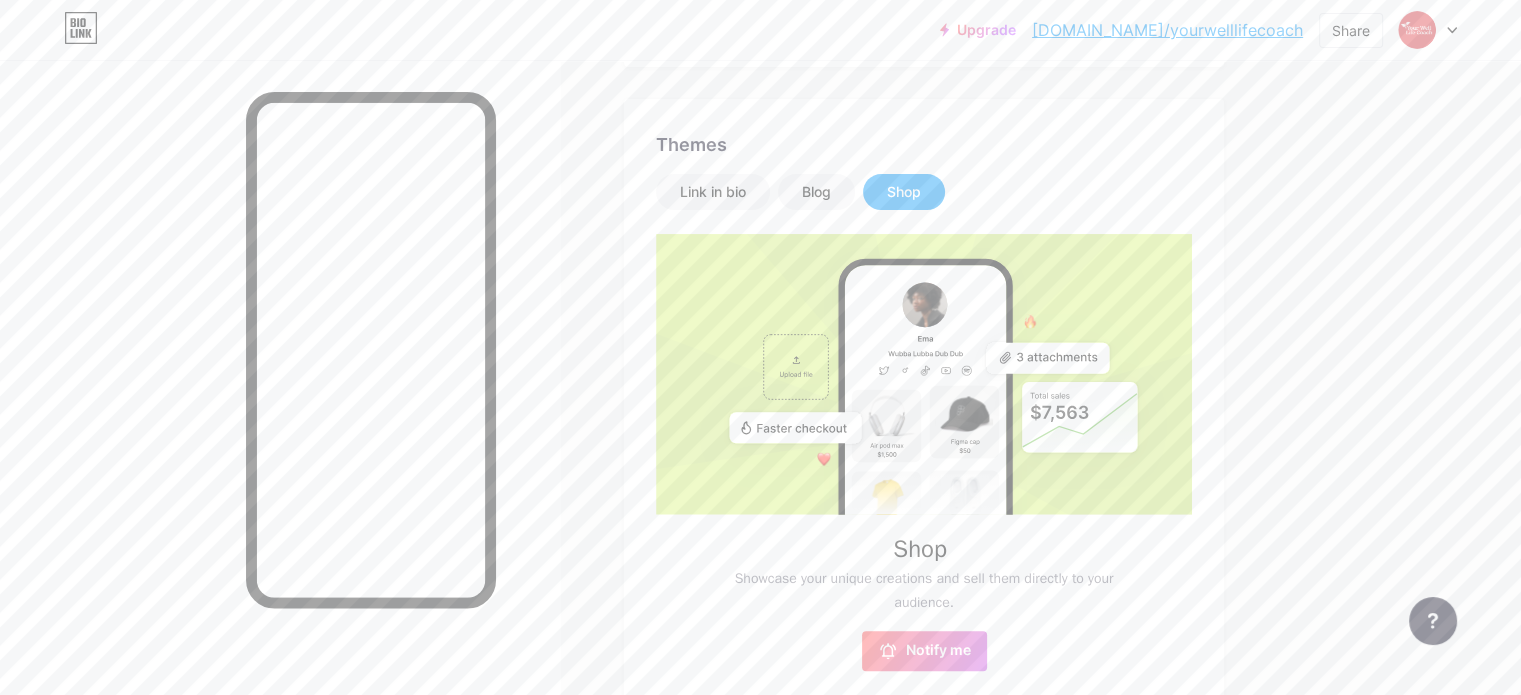 scroll, scrollTop: 0, scrollLeft: 0, axis: both 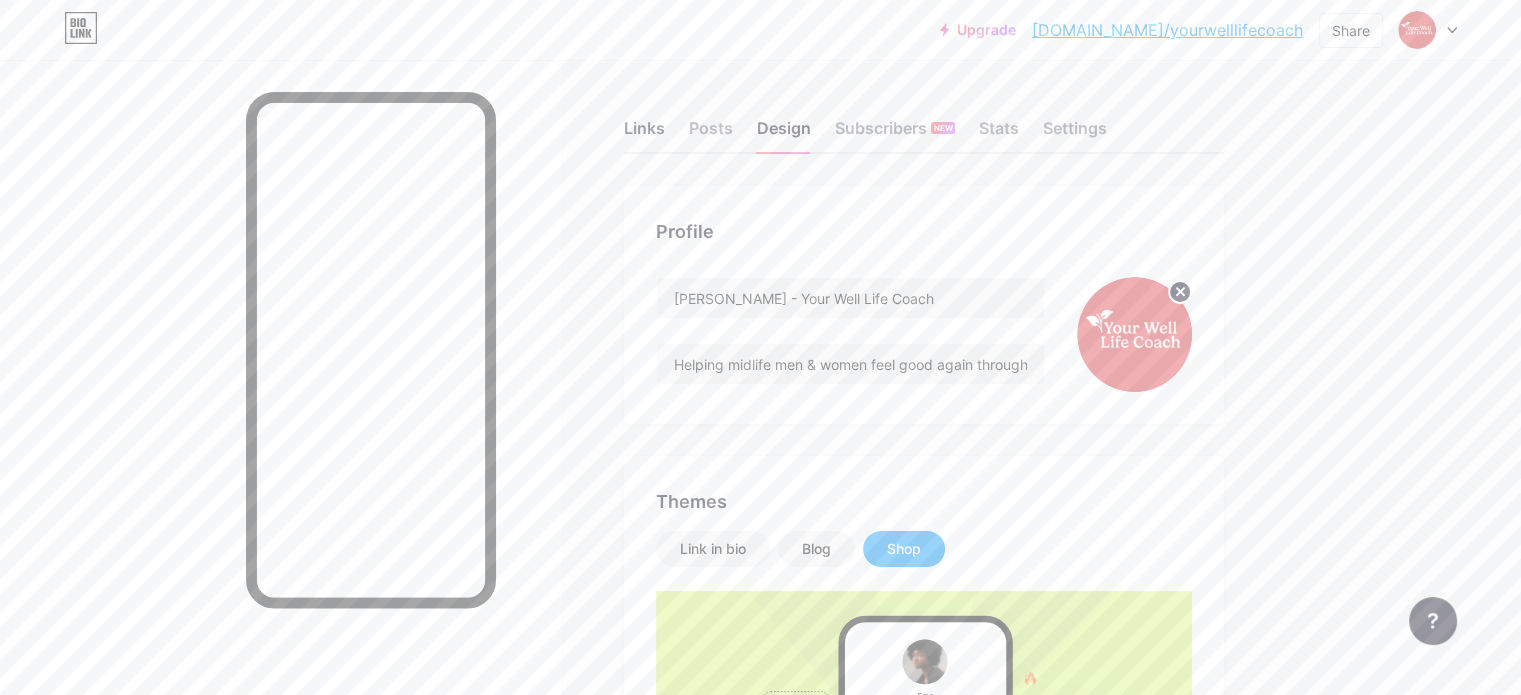 click on "Links" at bounding box center (644, 134) 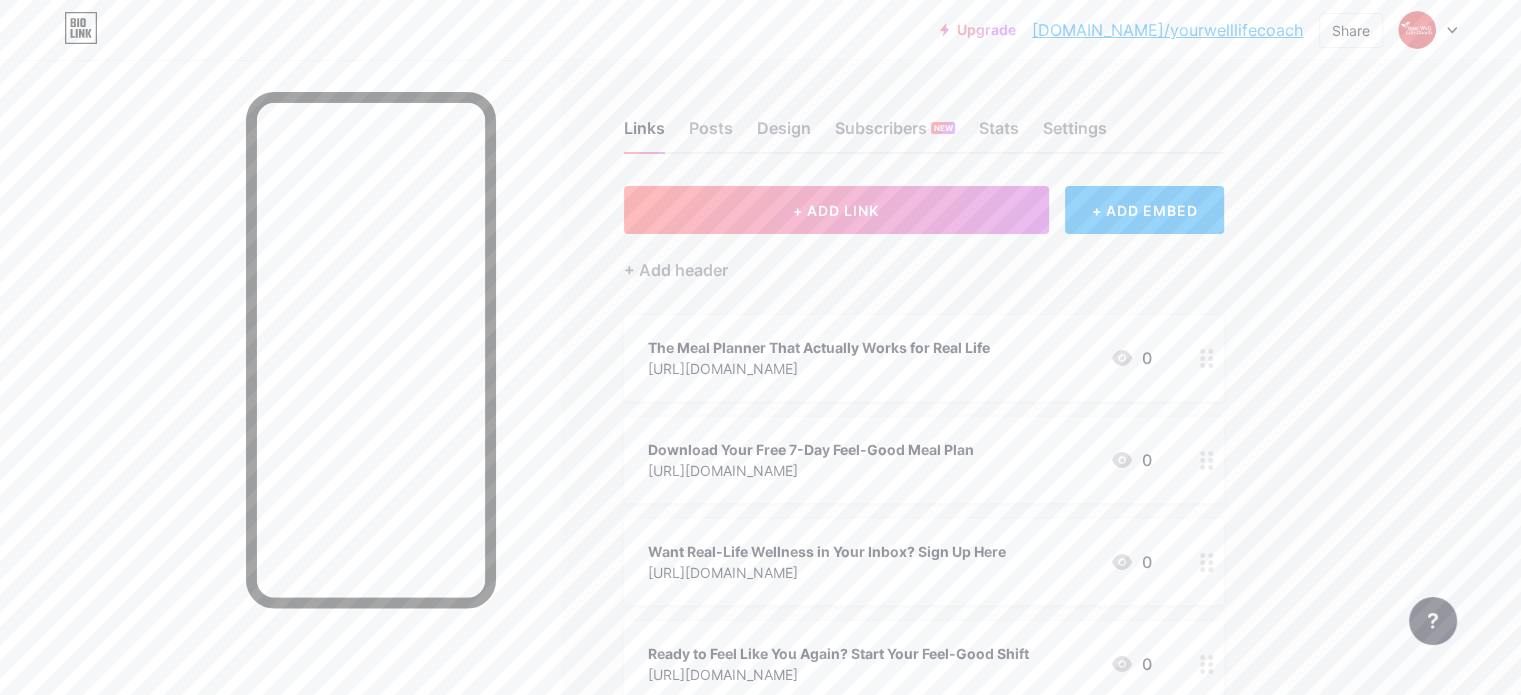 scroll, scrollTop: 100, scrollLeft: 0, axis: vertical 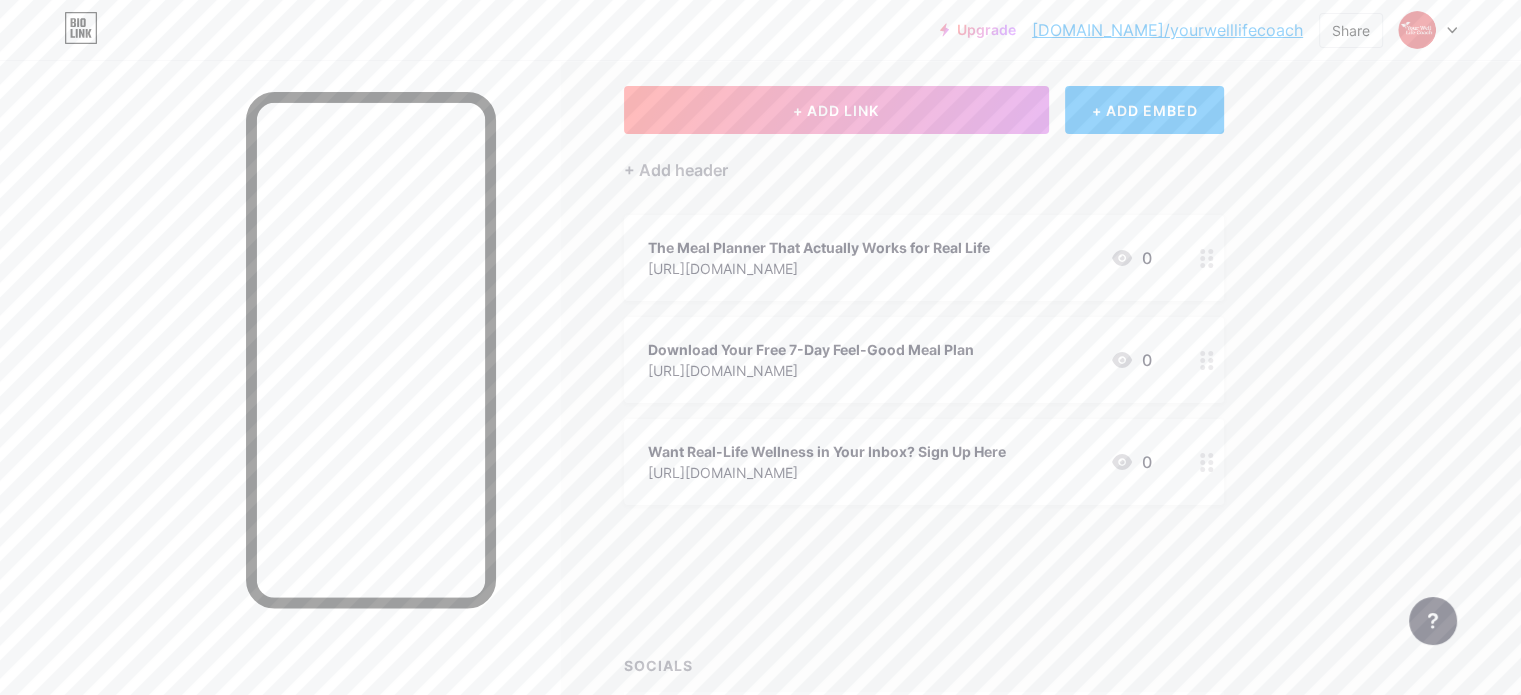 type 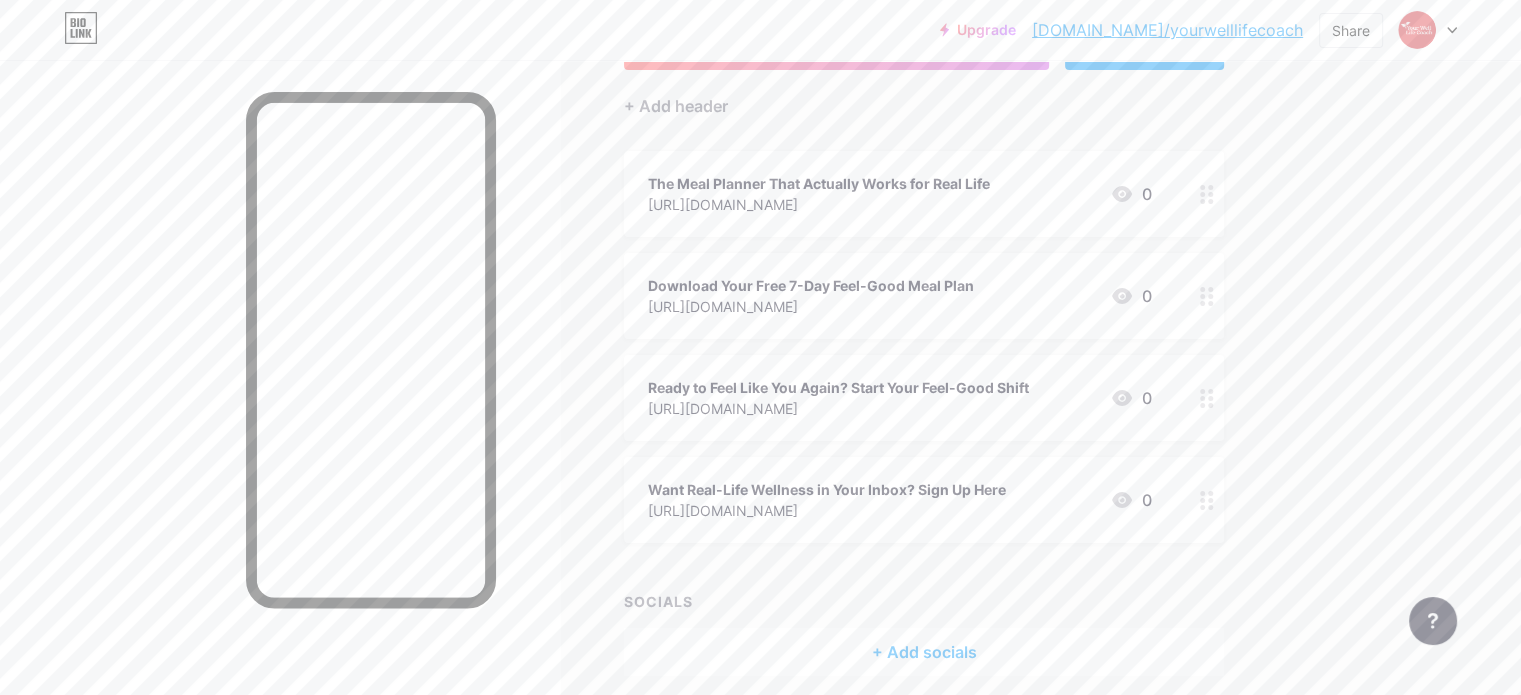 scroll, scrollTop: 243, scrollLeft: 0, axis: vertical 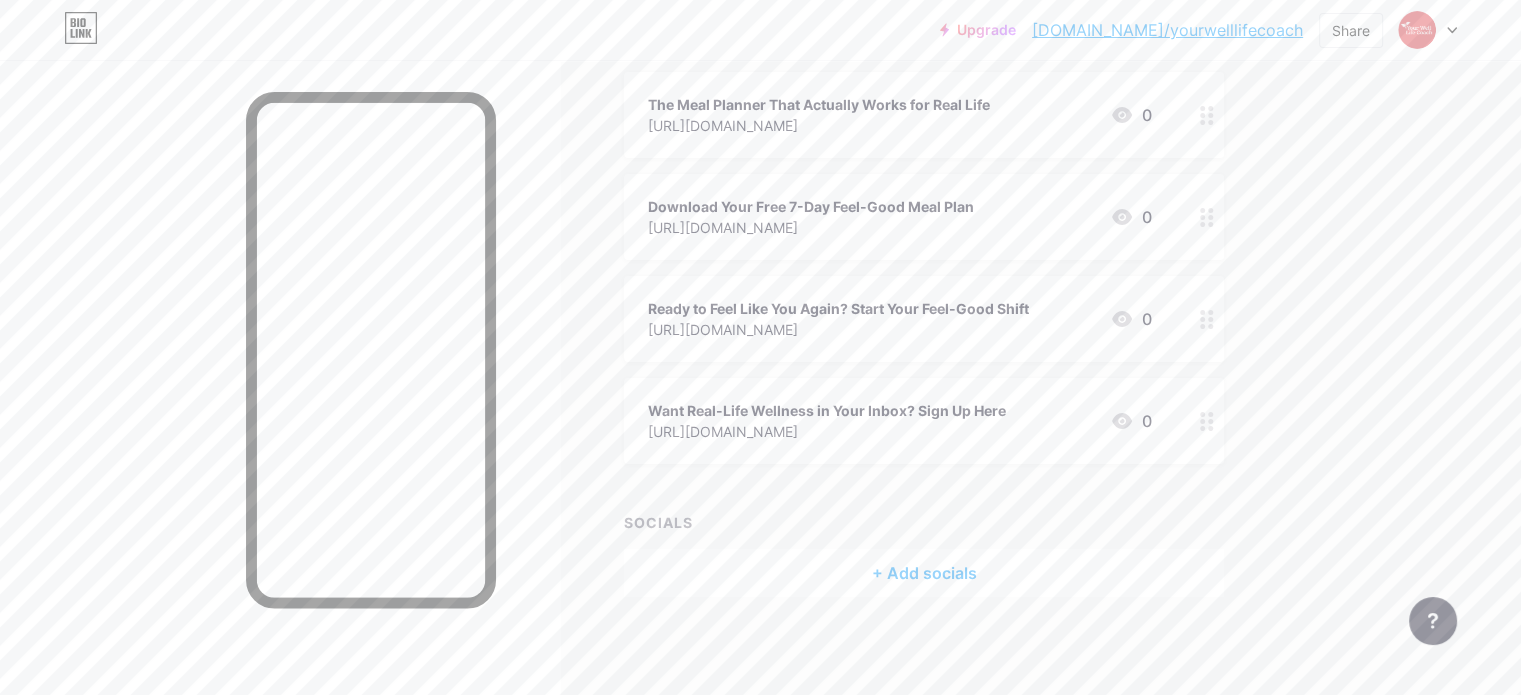 click on "+ Add socials" at bounding box center [924, 573] 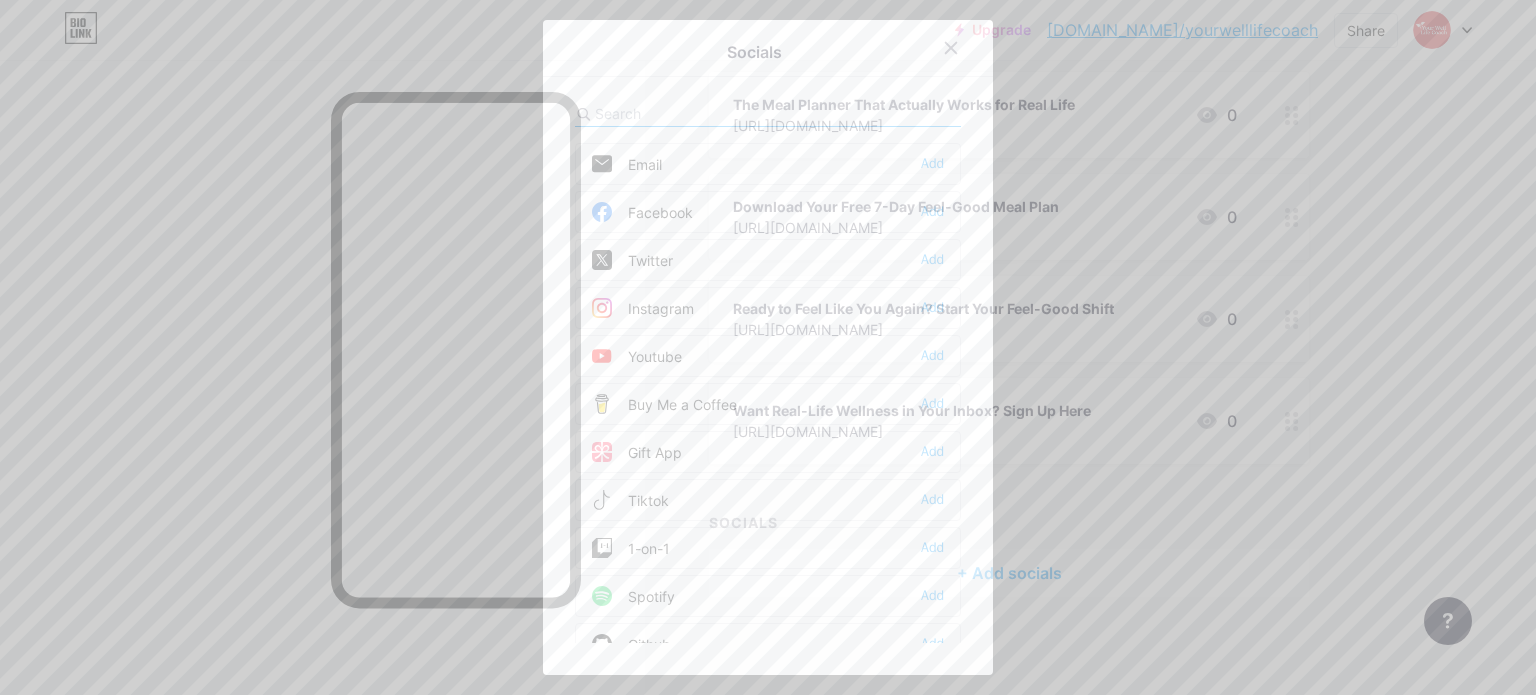 click on "Instagram
Add" at bounding box center [768, 308] 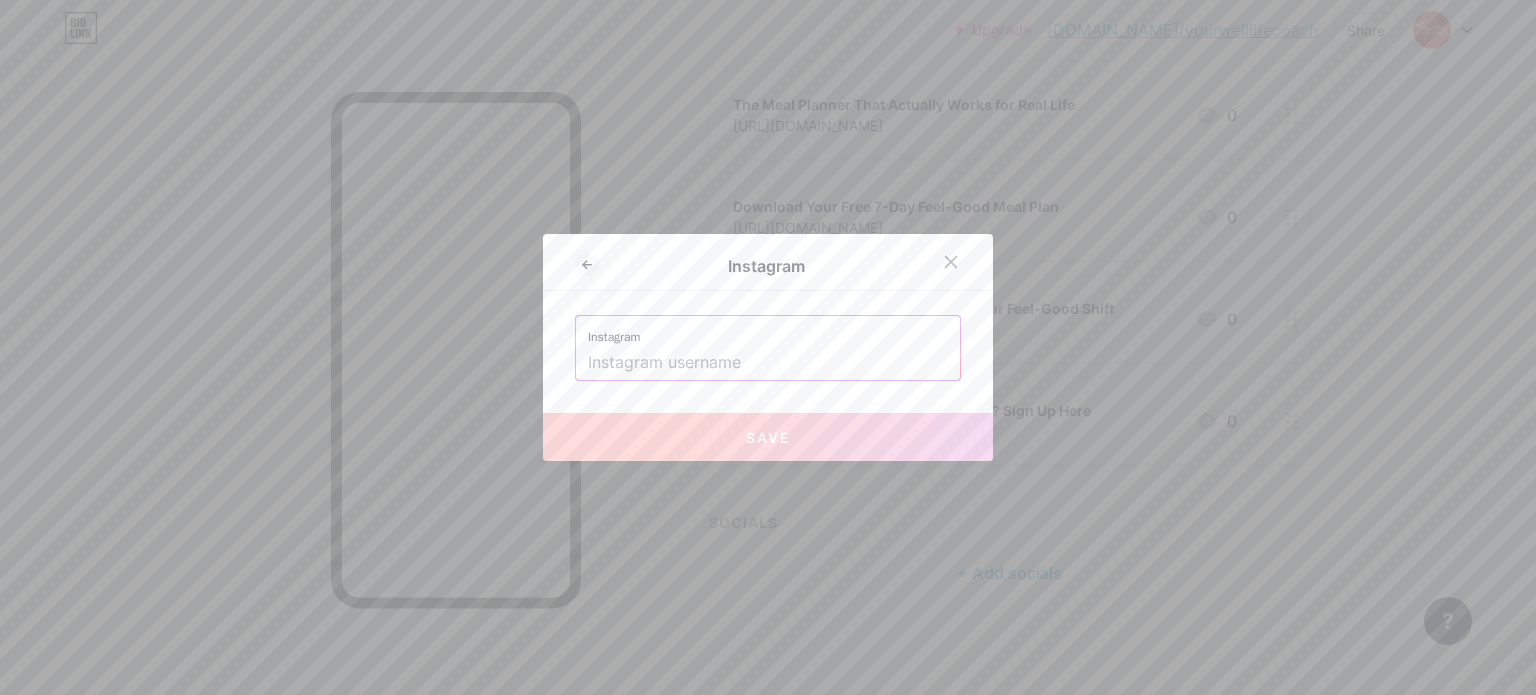 click at bounding box center (768, 363) 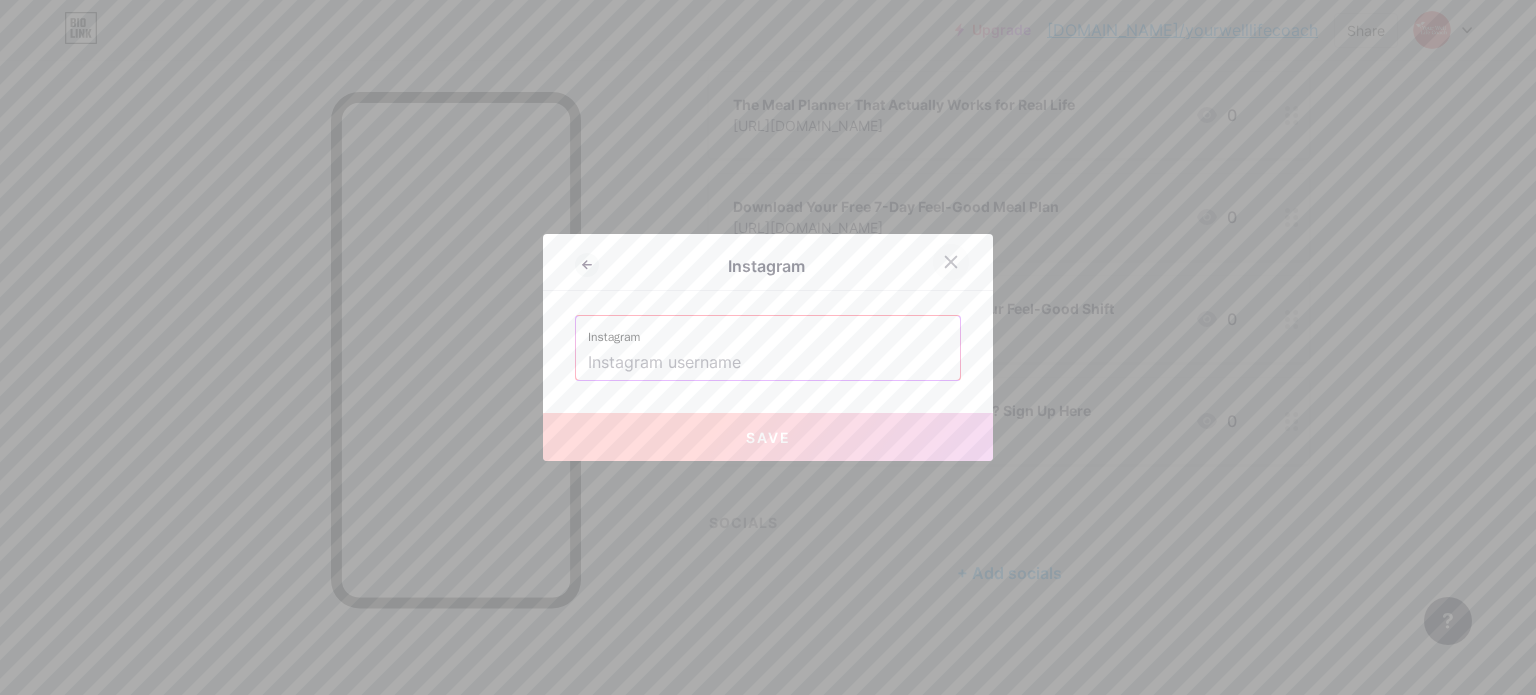 click at bounding box center (951, 262) 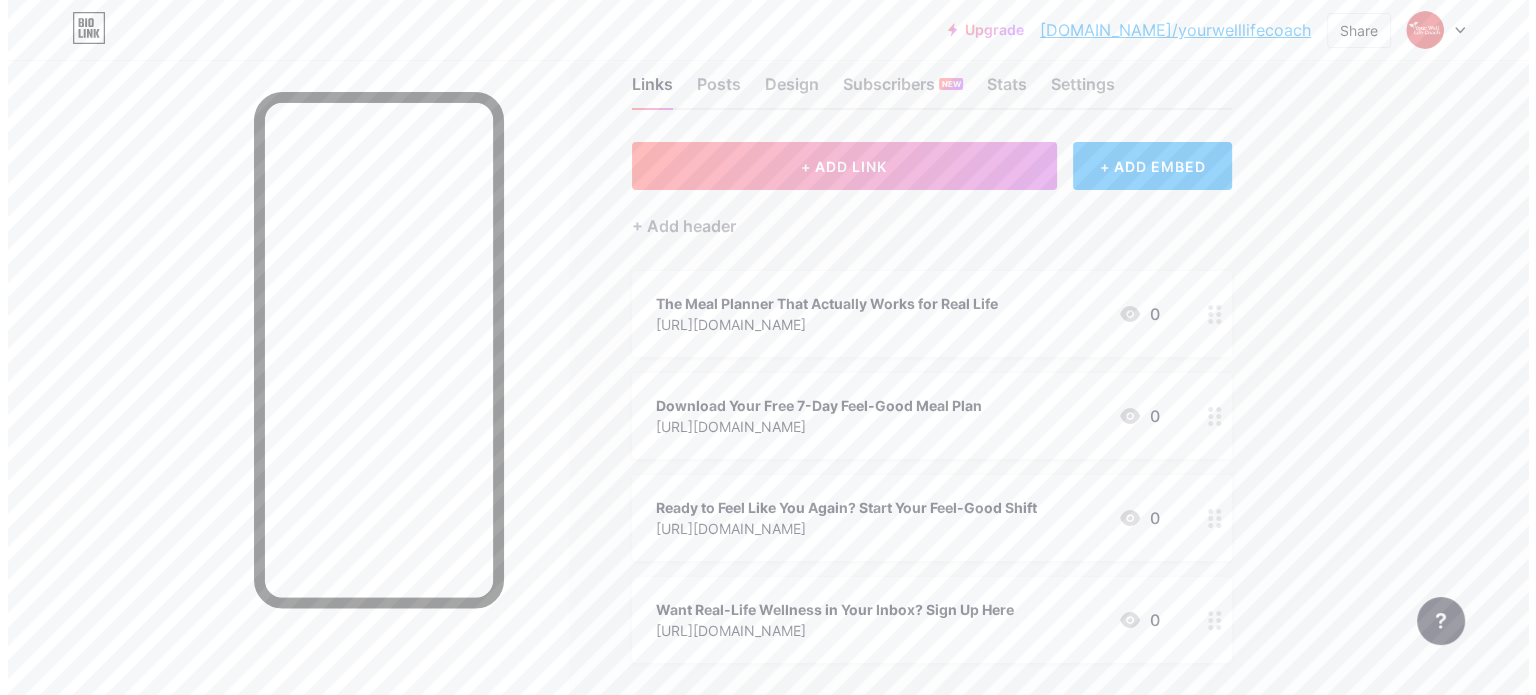 scroll, scrollTop: 43, scrollLeft: 0, axis: vertical 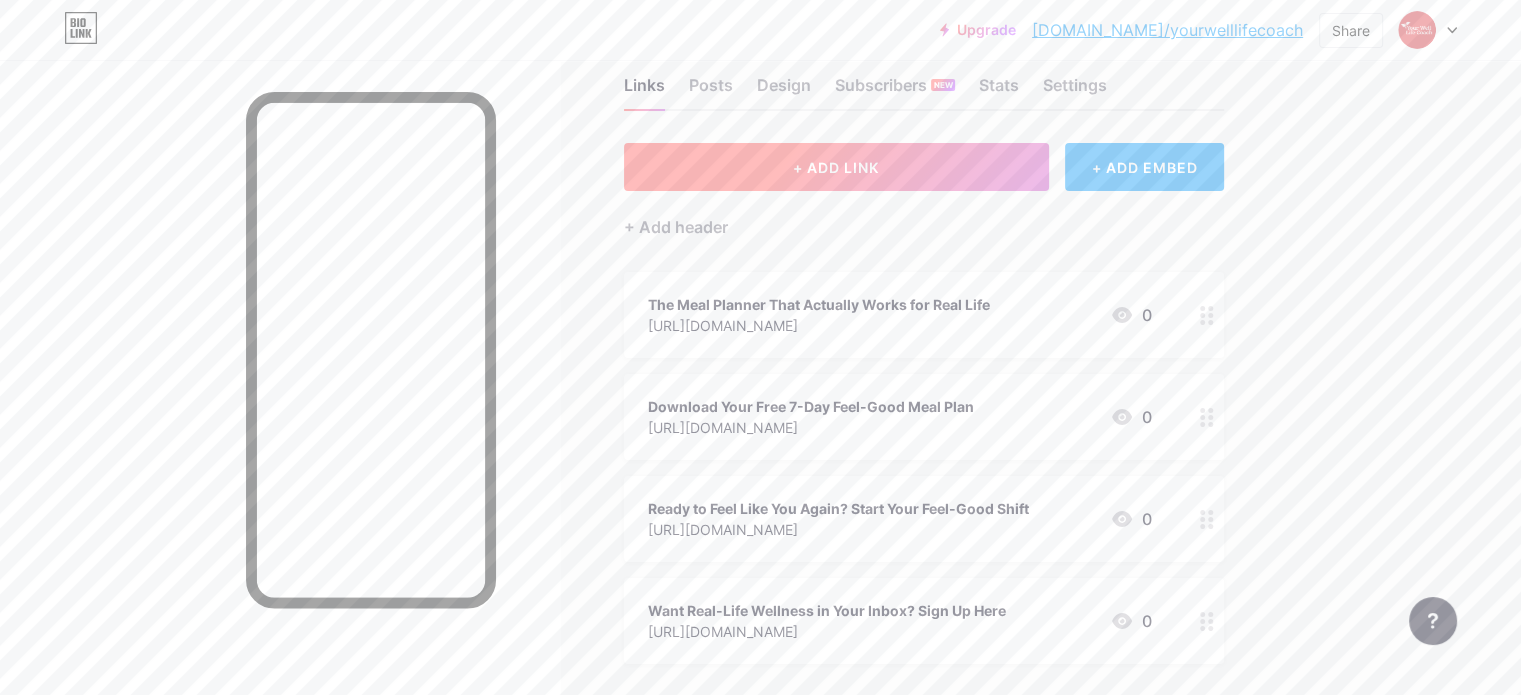 click on "+ ADD LINK" at bounding box center [836, 167] 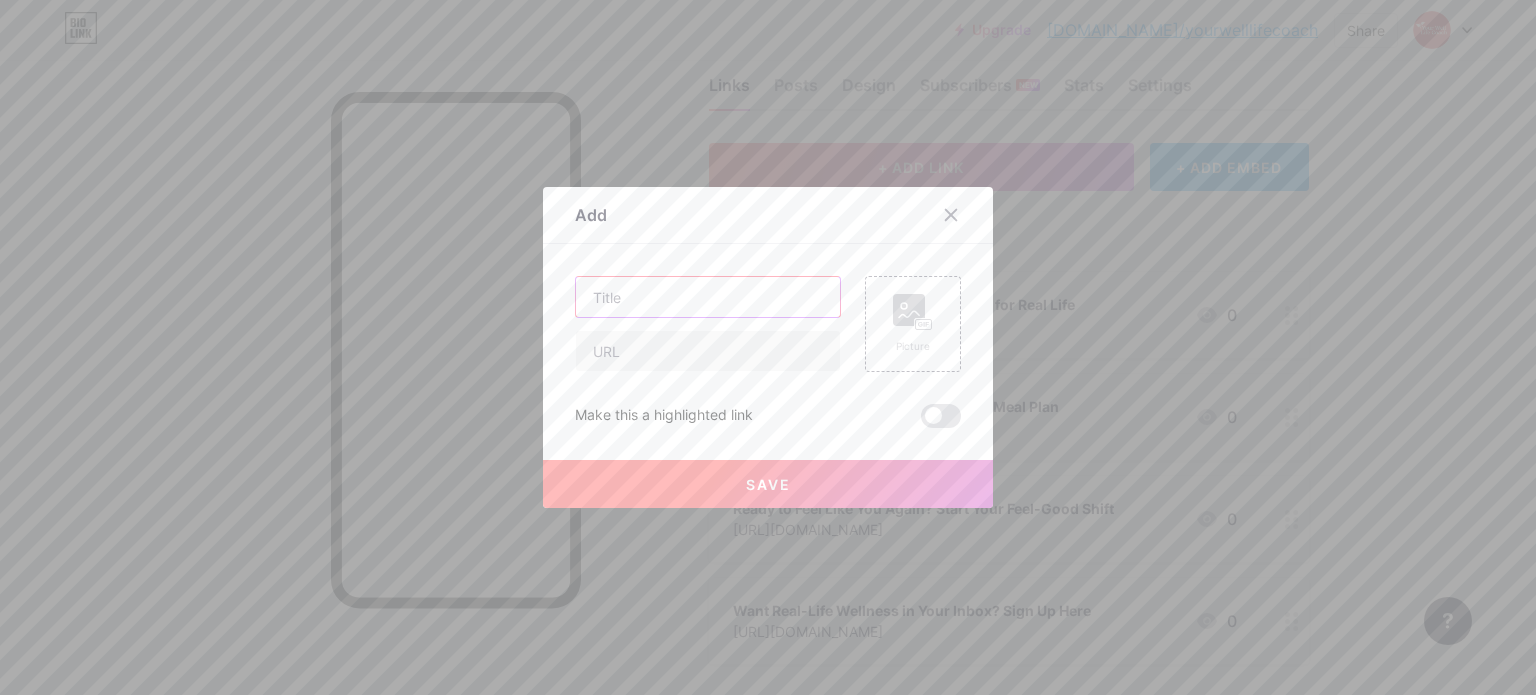 click at bounding box center [708, 297] 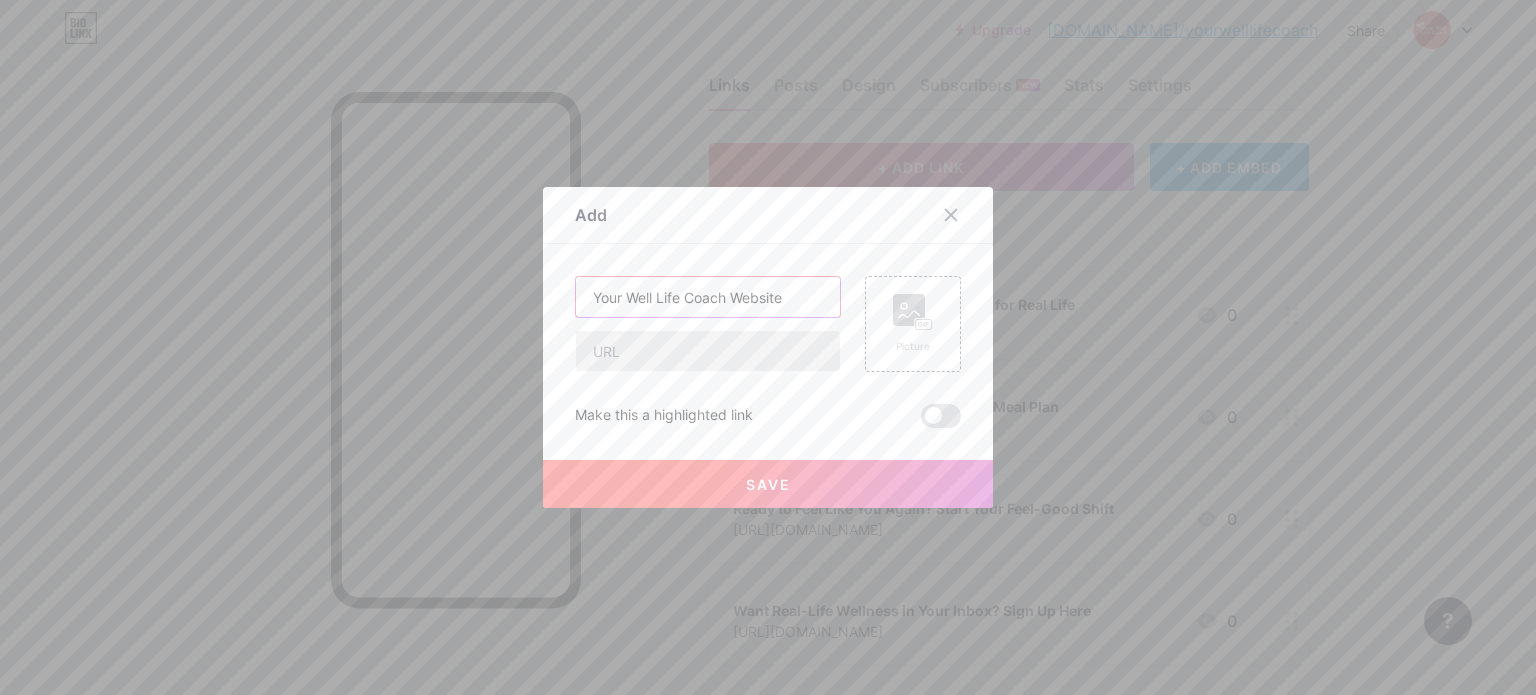 type on "Your Well Life Coach Website" 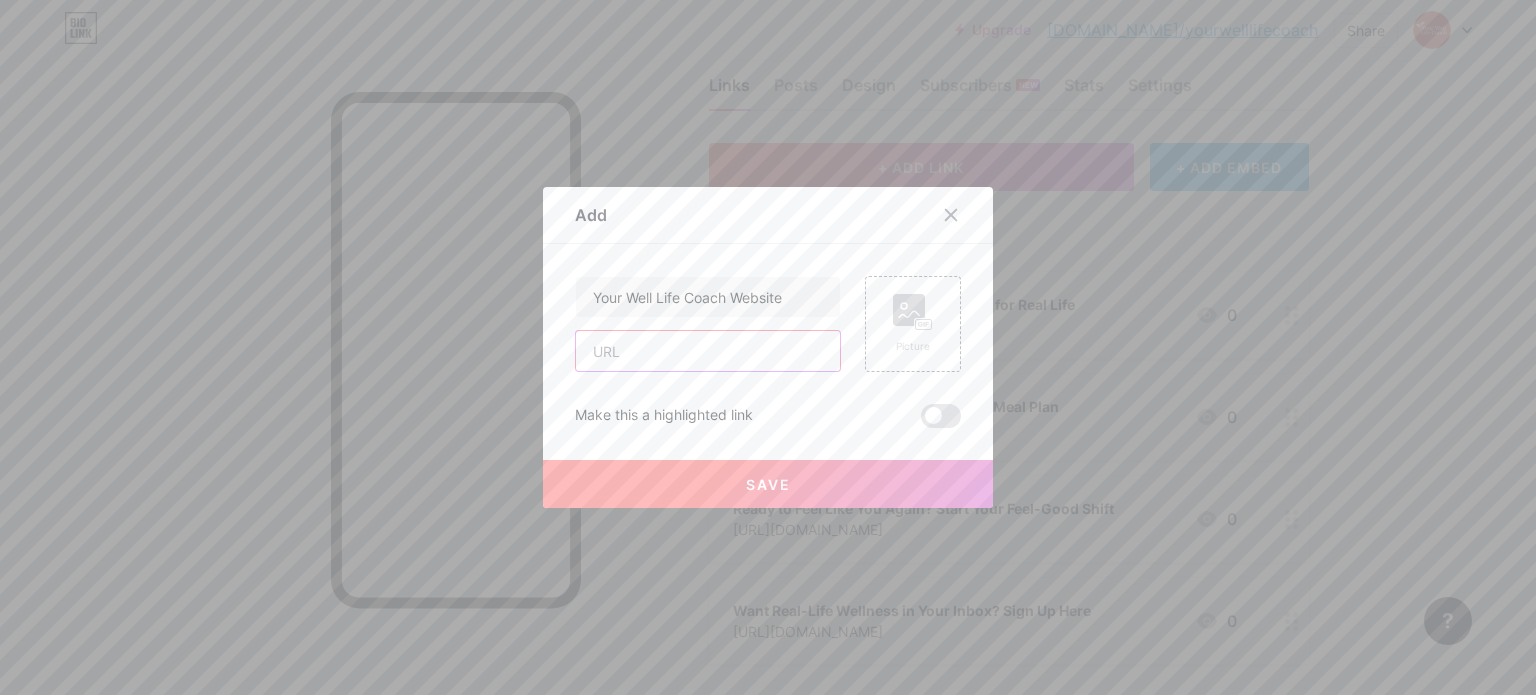 click at bounding box center [708, 351] 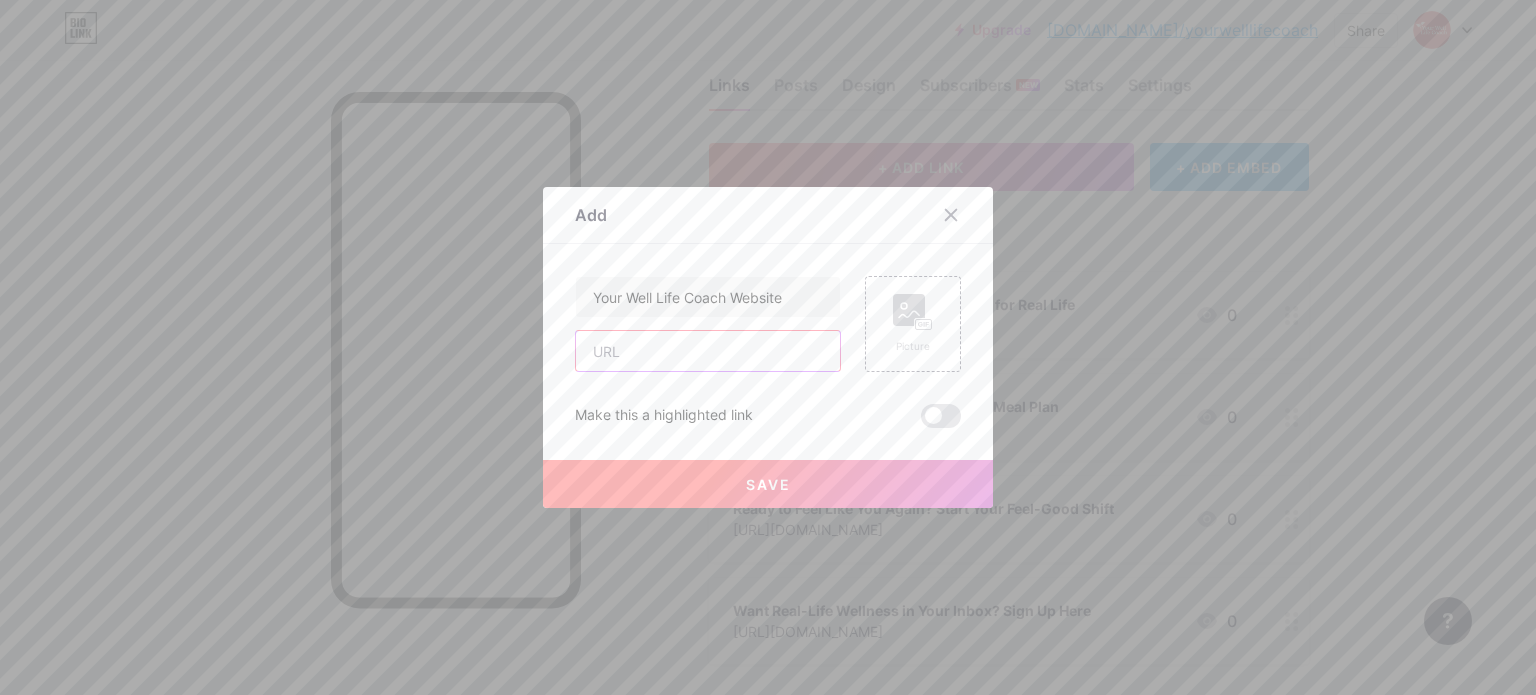 paste on "[URL][DOMAIN_NAME]" 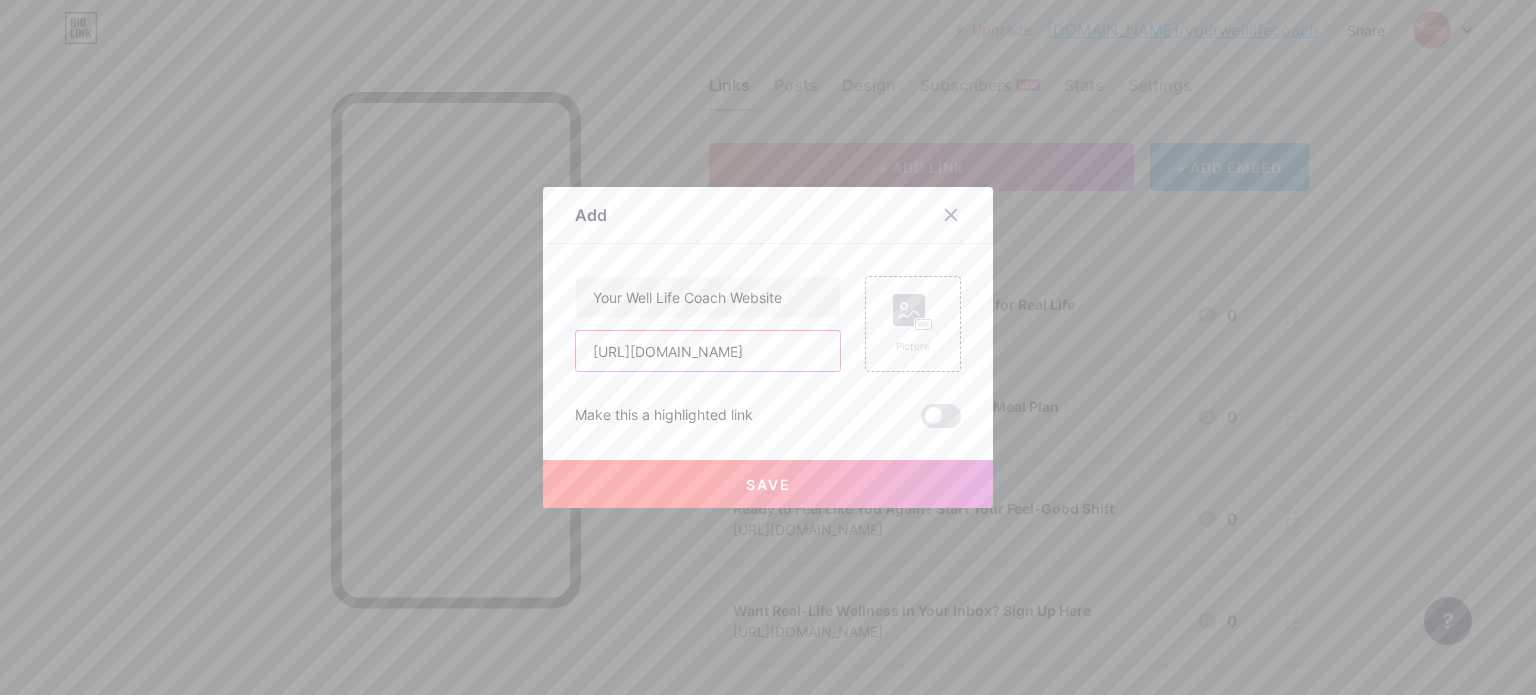 scroll, scrollTop: 0, scrollLeft: 13, axis: horizontal 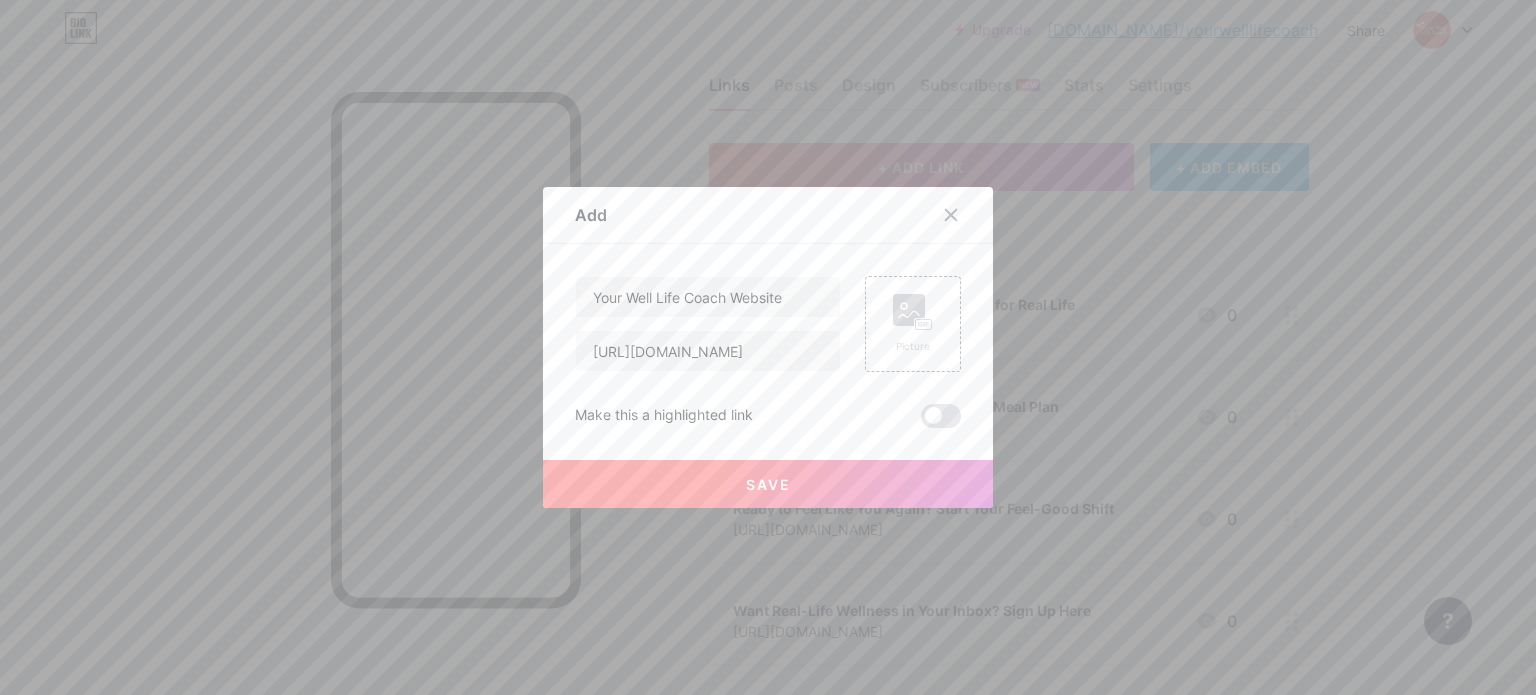 click on "Save" at bounding box center [768, 484] 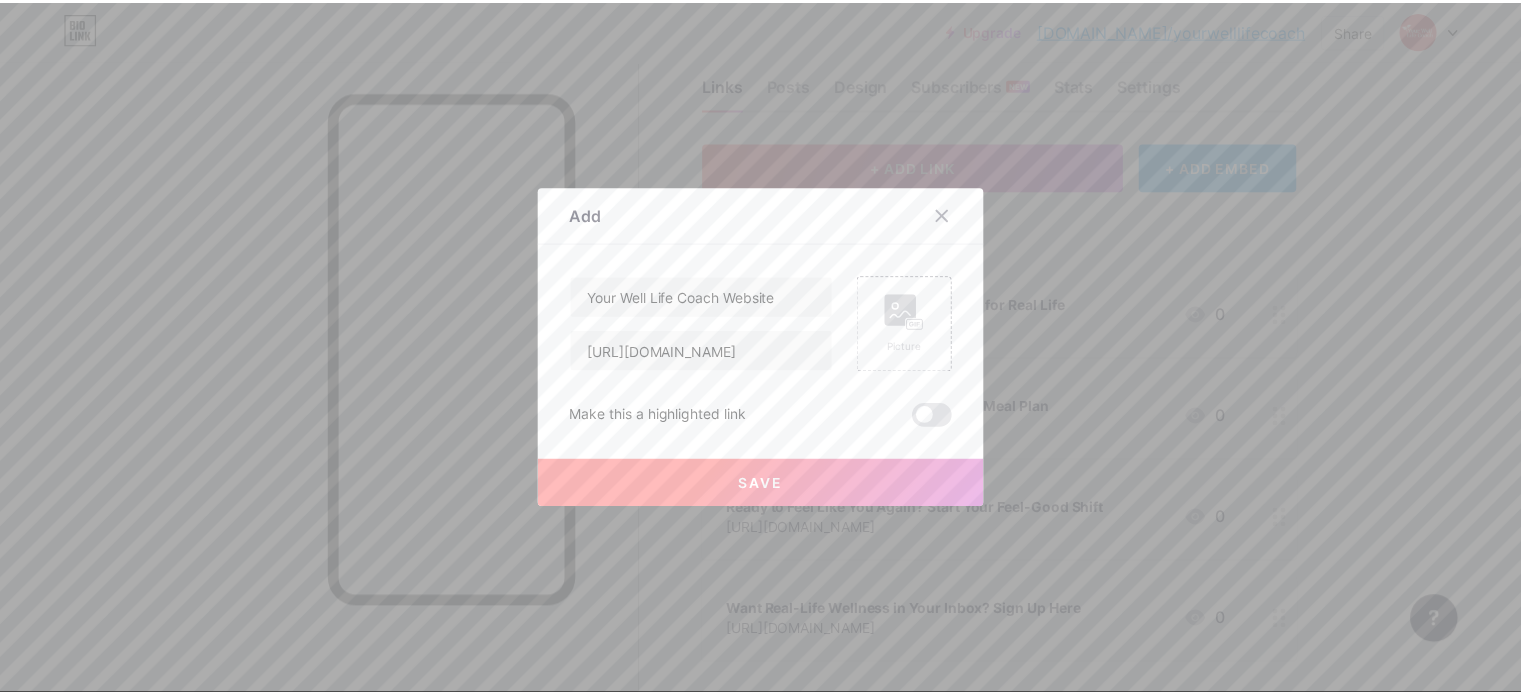 scroll, scrollTop: 0, scrollLeft: 0, axis: both 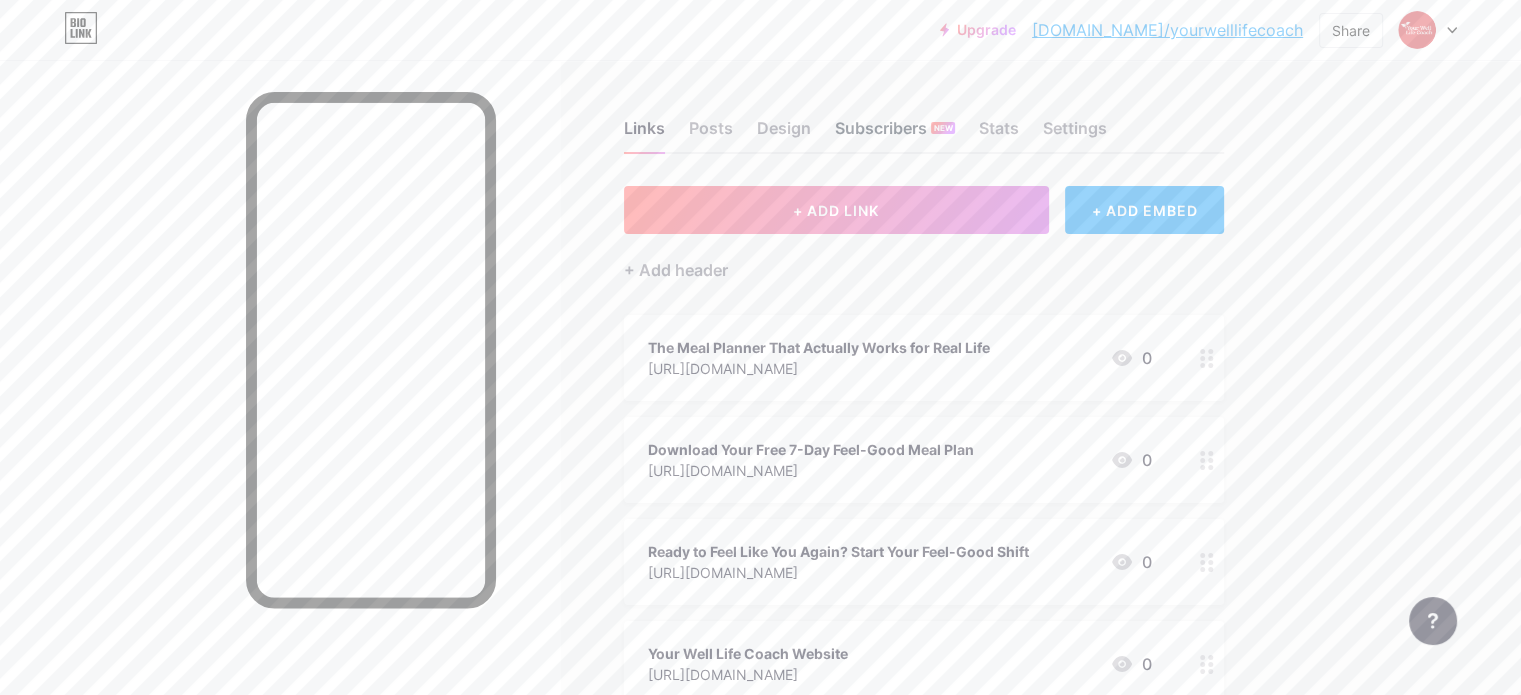 click on "Subscribers
NEW" at bounding box center [895, 134] 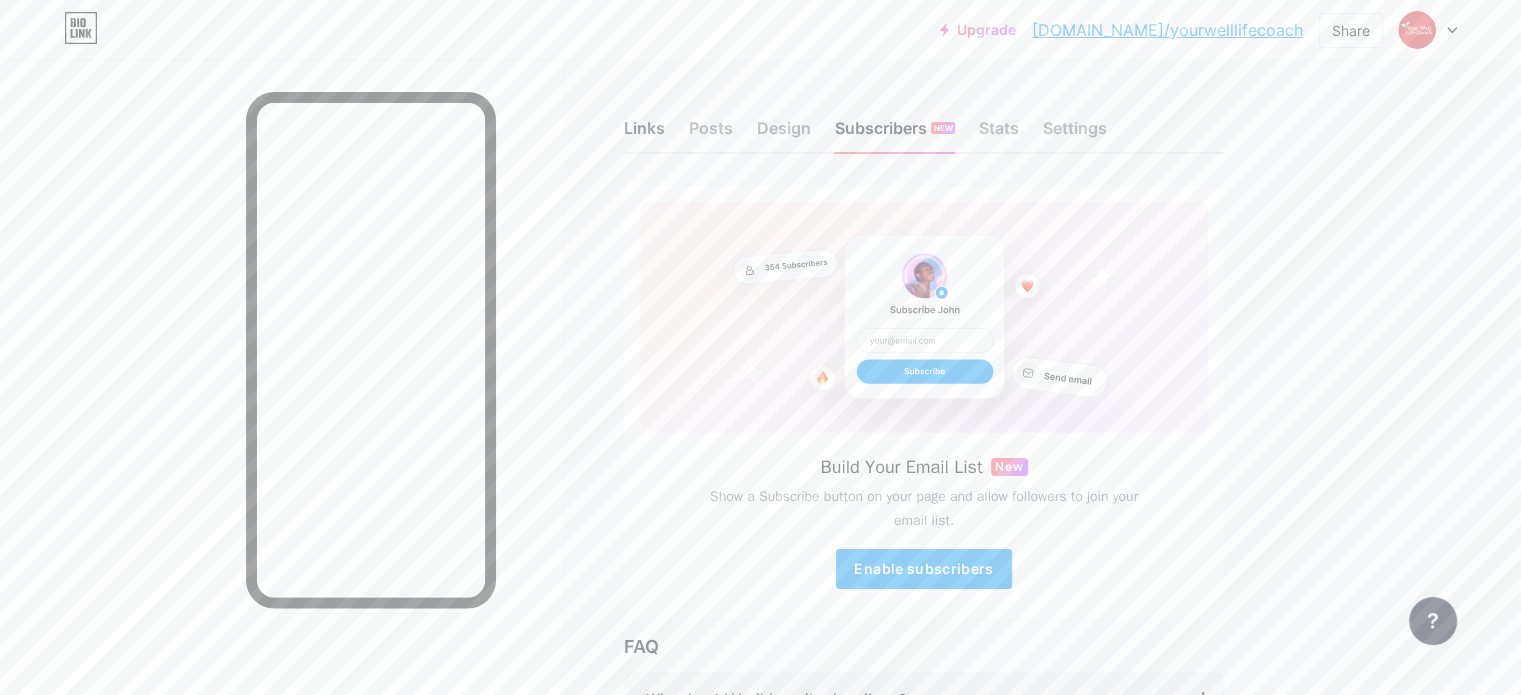 click on "Links" at bounding box center (644, 134) 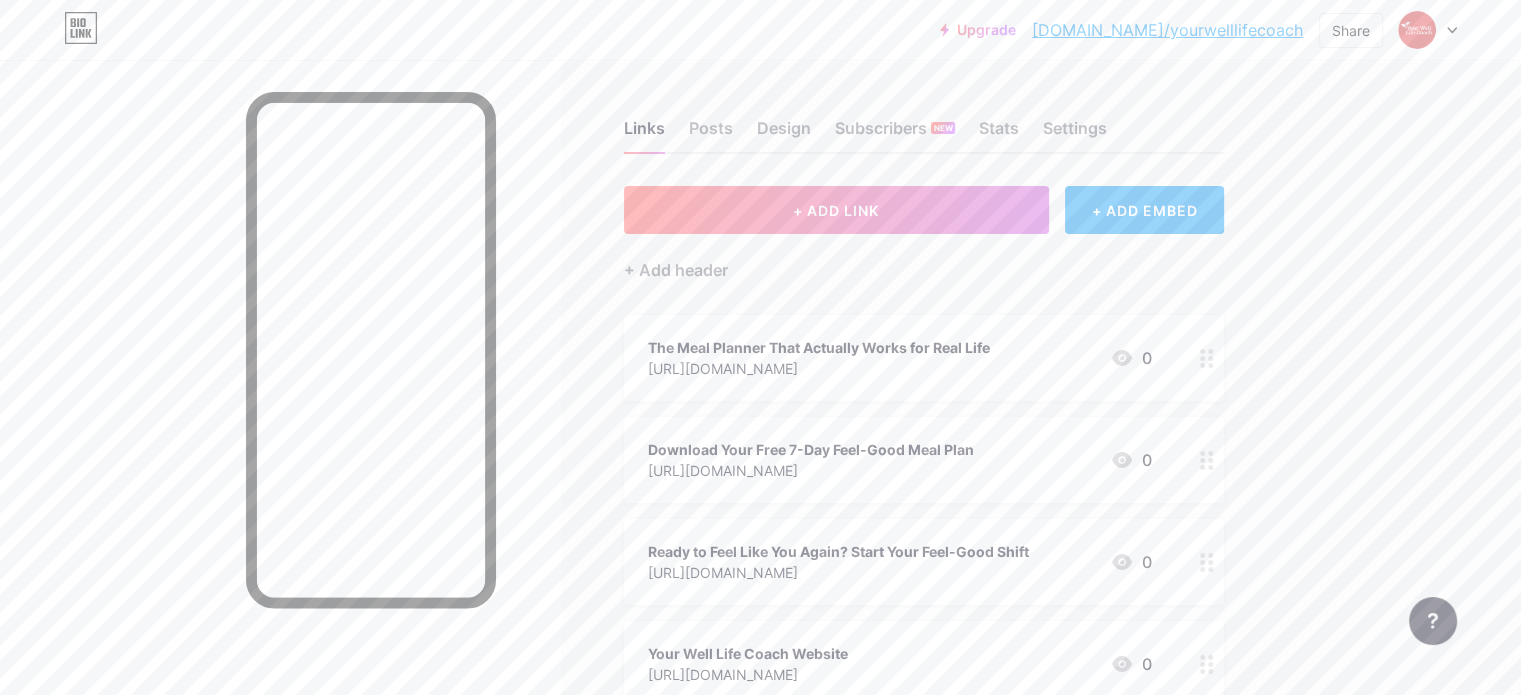 click on "Upgrade   [DOMAIN_NAME]/yourwe...   [DOMAIN_NAME]/yourwelllifecoach   Share               Switch accounts     [PERSON_NAME] - Your Well Life Coach   [DOMAIN_NAME]/yourwelllifecoach       + Add a new page        Account settings   Logout   Link Copied
Links
Posts
Design
Subscribers
NEW
Stats
Settings       + ADD LINK     + ADD EMBED
+ Add header
The Meal Planner That Actually Works for Real Life
[URL][DOMAIN_NAME]
0
Download Your Free 7-Day Feel-Good Meal Plan
[URL][DOMAIN_NAME]
0
Ready to Feel Like You Again? Start Your Feel-Good Shift
[URL][DOMAIN_NAME]
0" at bounding box center (760, 521) 